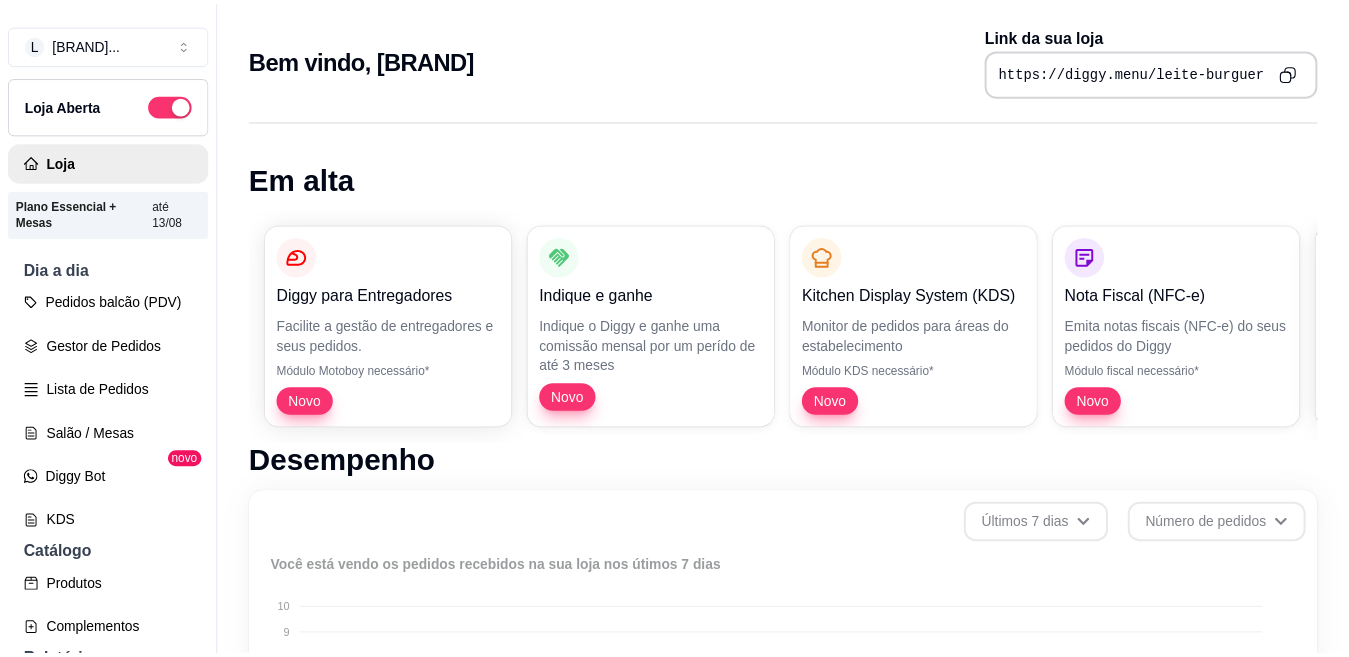 scroll, scrollTop: 0, scrollLeft: 0, axis: both 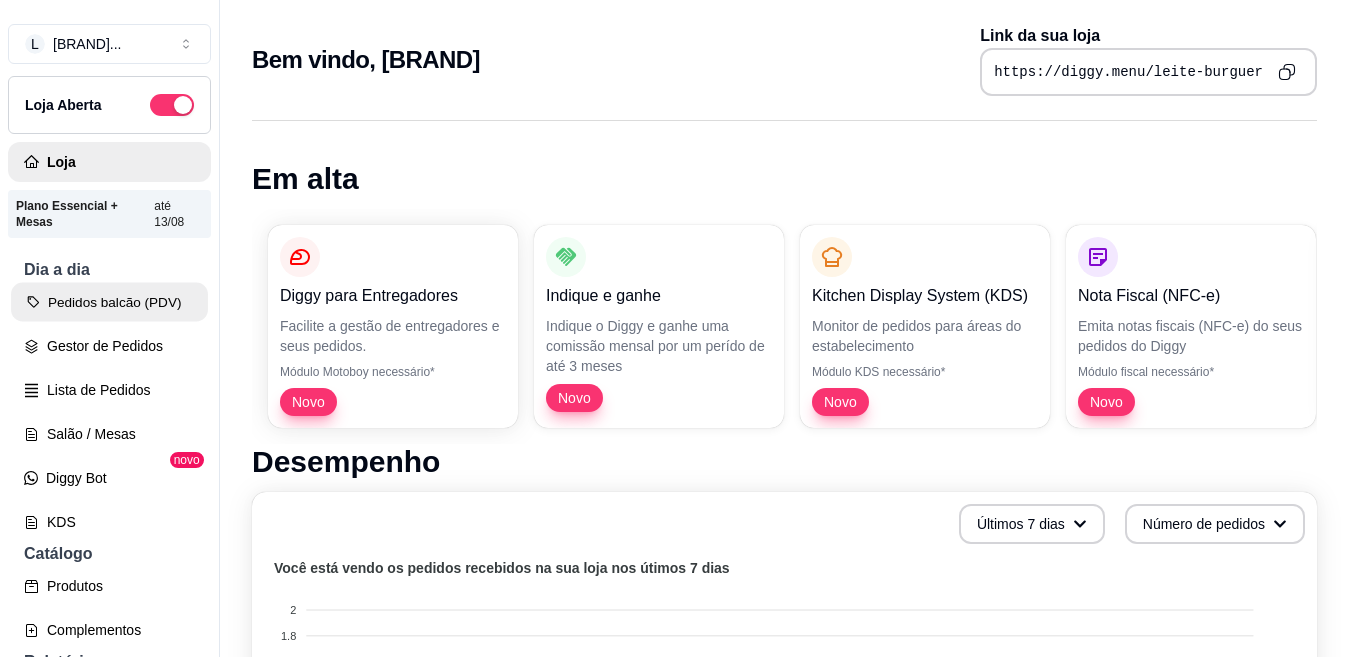 click on "Pedidos balcão (PDV)" at bounding box center [109, 302] 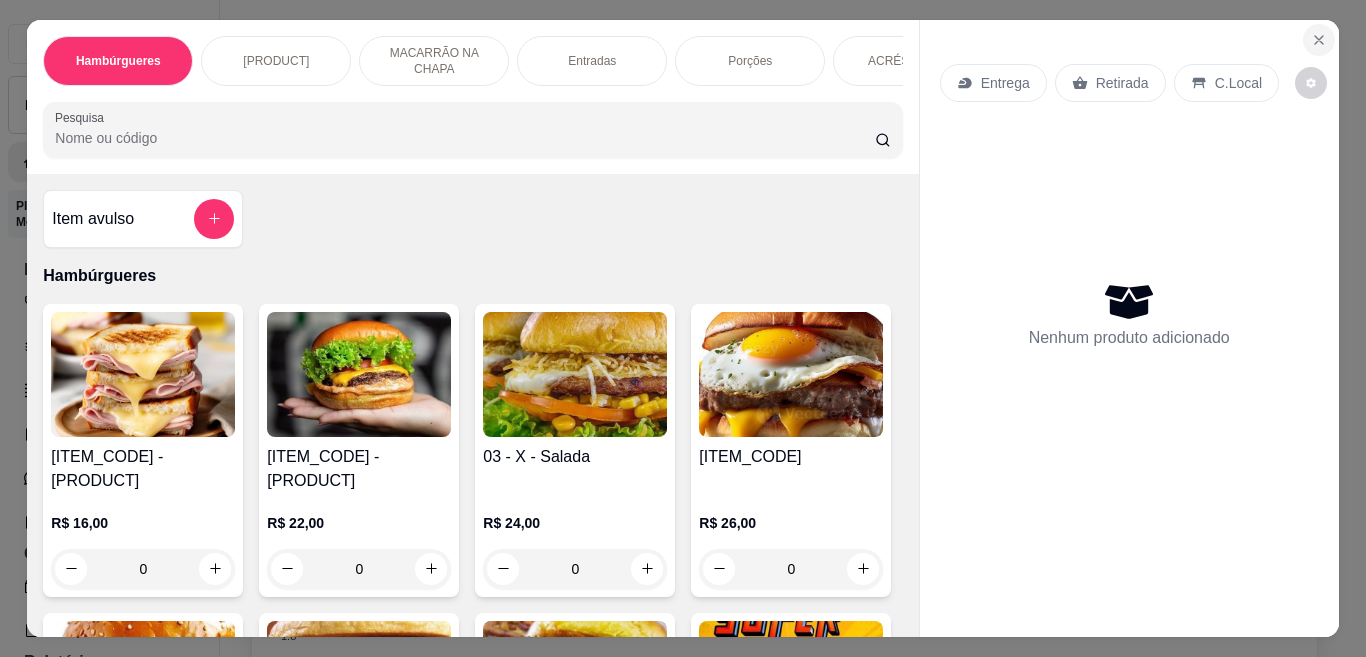 click at bounding box center [1319, 40] 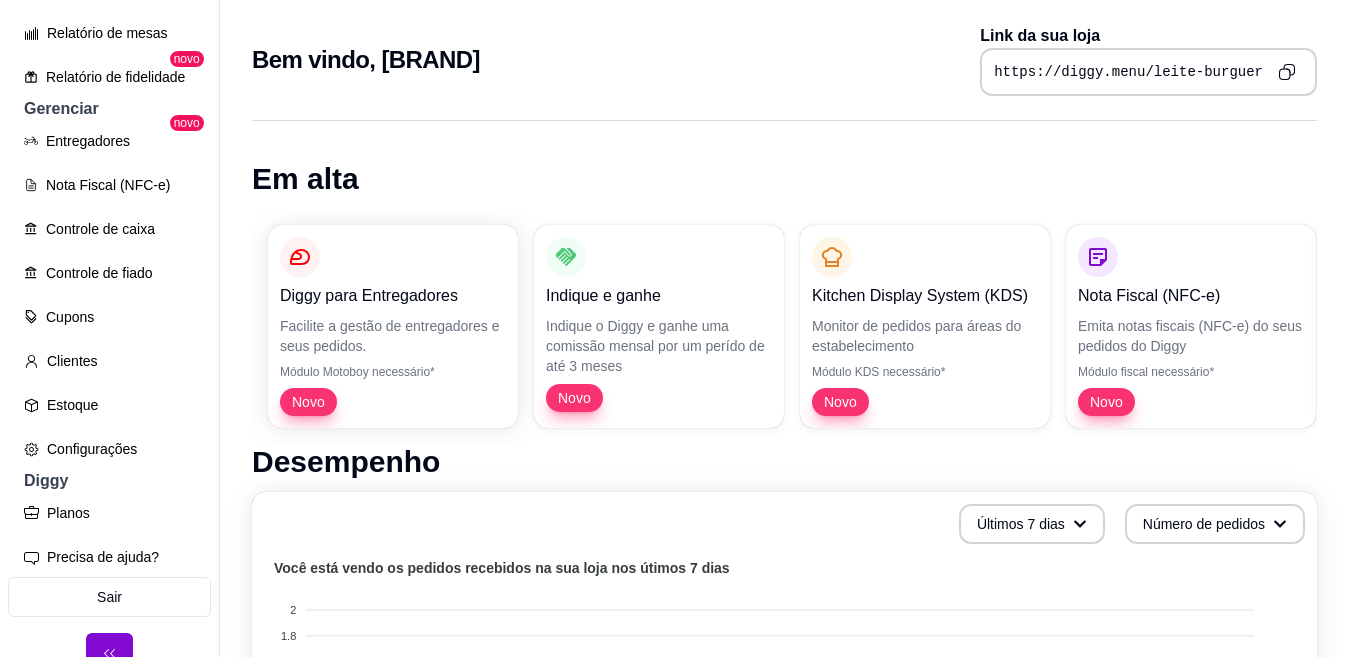 scroll, scrollTop: 773, scrollLeft: 0, axis: vertical 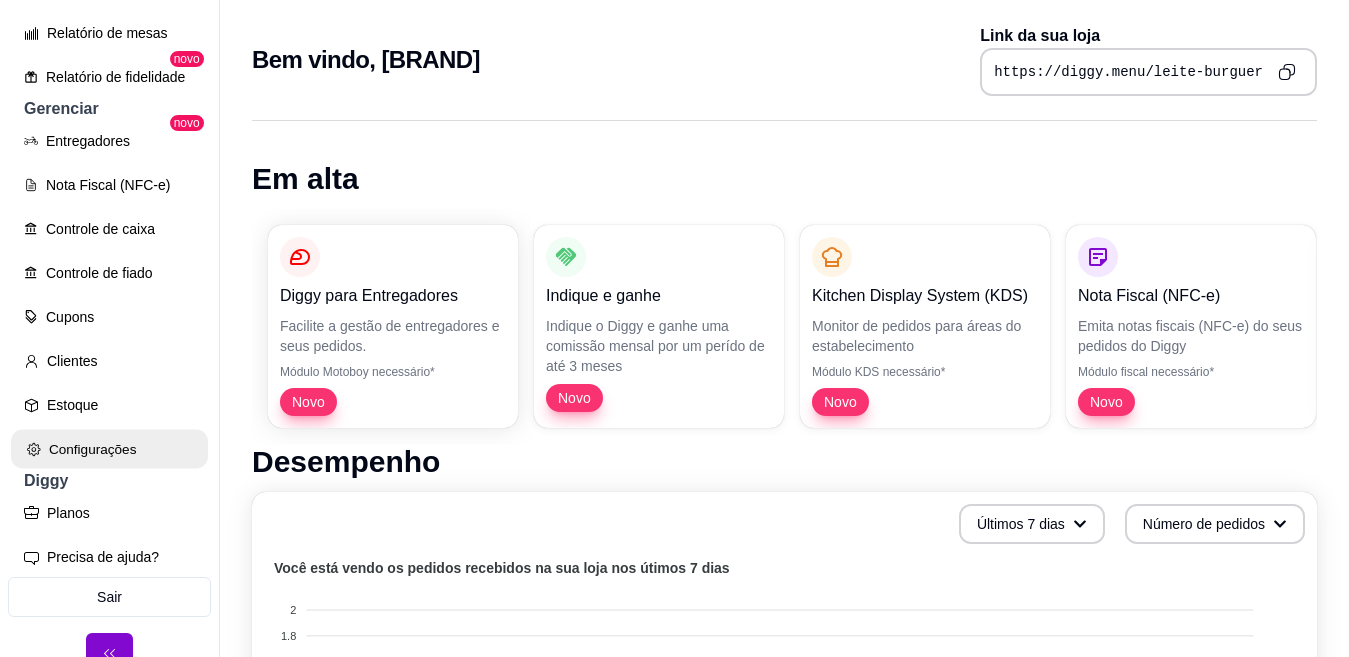 click on "Configurações" at bounding box center [109, 449] 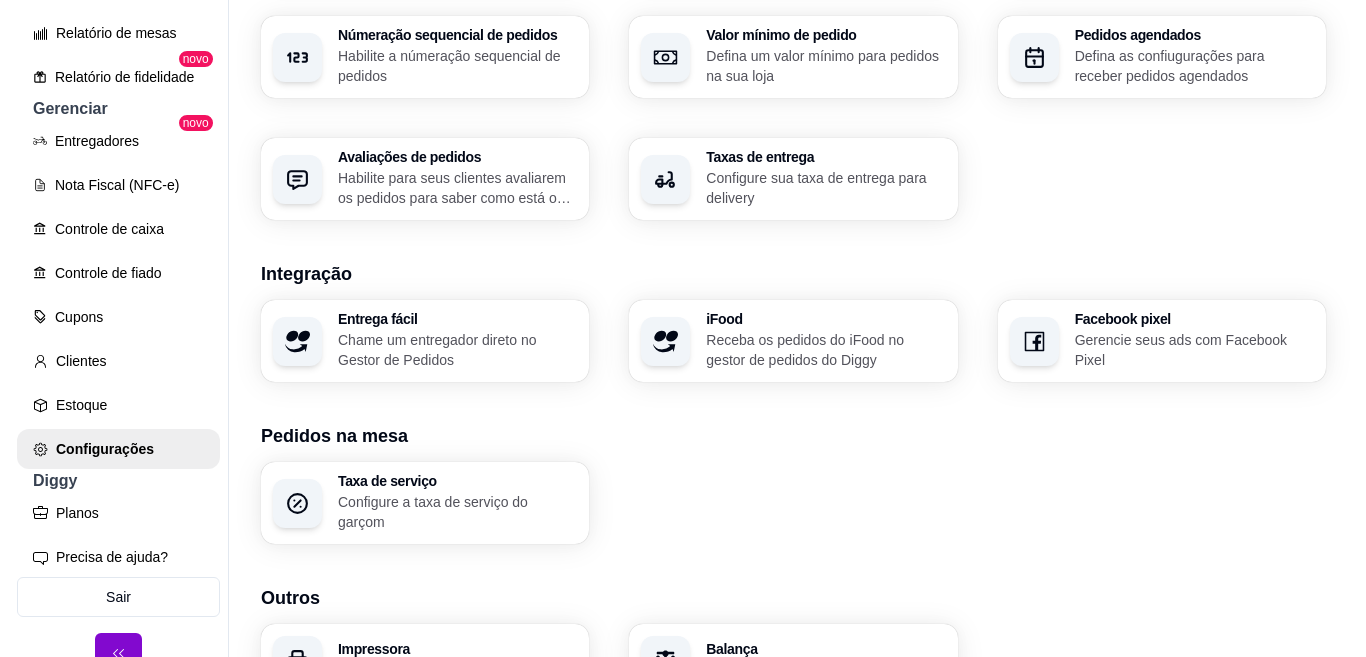 scroll, scrollTop: 769, scrollLeft: 0, axis: vertical 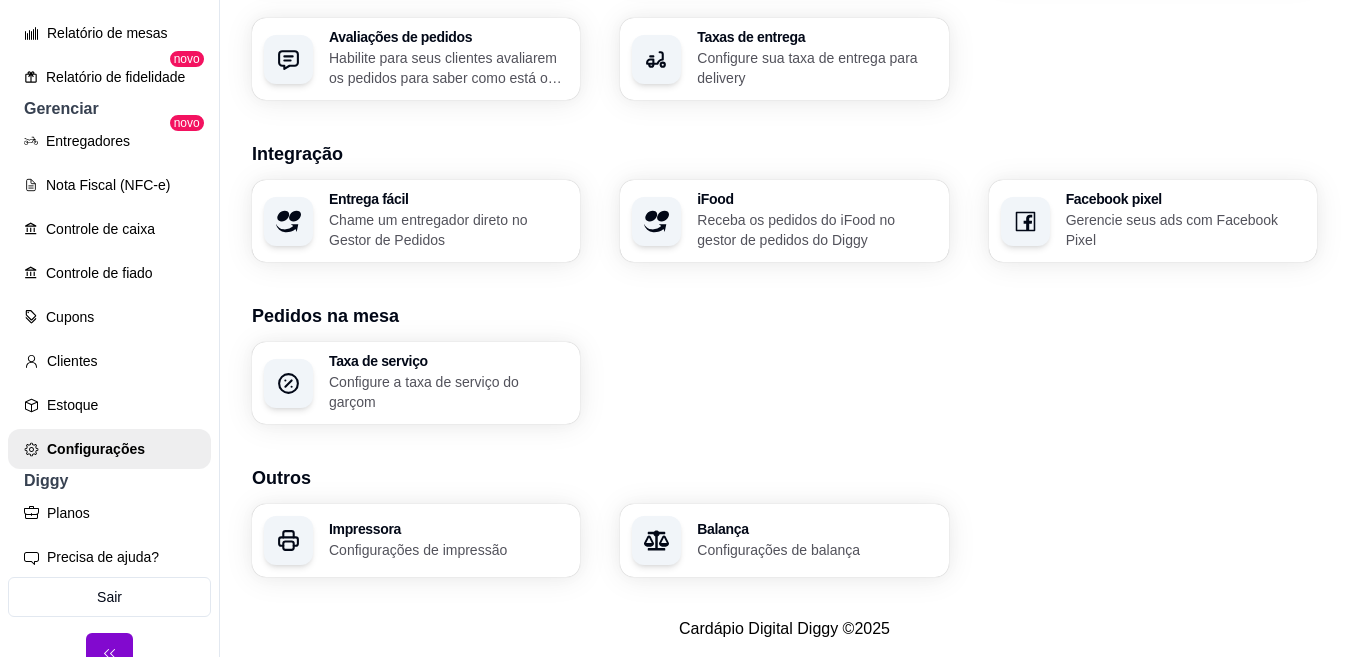 click on "Loja Informações da loja Principais informações da sua loja como endereço, nome e mais Customize o menu Altere as cores e interface do menu Usuários Gerencie os usuários da sua loja Horário de funcionamento Configure o cronograma de funcionamento da sua loja Pausa programada Configure uma pausa programada, para sua loja fechar em um período específico Pagamentos Configure os métodos de pagamentos que sua loja aceita Pagamento Online Otimize seu tempo, ganhe segurança e praticidade Cashback Configure uma porcentagem de cashback para incentivar seus clientes a comprarem em sua loja Pedidos Receber pedidos Configure o número do seu WhatsApp, gestor de pedidos e outros Tipos de pedidos Configure entrega, retirada, comer no local e tempo de entrega e de retirada Configurações do PDV Configure seu PDV Númeração sequencial de pedidos Habilite a númeração sequencial de pedidos Valor mínimo de pedido Defina um valor mínimo para pedidos na sua loja Pedidos agendados Avaliações de pedidos iFood" at bounding box center [784, -42] 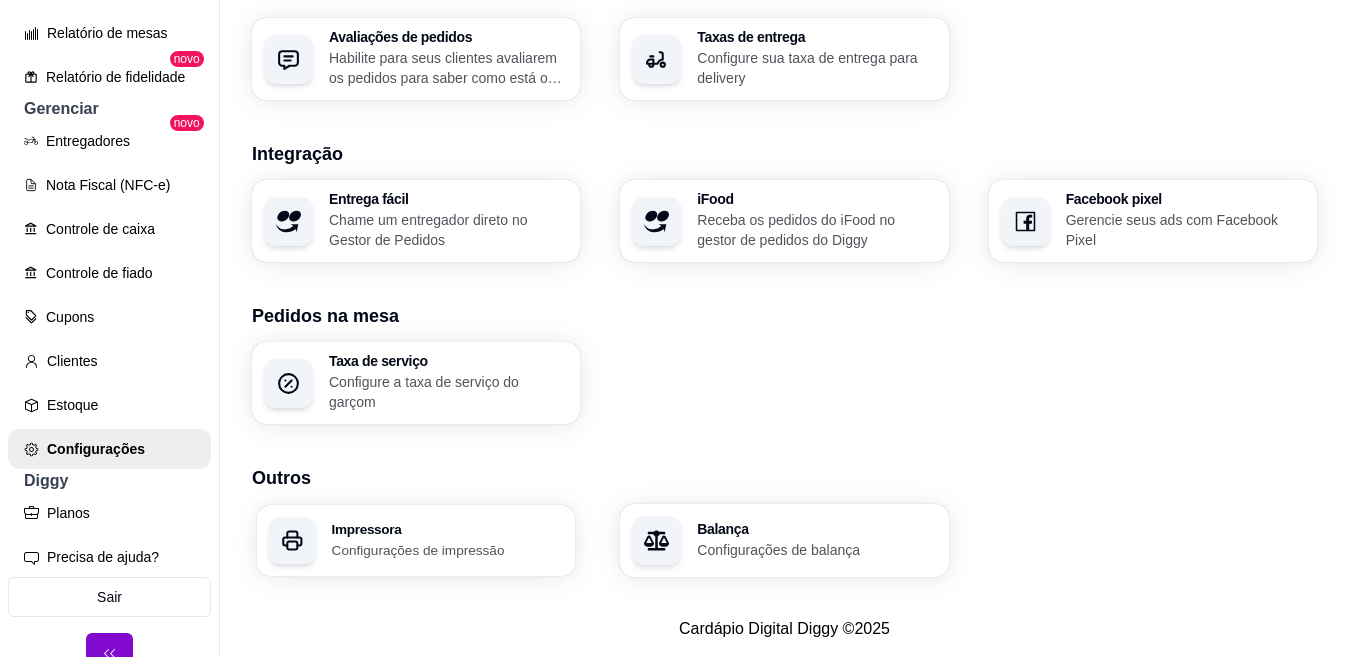click on "Configurações de impressão" at bounding box center (448, 549) 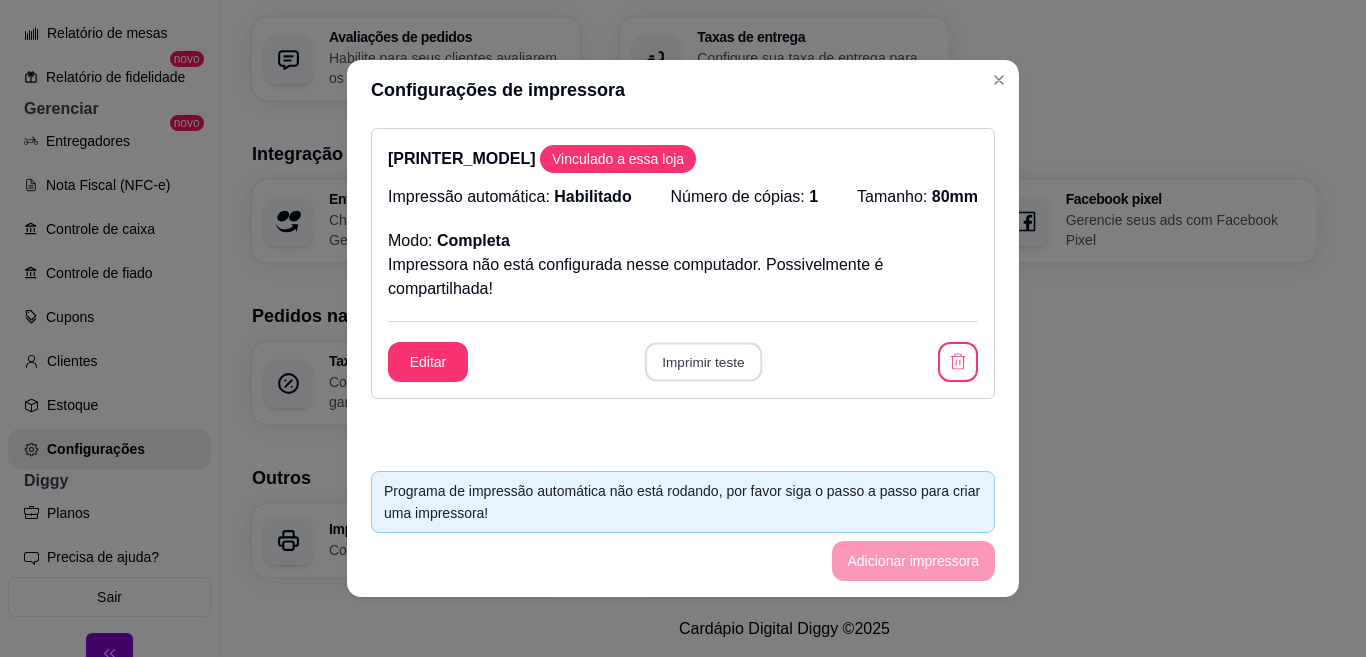 click on "Imprimir teste" at bounding box center (702, 362) 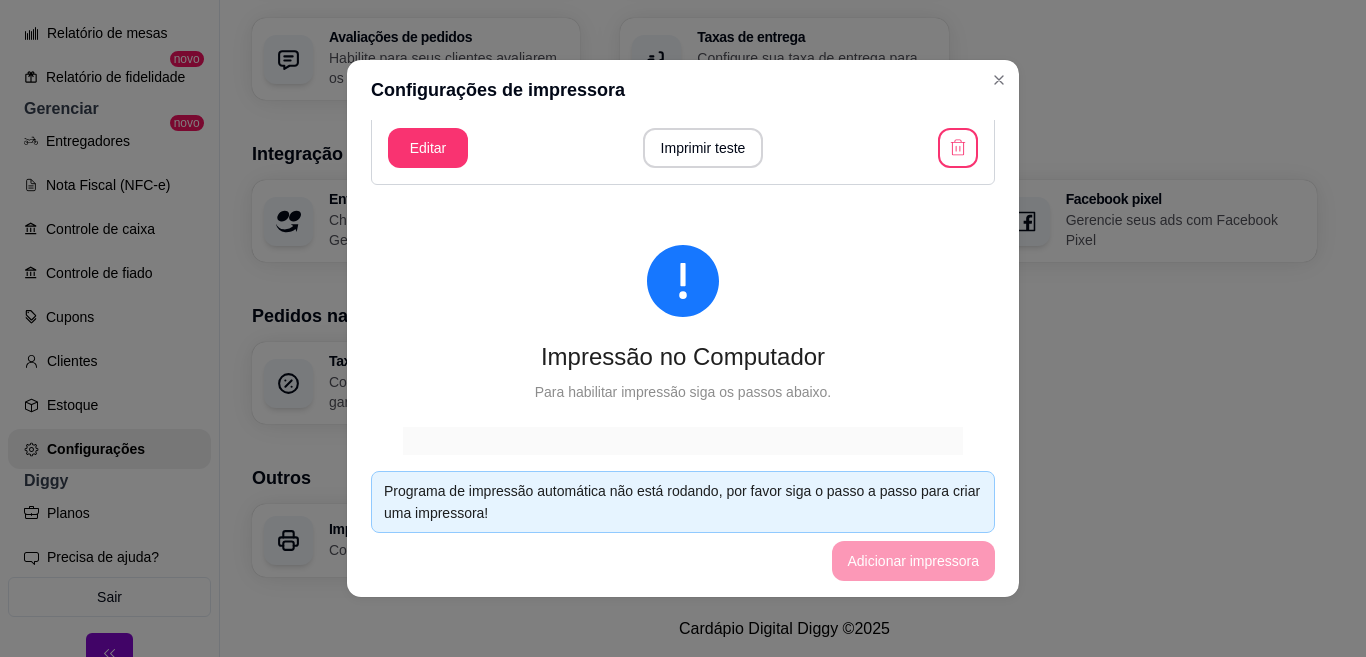 scroll, scrollTop: 758, scrollLeft: 0, axis: vertical 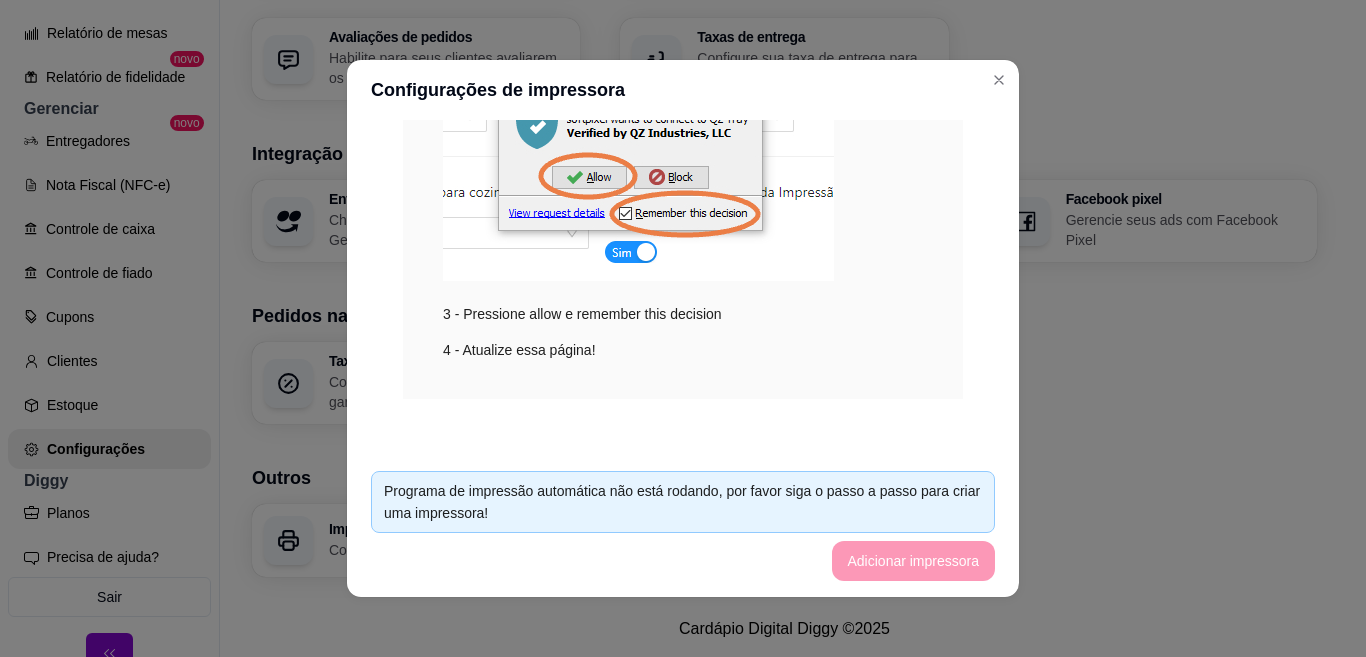 click on "Programa de impressão automática não está rodando, por favor siga o passo a passo para criar uma impressora! Adicionar impressora" at bounding box center (683, 526) 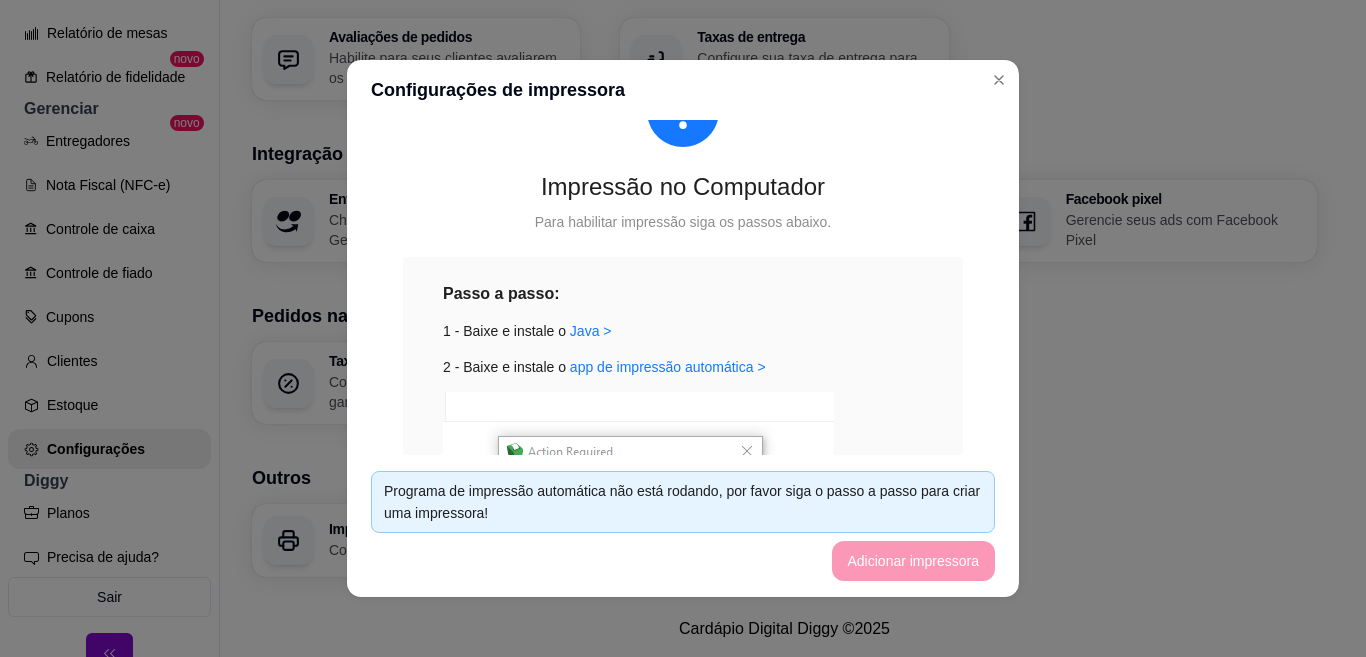 scroll, scrollTop: 392, scrollLeft: 0, axis: vertical 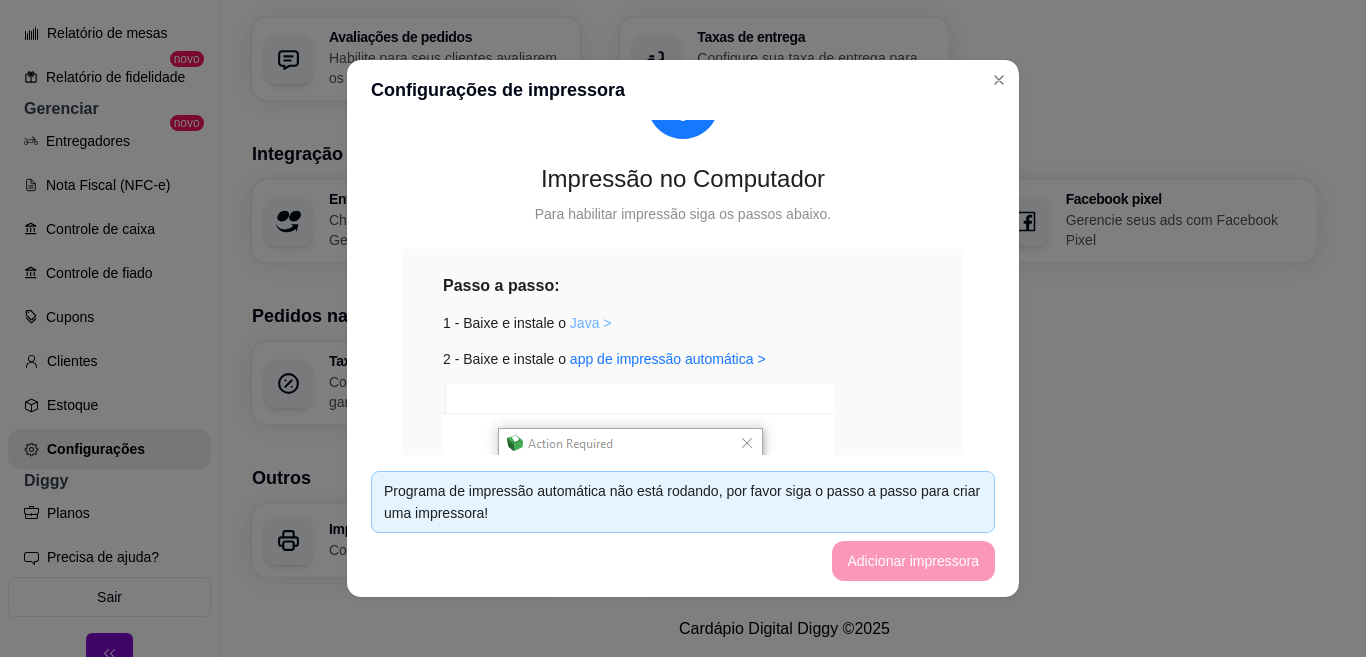 click on "Java >" at bounding box center [591, 323] 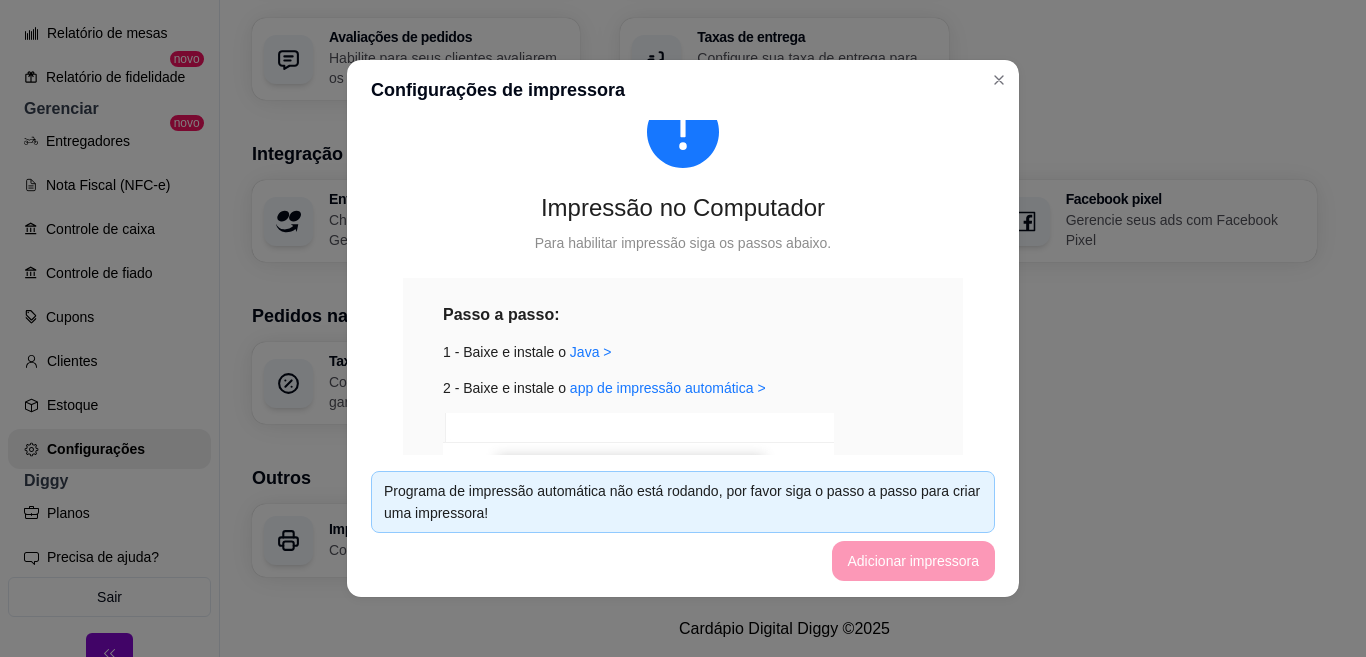 scroll, scrollTop: 436, scrollLeft: 0, axis: vertical 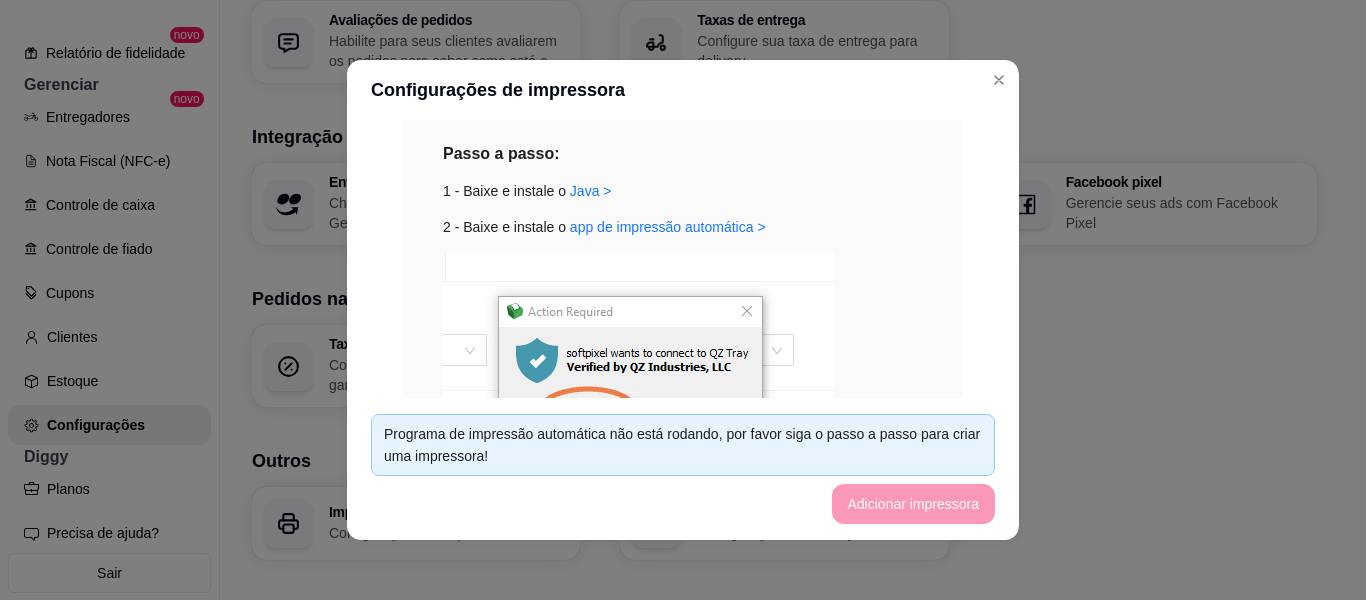 click on "Passo a passo: 1 - Baixe e instale o   Java > 2 - Baixe e instale o   app de impressão automática >   3 - Pressione allow e remember this decision 4 - Atualize essa página!" at bounding box center (683, 375) 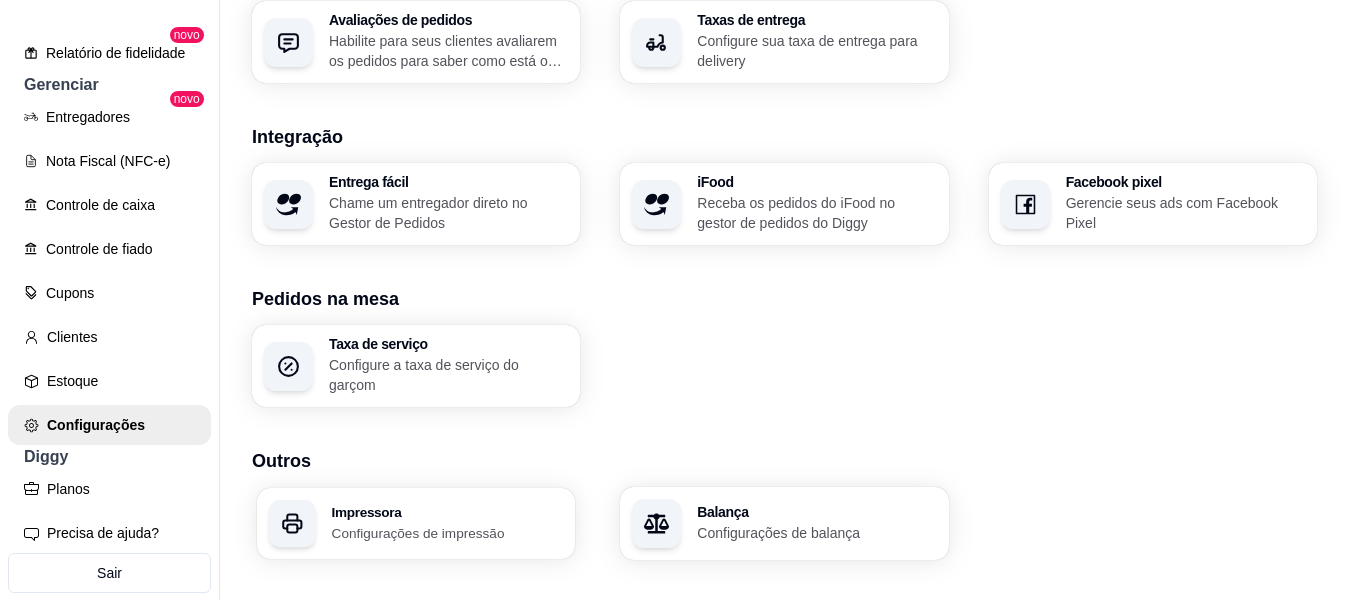 click on "Configurações de impressão" at bounding box center [448, 532] 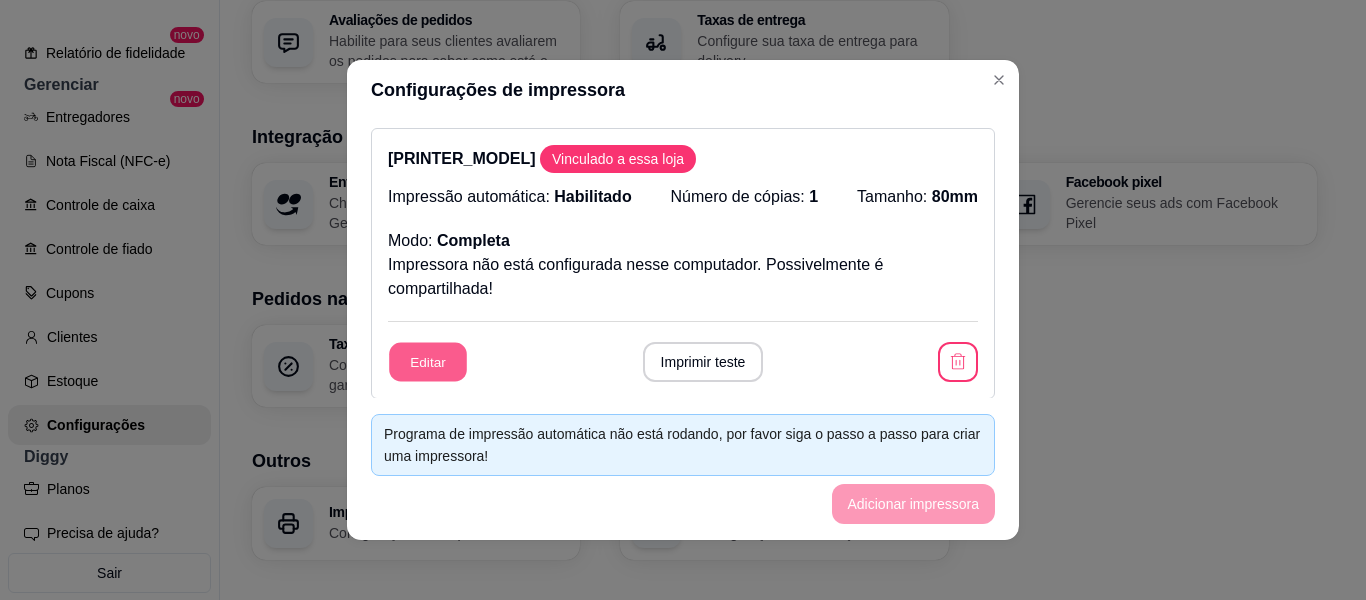click on "Editar" at bounding box center (428, 362) 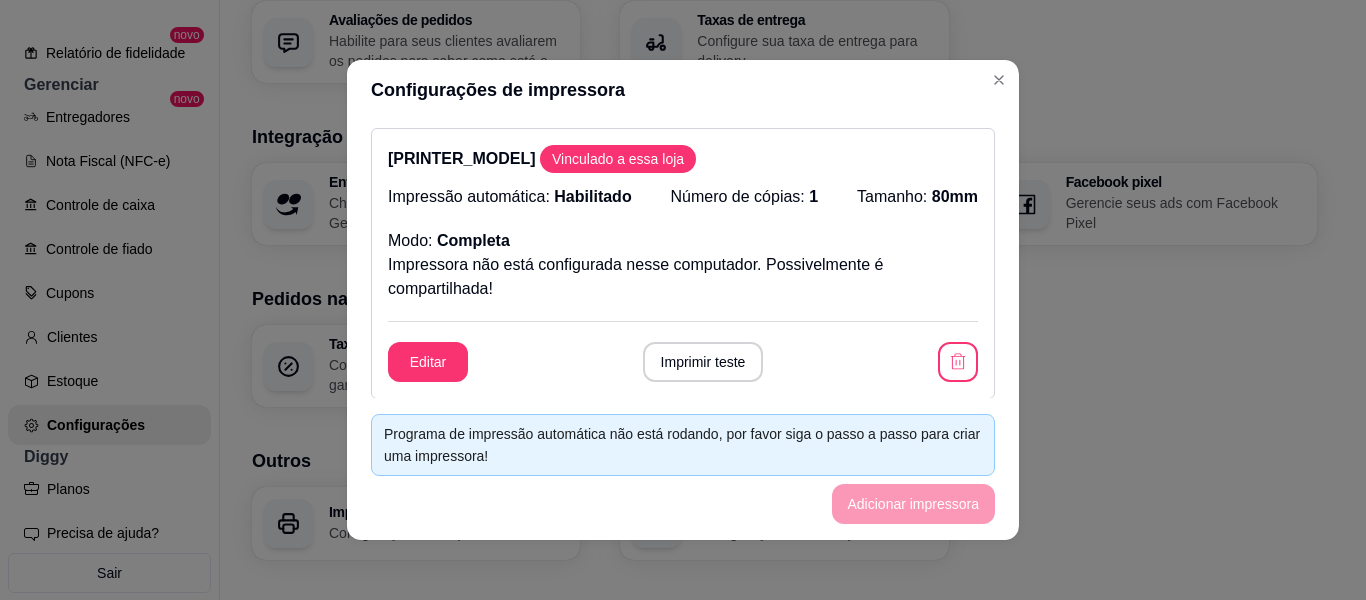 click on "1" at bounding box center [434, 357] 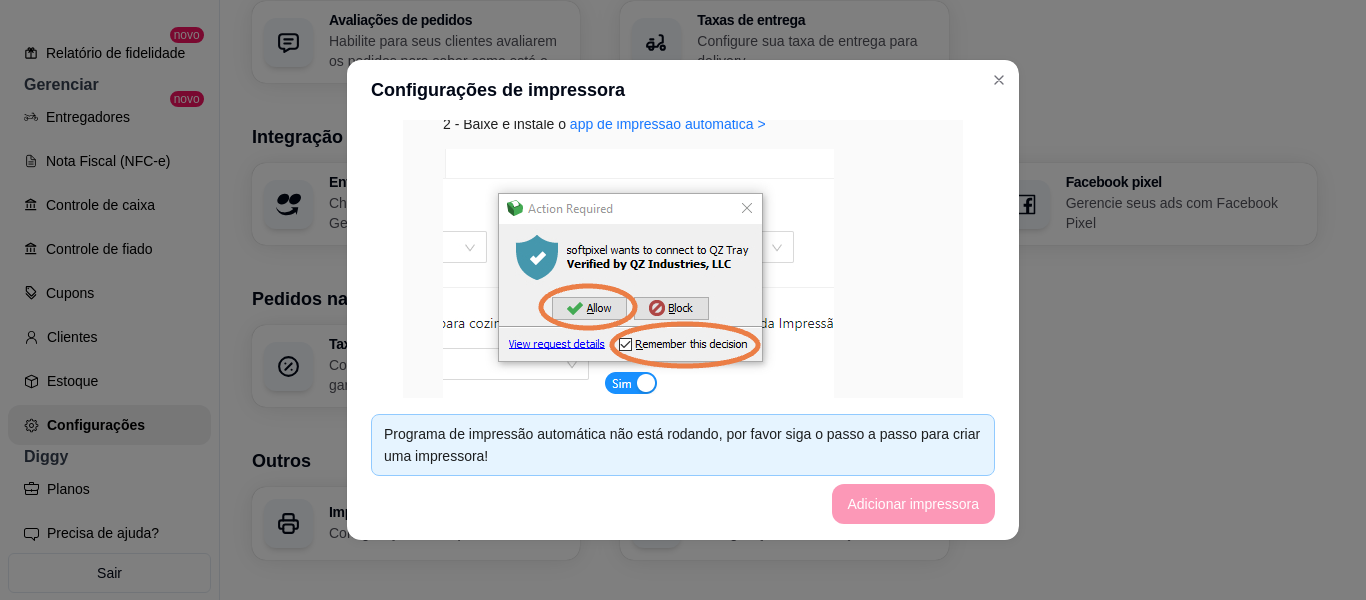 scroll, scrollTop: 815, scrollLeft: 0, axis: vertical 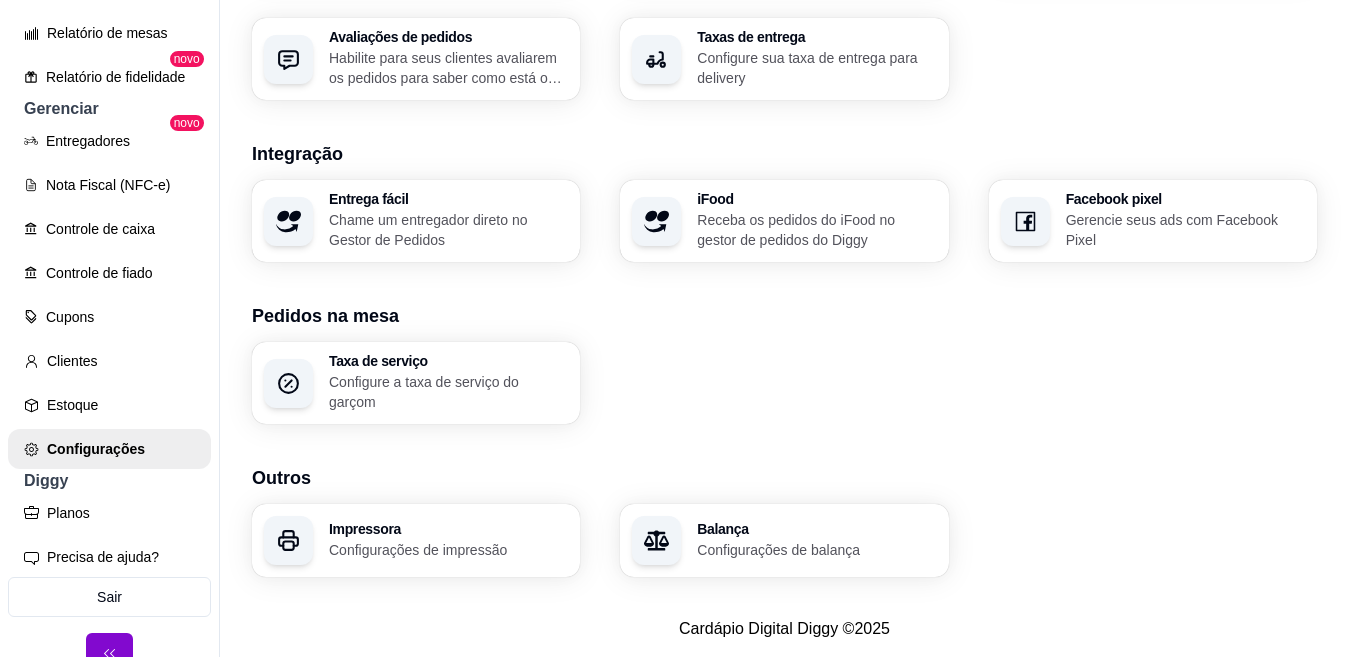 click on "Impressora" at bounding box center (448, 529) 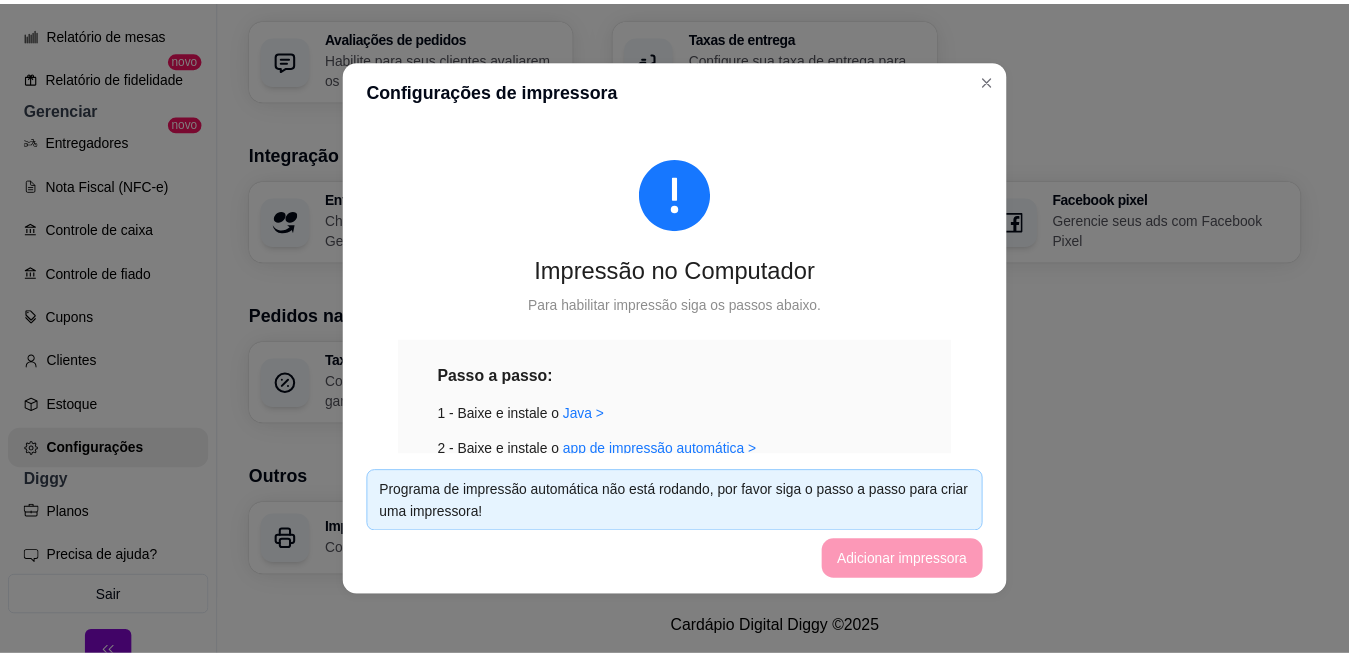 scroll, scrollTop: 0, scrollLeft: 0, axis: both 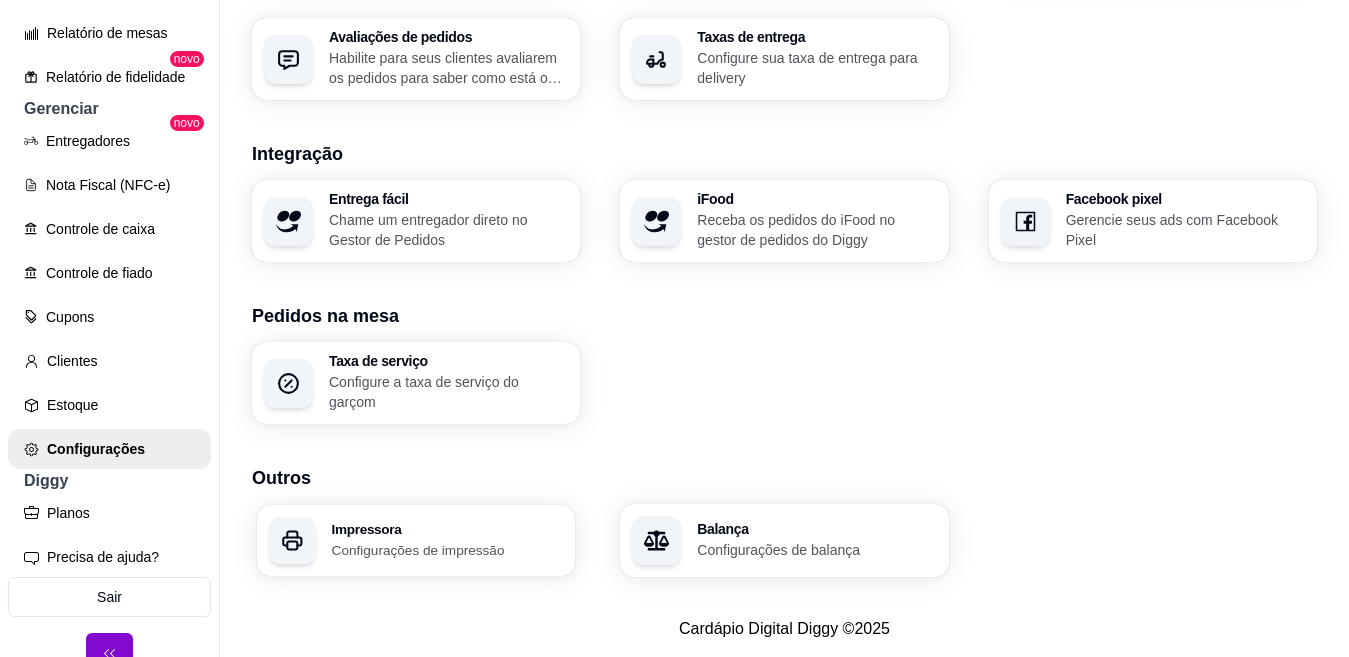 click on "Configurações de impressão" at bounding box center [448, 549] 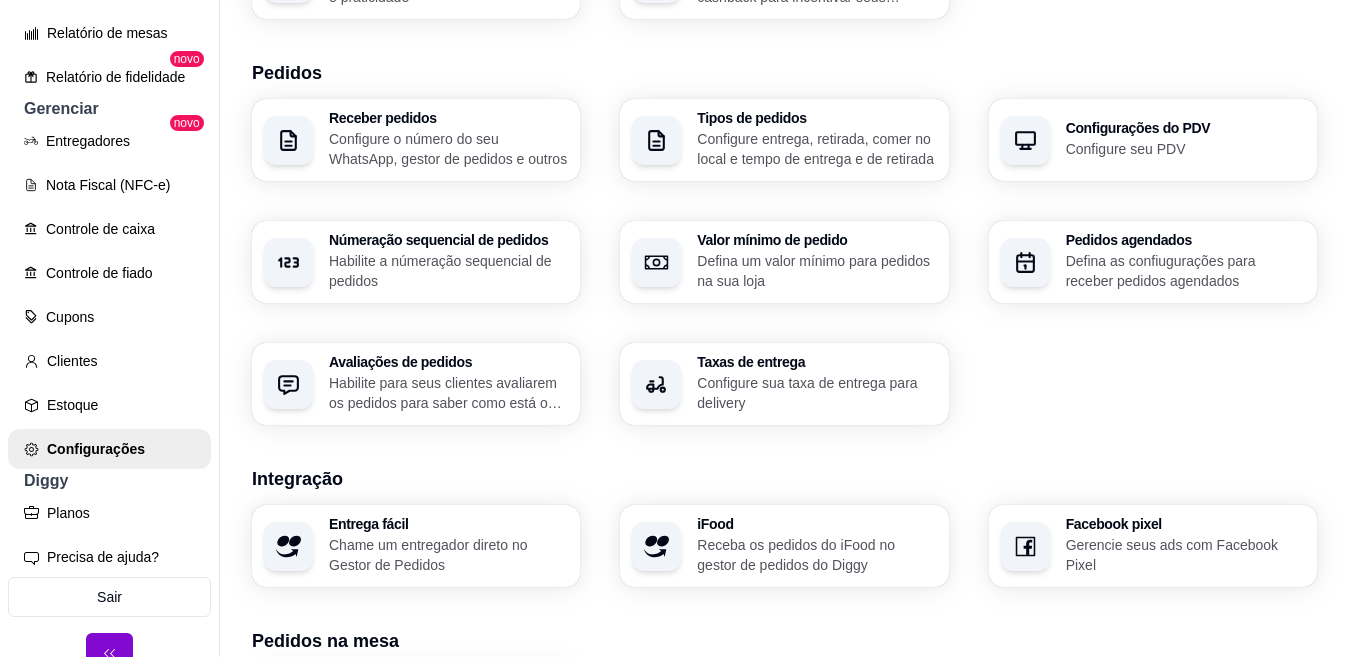 scroll, scrollTop: 0, scrollLeft: 0, axis: both 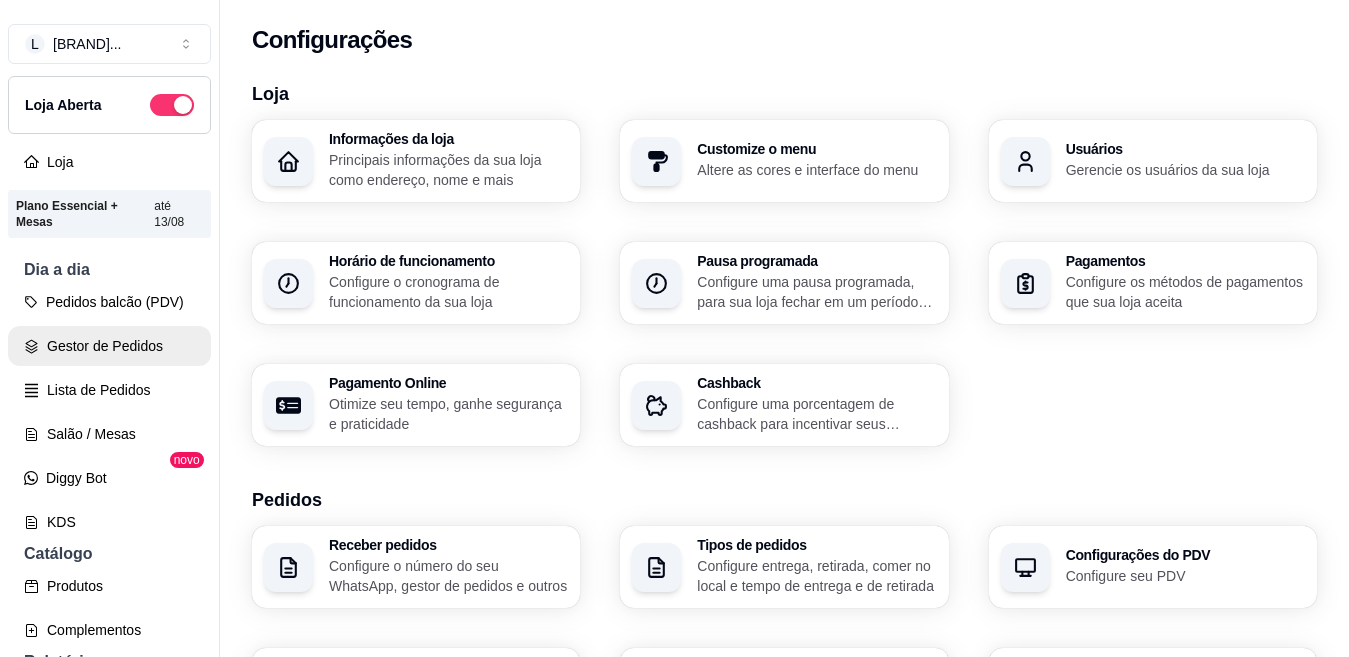 click on "Gestor de Pedidos" at bounding box center (109, 346) 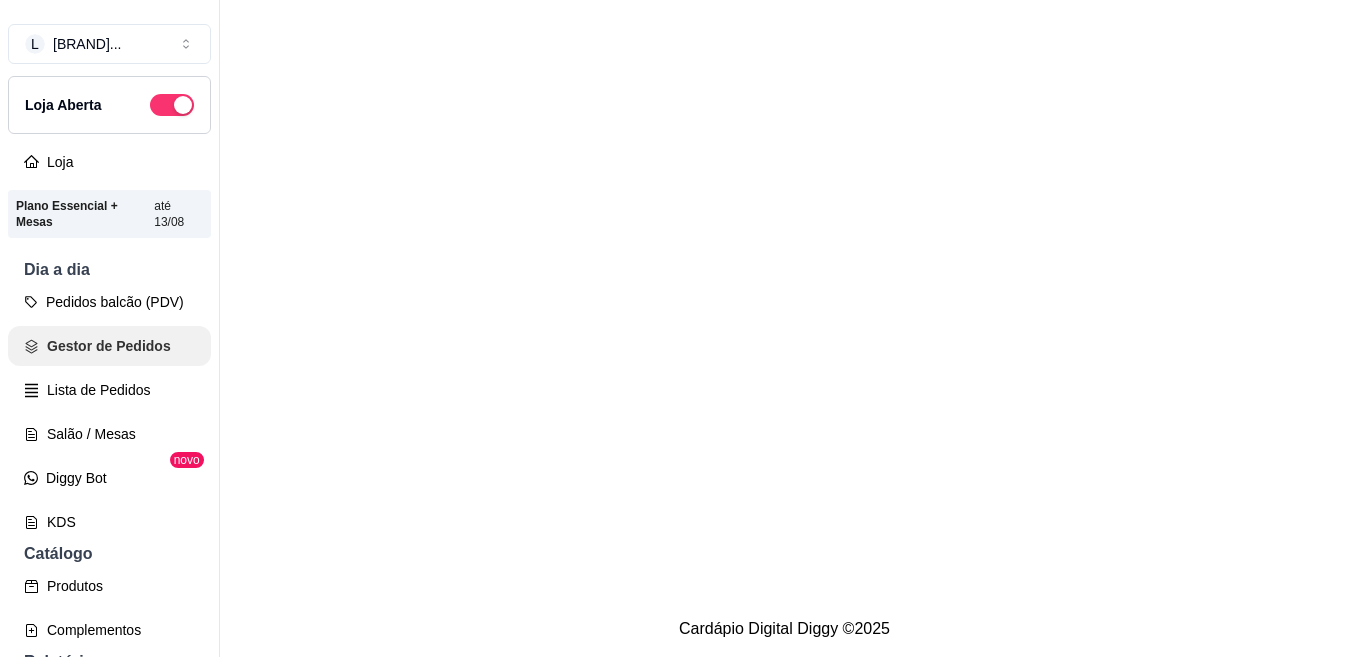 click on "Gestor de Pedidos" at bounding box center [109, 346] 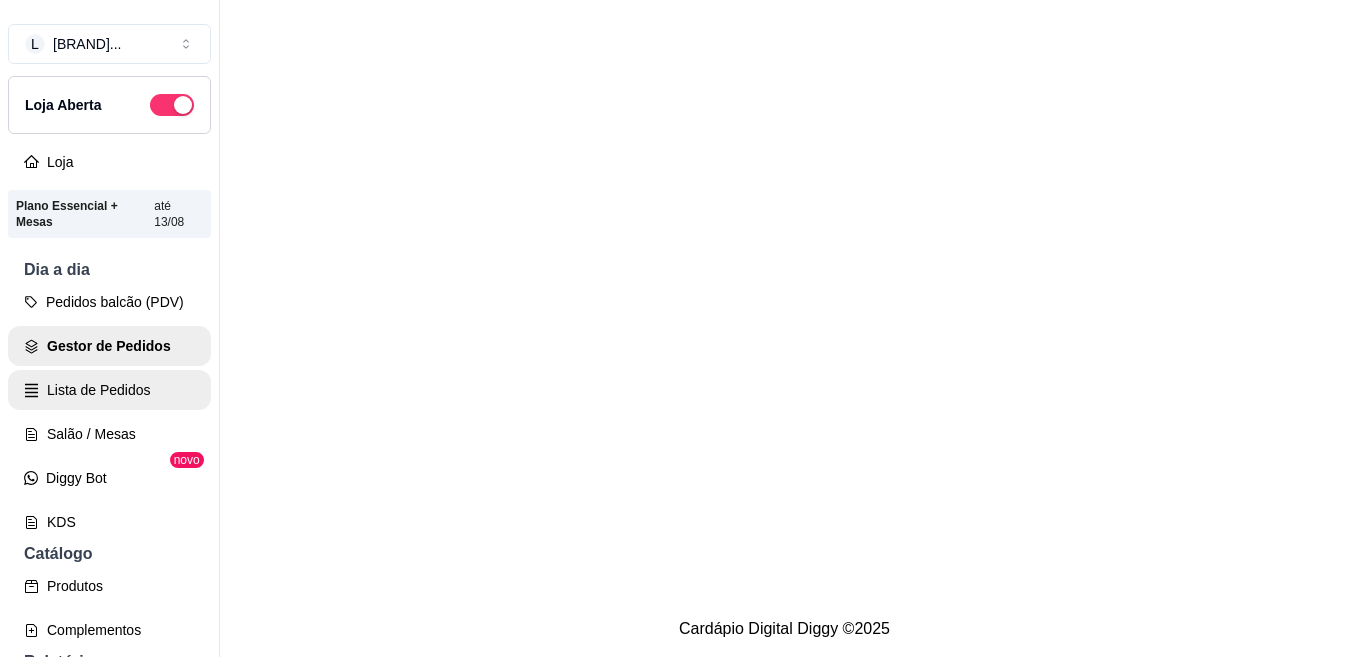 click on "Lista de Pedidos" at bounding box center (109, 390) 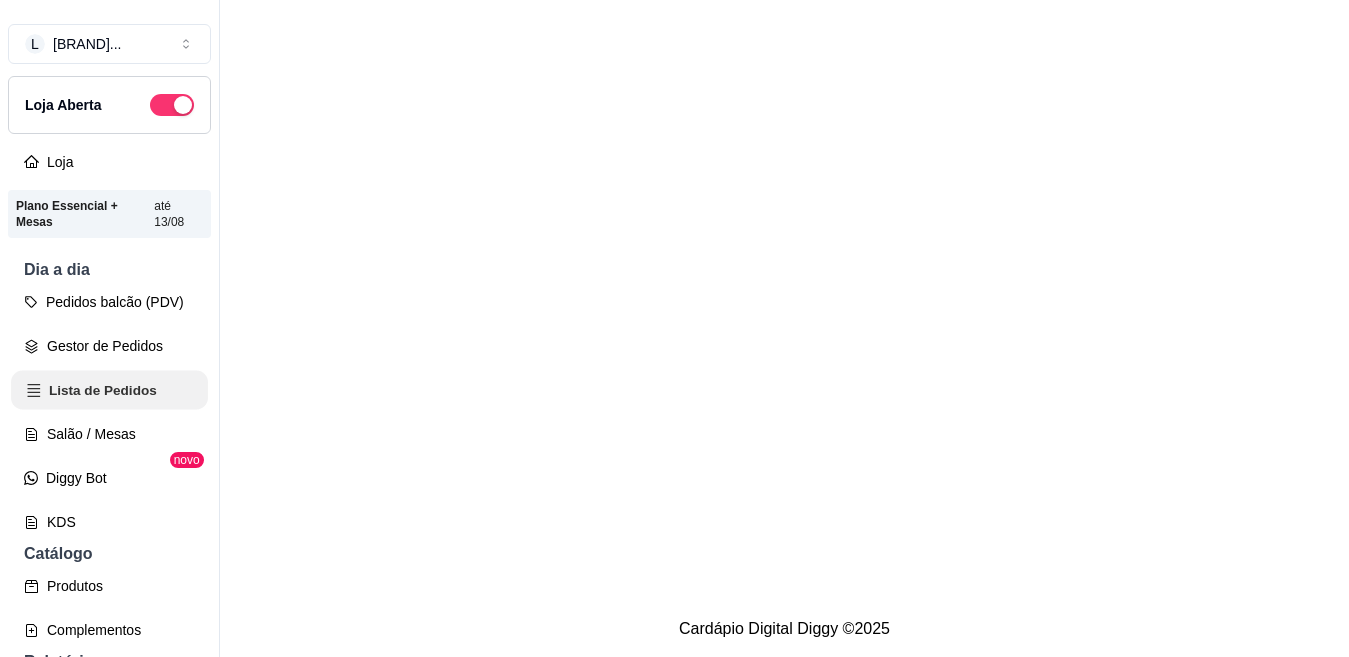 click on "Lista de Pedidos" at bounding box center (109, 390) 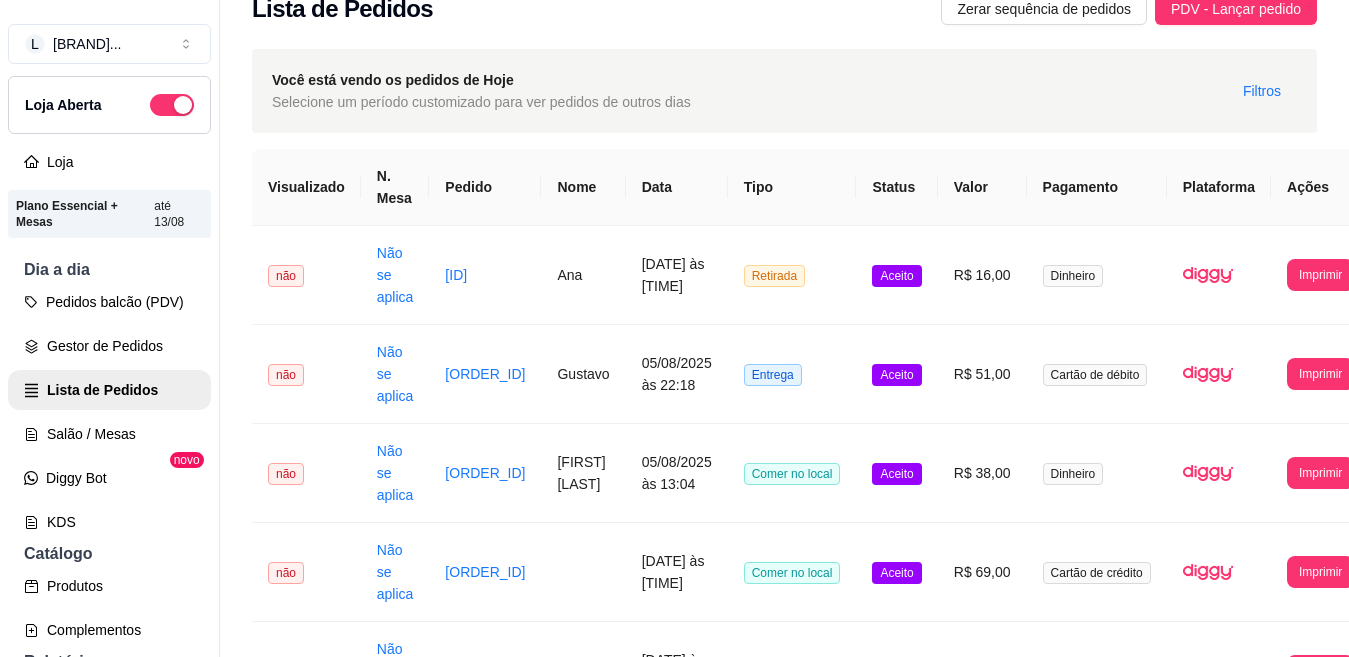 scroll, scrollTop: 63, scrollLeft: 0, axis: vertical 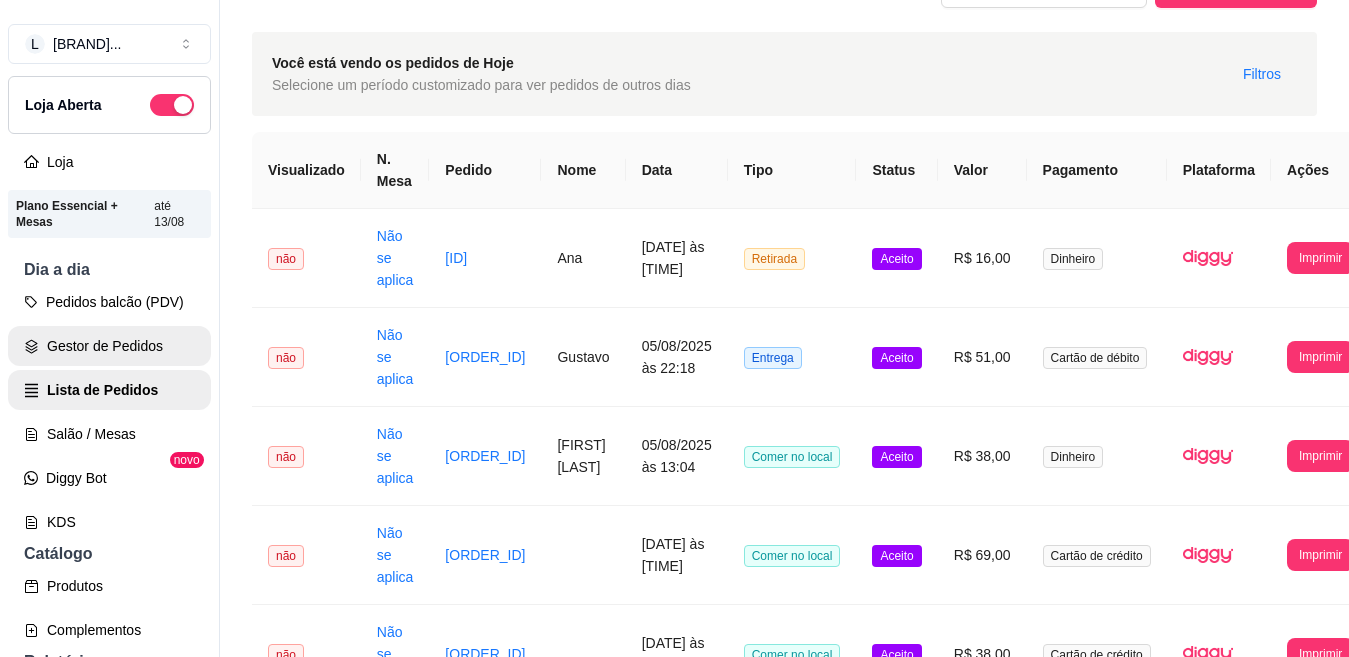 click on "Gestor de Pedidos" at bounding box center (109, 346) 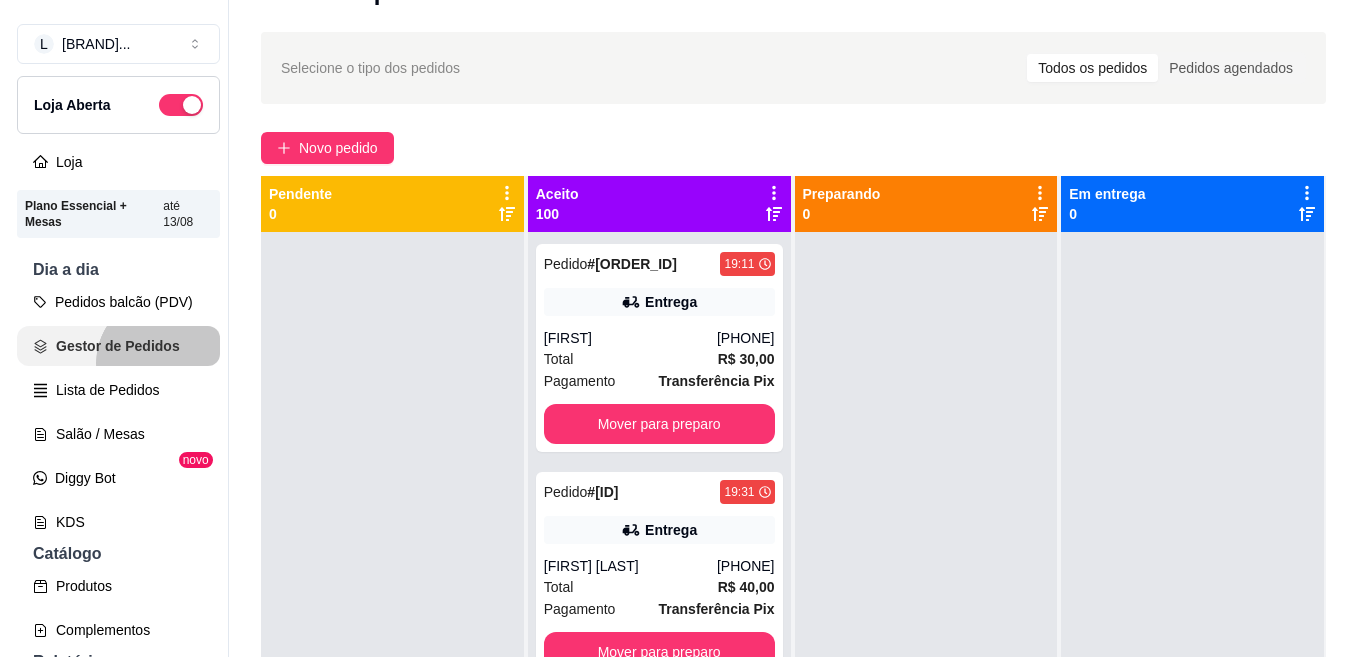 scroll, scrollTop: 0, scrollLeft: 0, axis: both 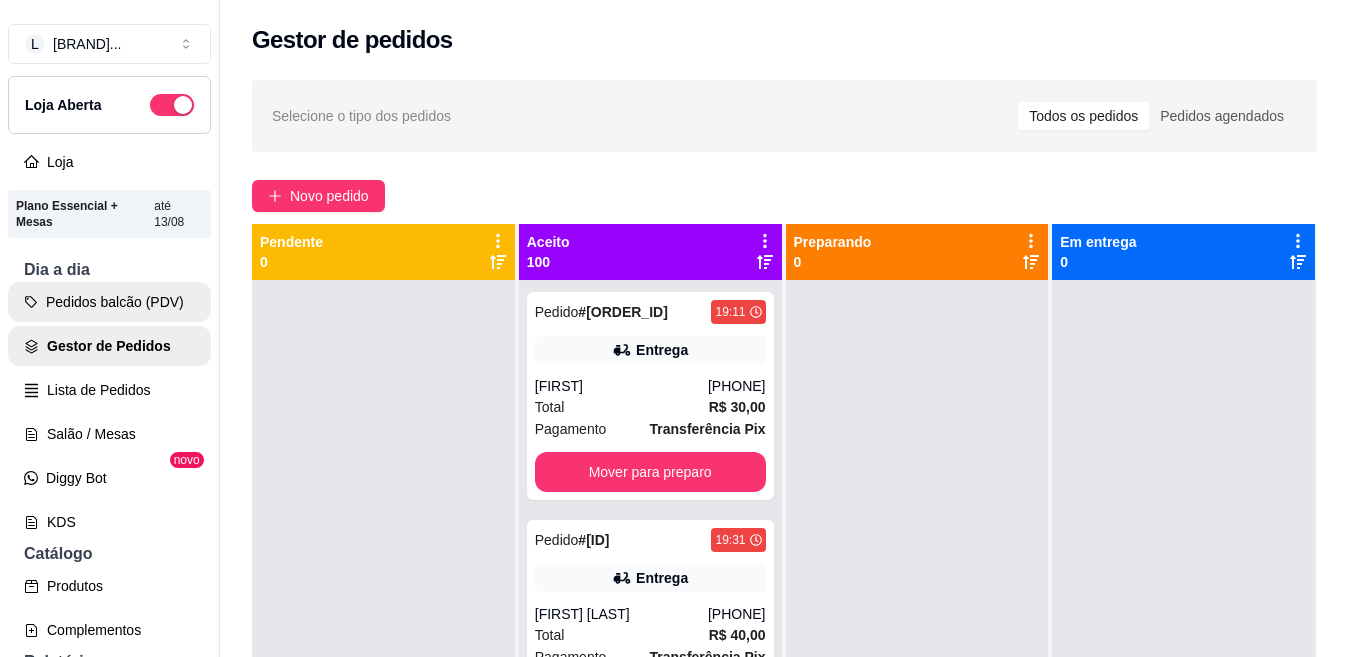 click on "Pedidos balcão (PDV)" at bounding box center [109, 302] 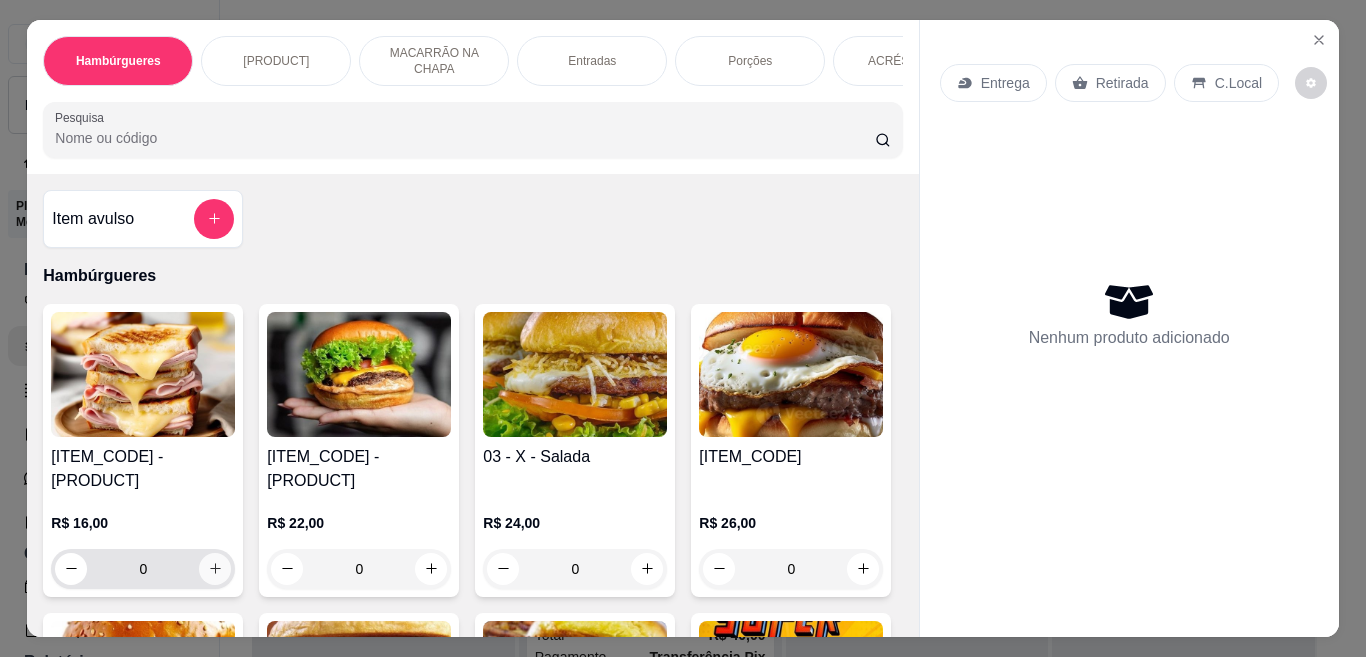 click 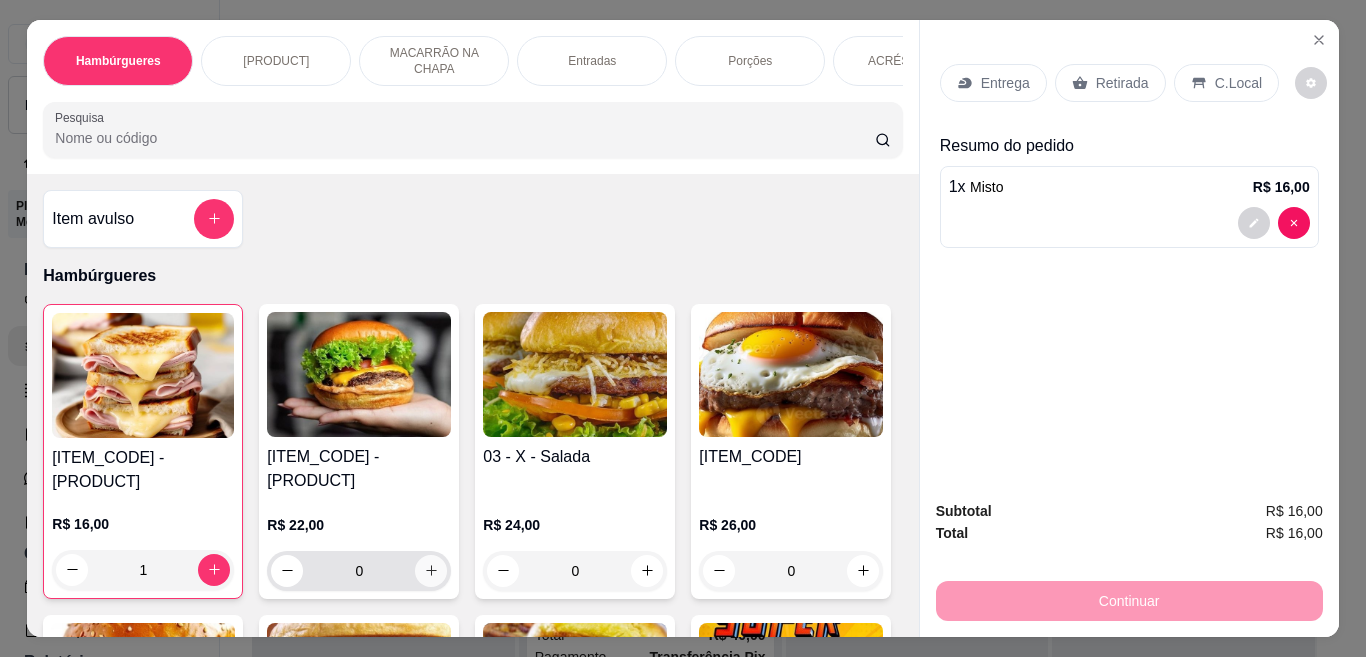 click 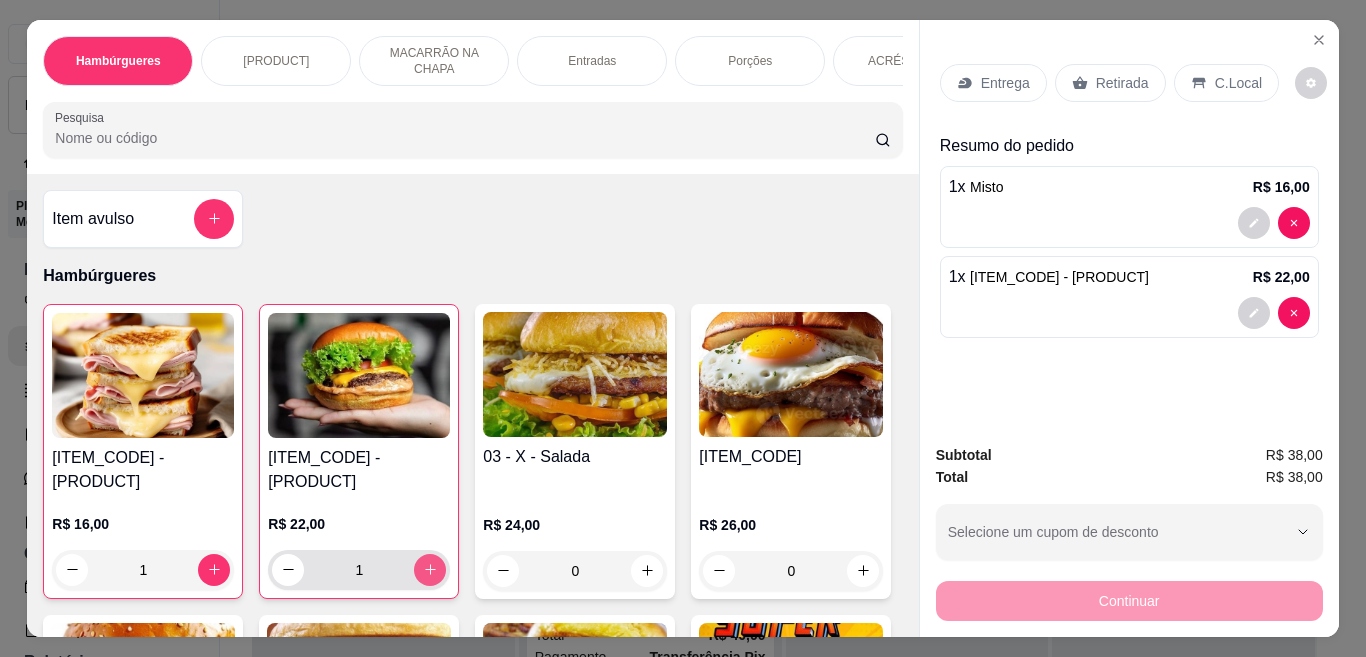 type on "1" 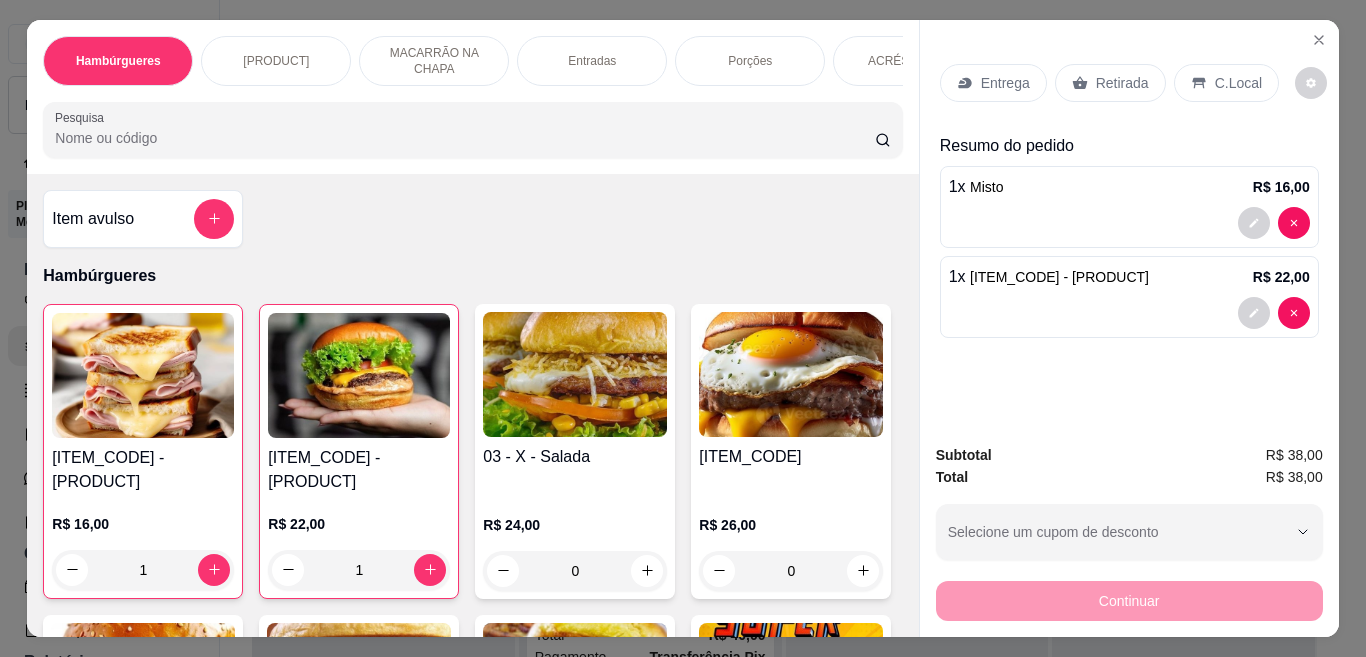 click on "Continuar" at bounding box center [1129, 598] 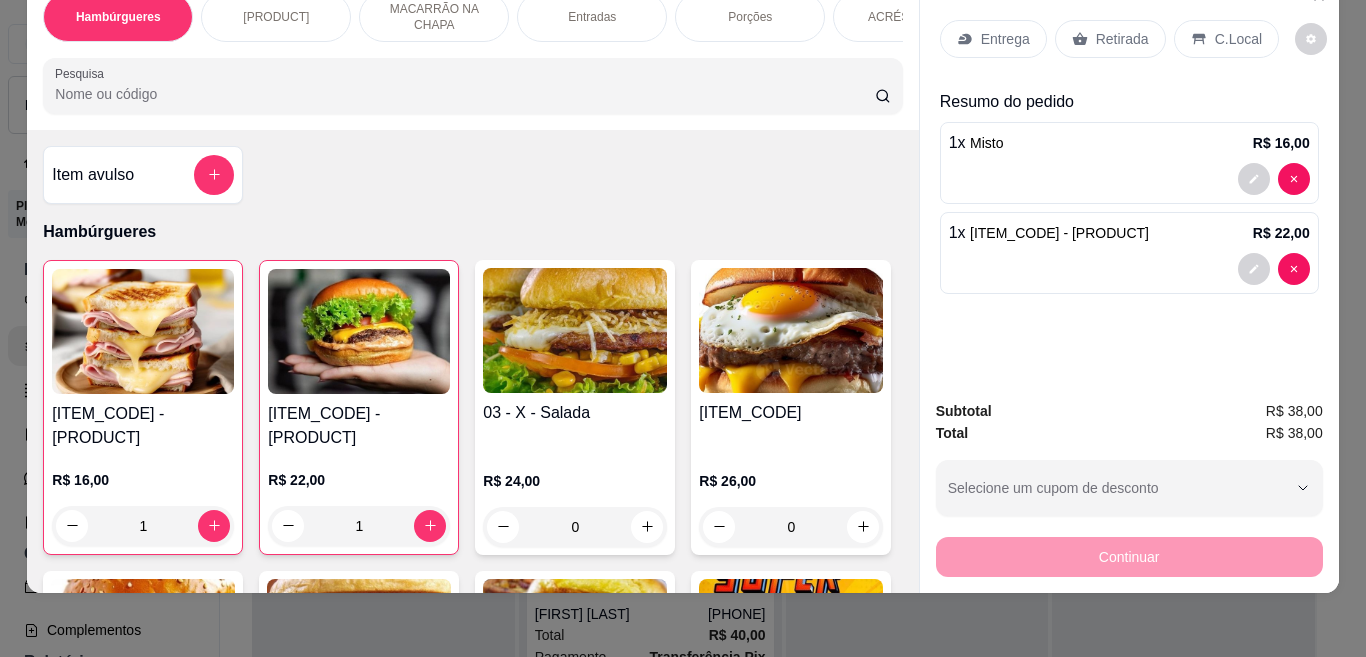 click on "01 - Misto    R$ 16,00 1 02 - X - BURGUER    R$ 22,00 1 03 - X - Salada    R$ 24,00 0 04 - X - EGG   R$ 26,00 0 05 - X - EGG BACON    R$ 32,00 0 06 - X - BACON   R$ 29,00 0 07 - X - tudo    R$ 35,00 0 08 - SUPER X - TUDO   R$ 40,00 0 09 - X - TROPICAL    R$ 34,00 0" at bounding box center [472, 716] 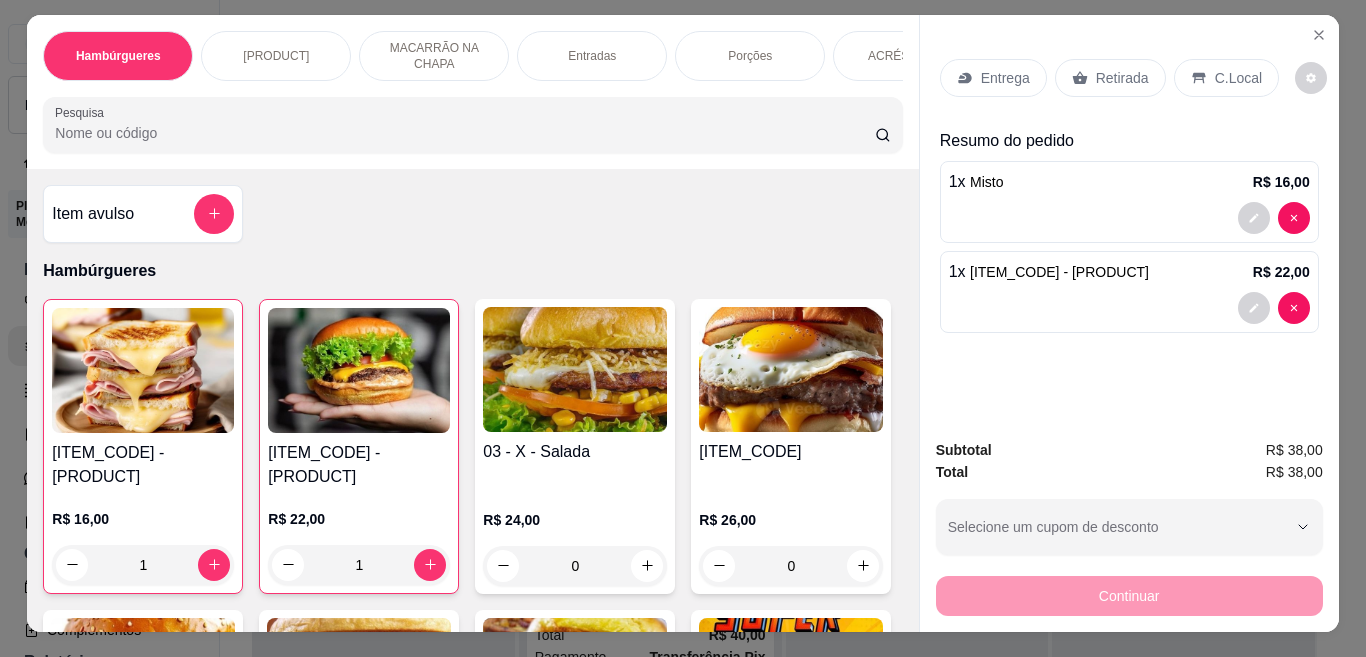 scroll, scrollTop: 0, scrollLeft: 0, axis: both 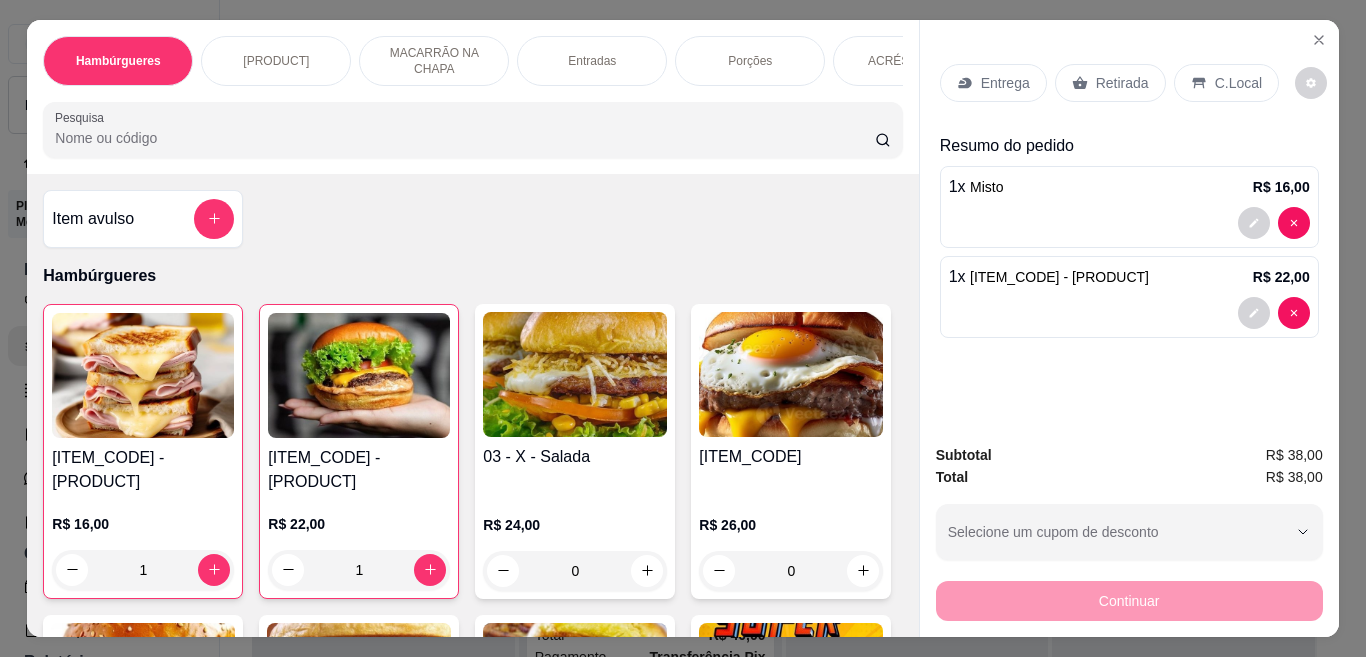 click on "Continuar" at bounding box center (1129, 598) 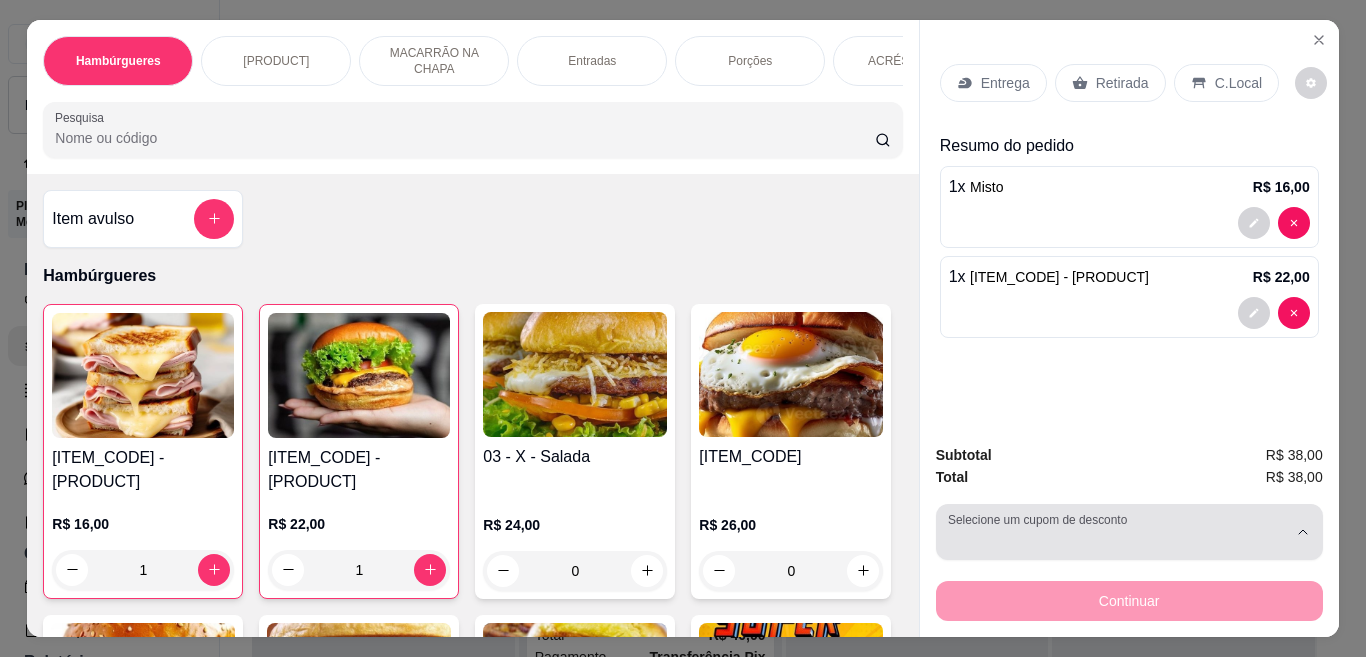 click at bounding box center [1117, 532] 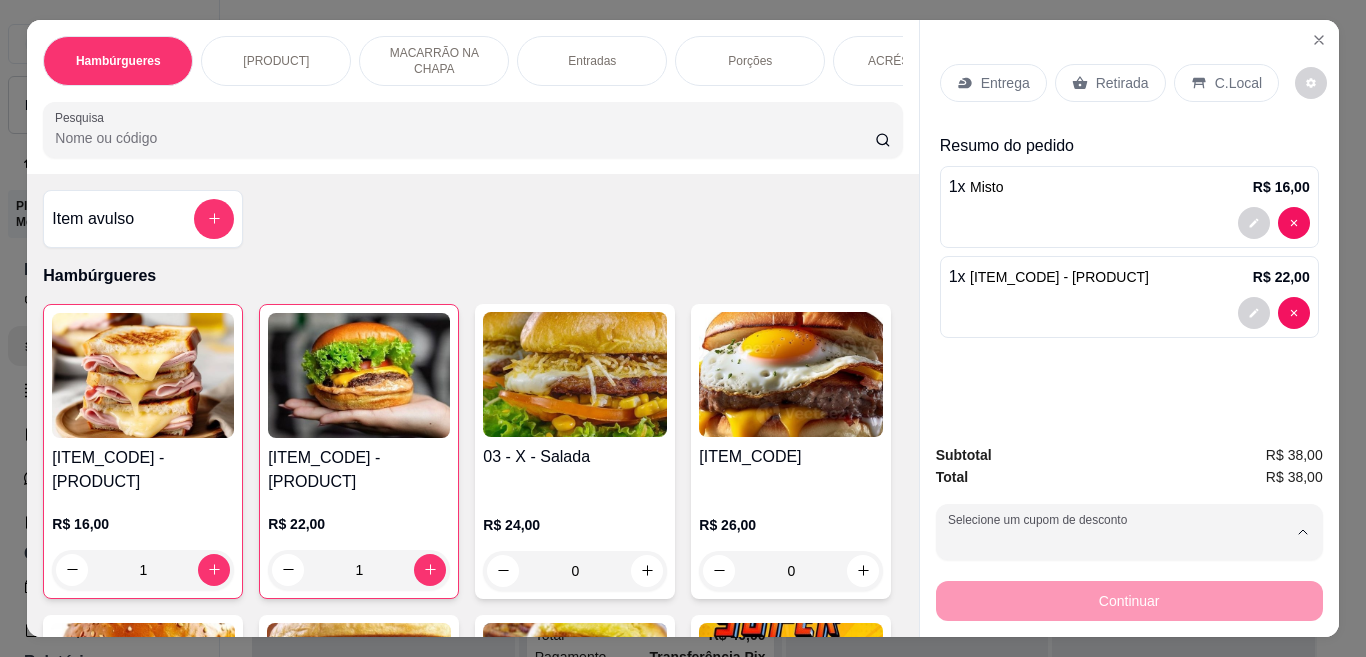 click on "5% de desconto" at bounding box center [1031, 599] 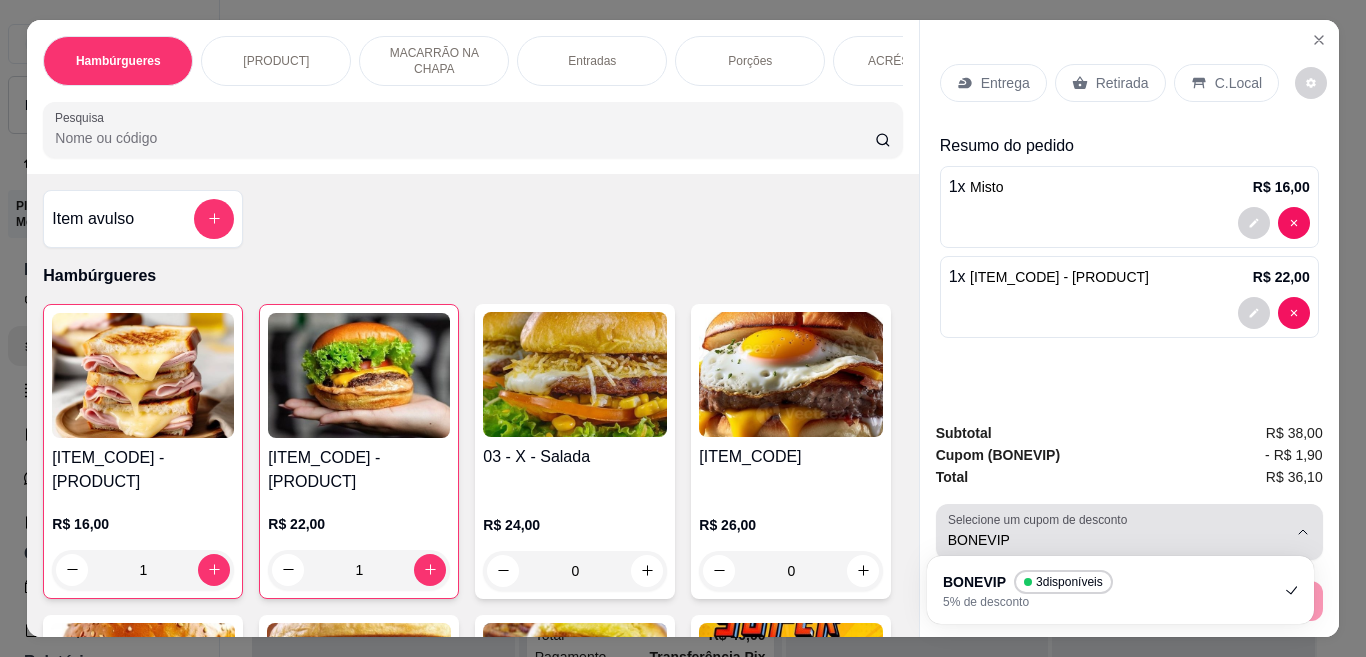 click on "BONEVIP" at bounding box center [1117, 532] 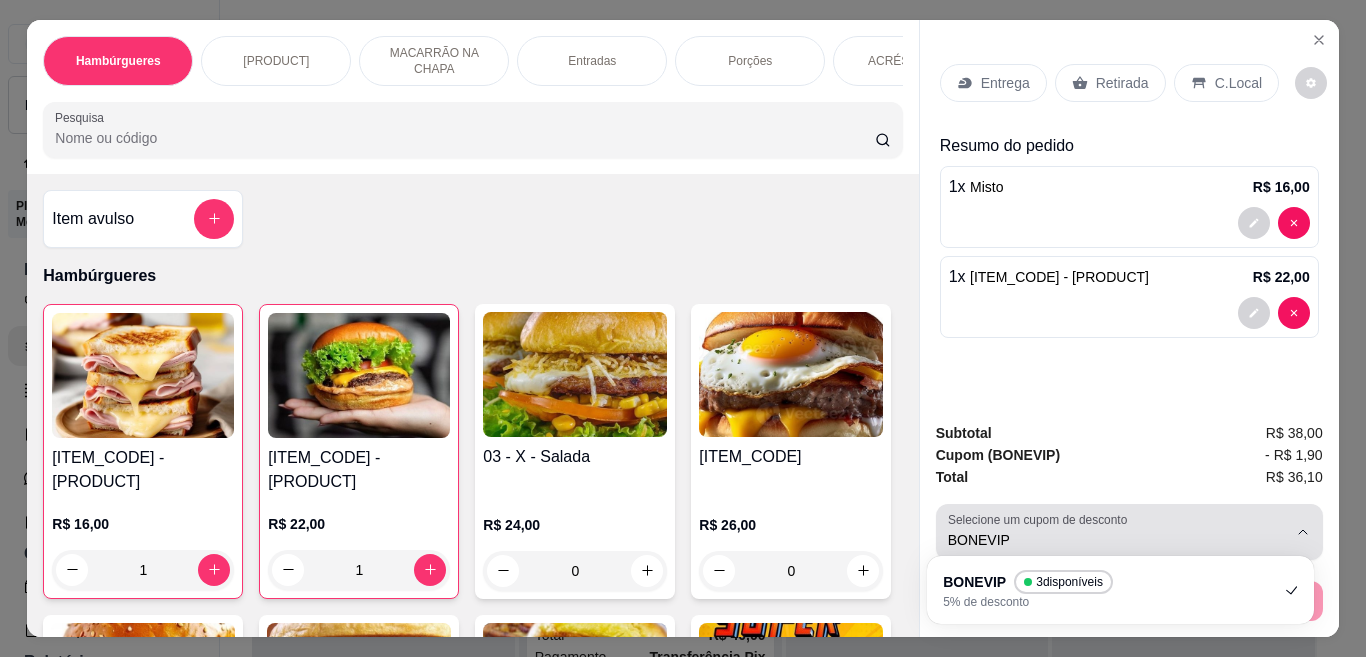 click on "BONEVIP" at bounding box center [1117, 540] 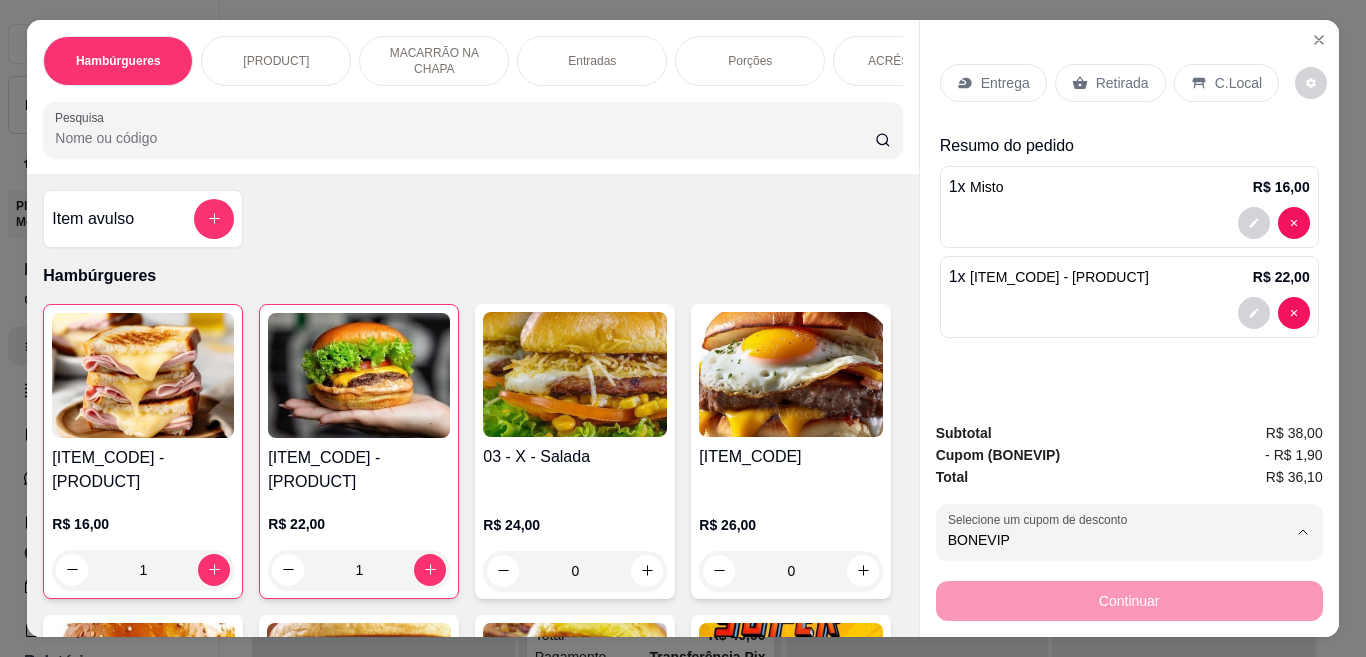 click on "BONEVIP 3  disponíveis 5% de desconto" at bounding box center [1111, 588] 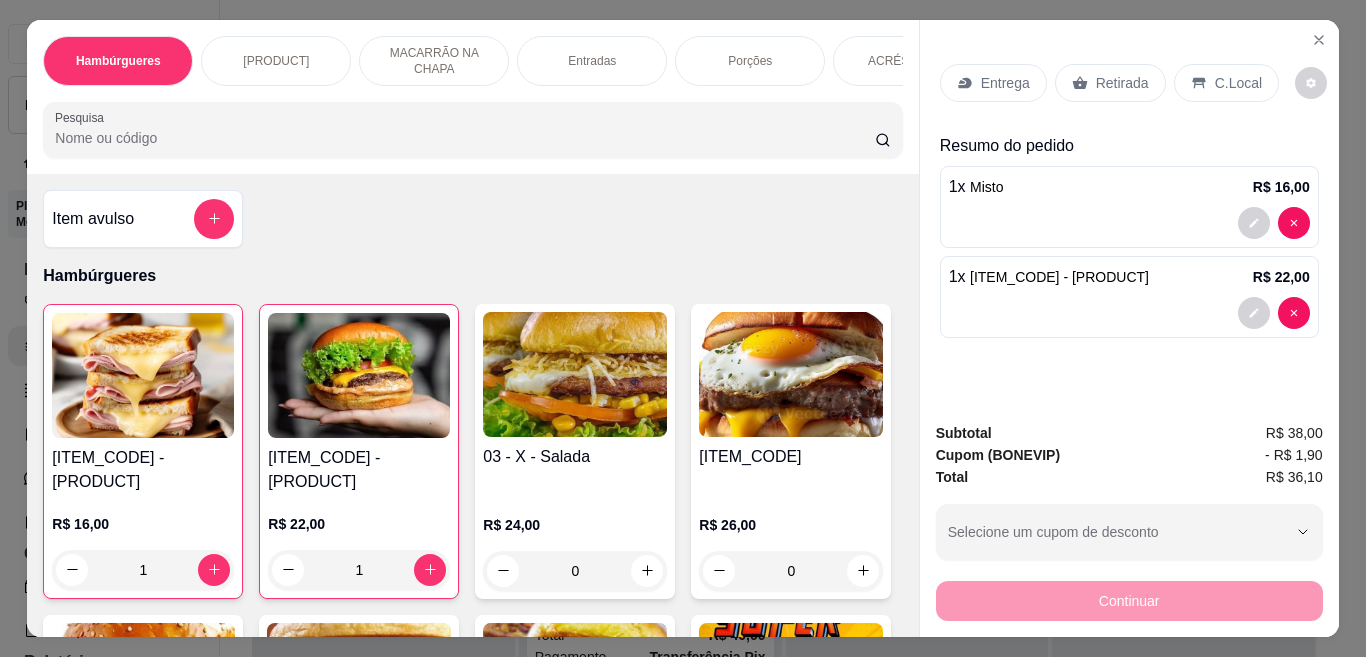 click on "Continuar" at bounding box center [1129, 598] 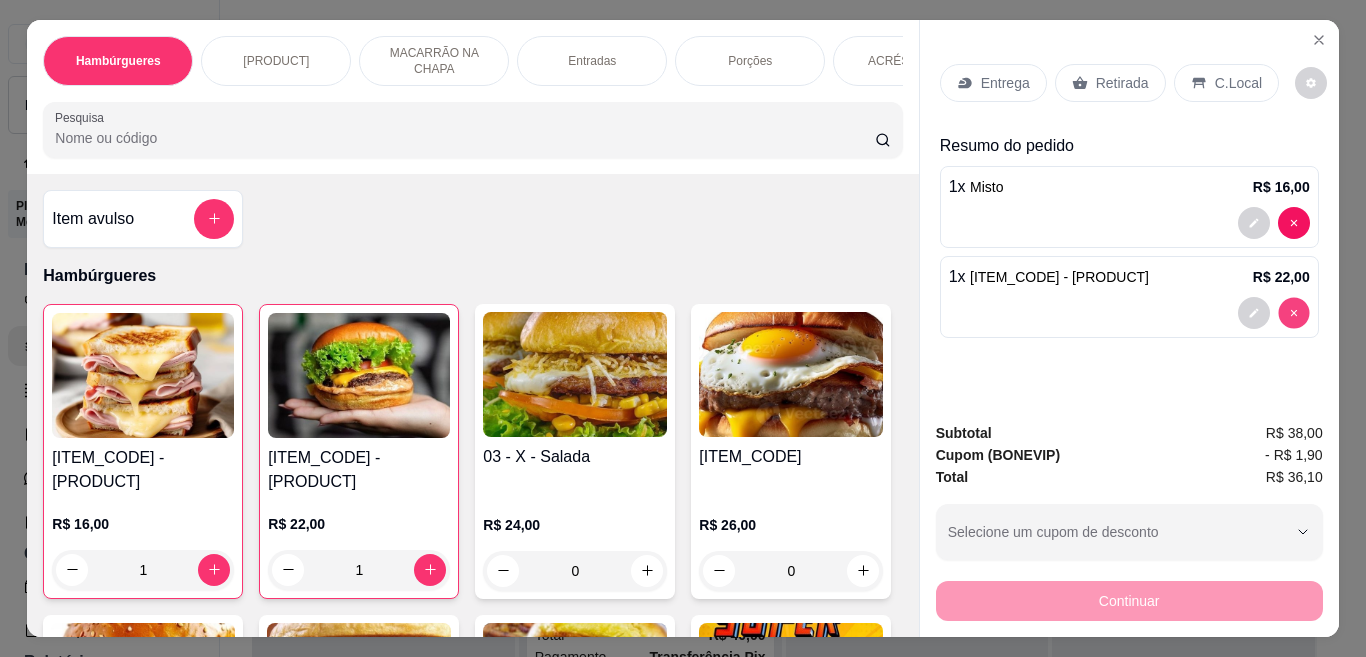 type on "0" 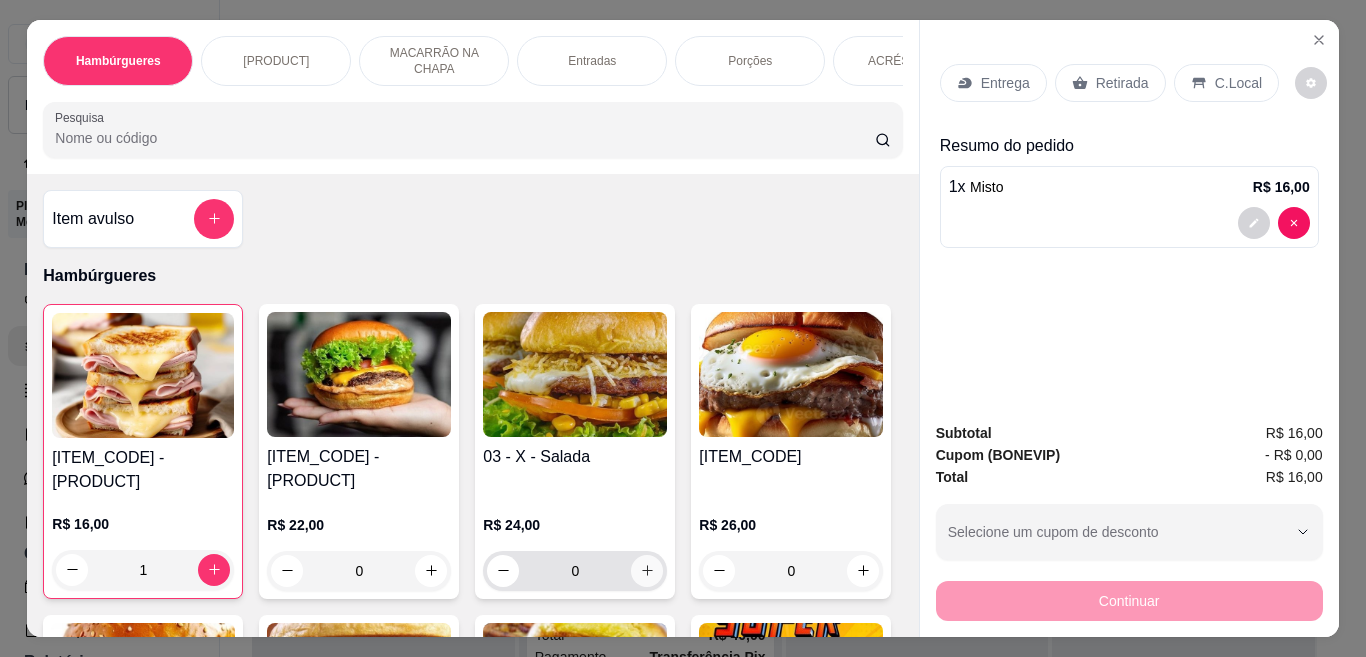 click 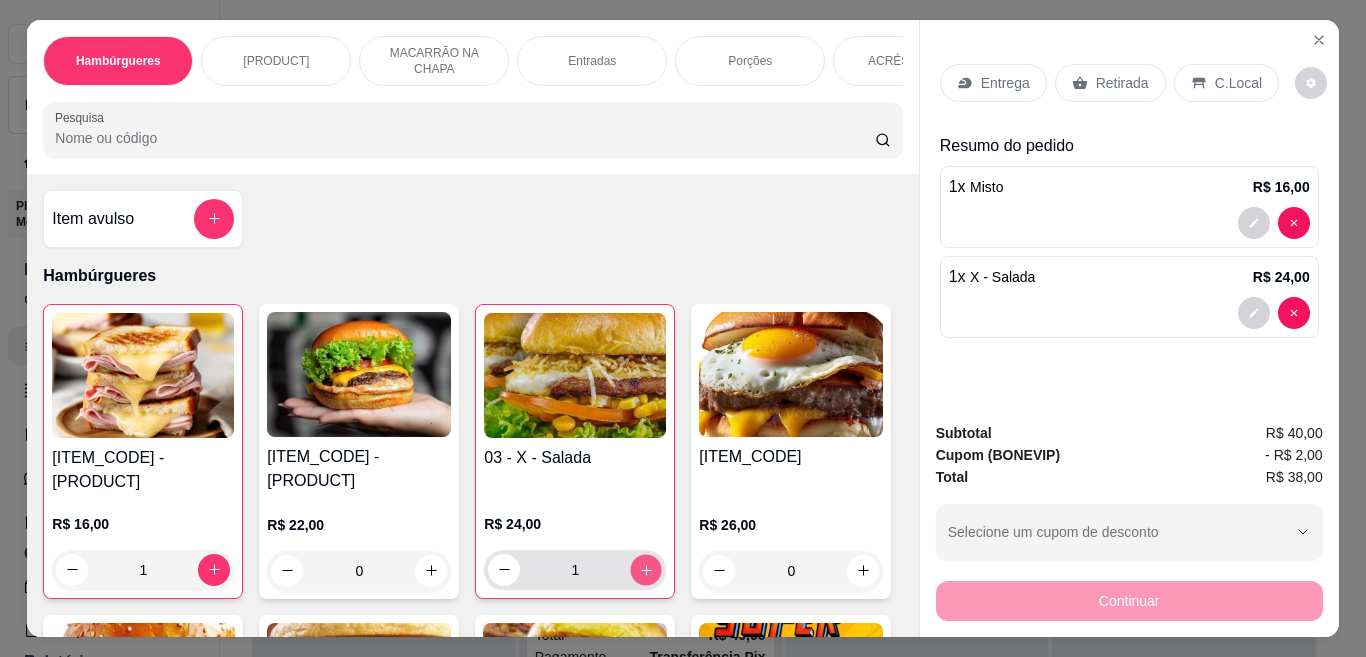 click 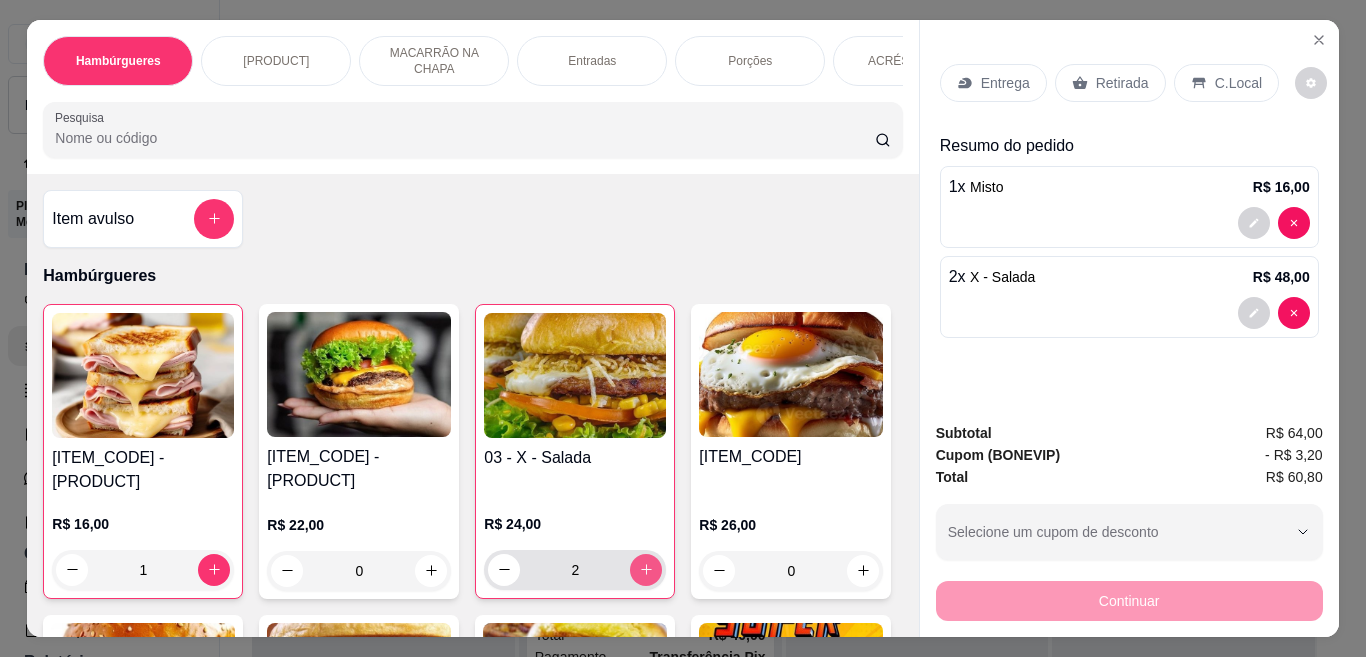 click 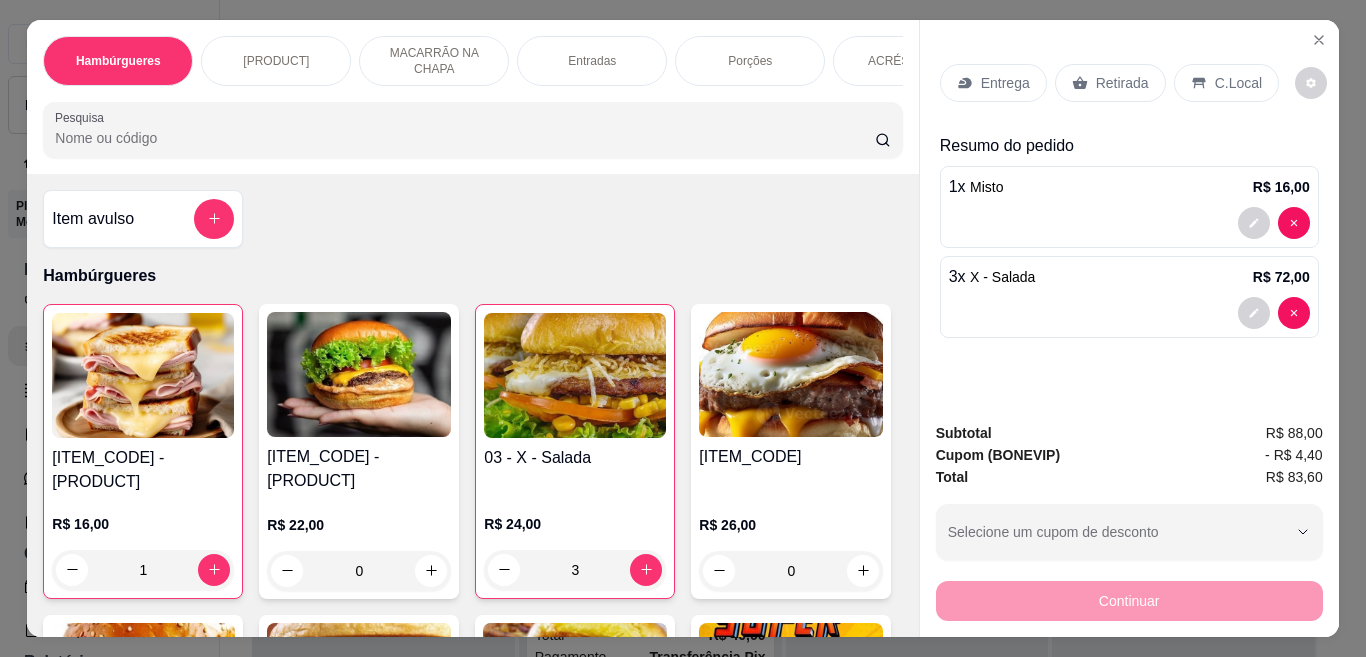 scroll, scrollTop: 0, scrollLeft: 5, axis: horizontal 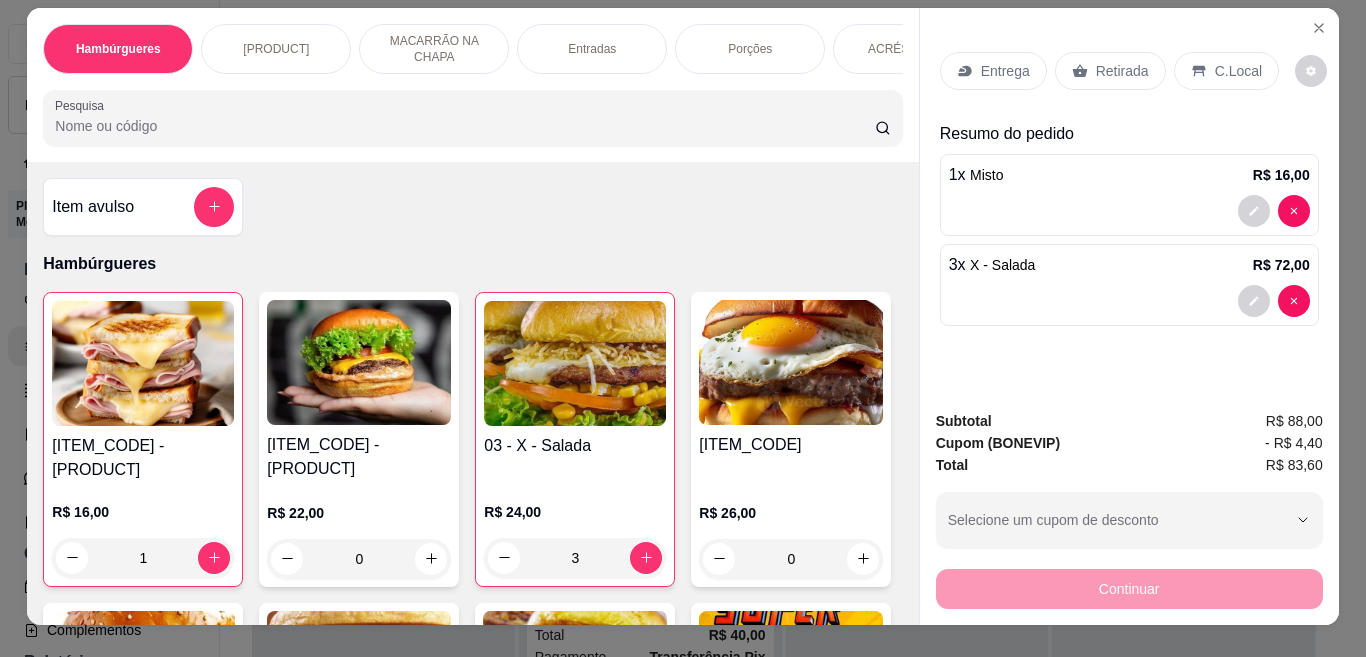 click on "Hambúrgueres  Hambúrgueres de Frango  MACARRÃO NA CHAPA  Entradas  Porções  ACRÉSCIMOS  BEBIDAS  Pesquisa Item avulso Hambúrgueres  01 - Misto    R$ 16,00 1 02 - X - BURGUER    R$ 22,00 0 03 - X - Salada    R$ 24,00 3 04 - X - EGG   R$ 26,00 0 05 - X - EGG BACON    R$ 32,00 0 06 - X - BACON   R$ 29,00 0 07 - X - tudo    R$ 35,00 0 08 - SUPER X - TUDO   R$ 40,00 0 09 - X - TROPICAL    R$ 34,00 0 Hambúrgueres de Frango  010 - X - SALADA FRANGO   R$ 24,00 0 011 - X - EGG FRANGO   R$ 26,00 0 012 - X - BACON FRANGO    R$ 29,00 0 013 - X - TUDO FRANGO    R$ 35,00 0 014 - X- LOMBO    R$ 32,00 0 MACARRÃO NA CHAPA  015 - MACARRÃO TRADICIONAL    R$ 25,00 0 016 - MACARRÃO CREMOSO    R$ 25,00 0 Entradas  017 -  BATATA FRITA SIMPLES    R$ 20,00 0 018 - BATATA FRITA COM BACON   R$ 35,00 0 019 - BATATA FRITA COM BACON E CHEDDAR   R$ 40,00 0 Porções  020 - Nuggets de frango    R$ 25,00 0 021 - Filé mignon com fritas   R$ 75,00 0 022 - Peixe com Fritas    R$ 70,00 0   R$ 100,00 0   0   0" at bounding box center [683, 328] 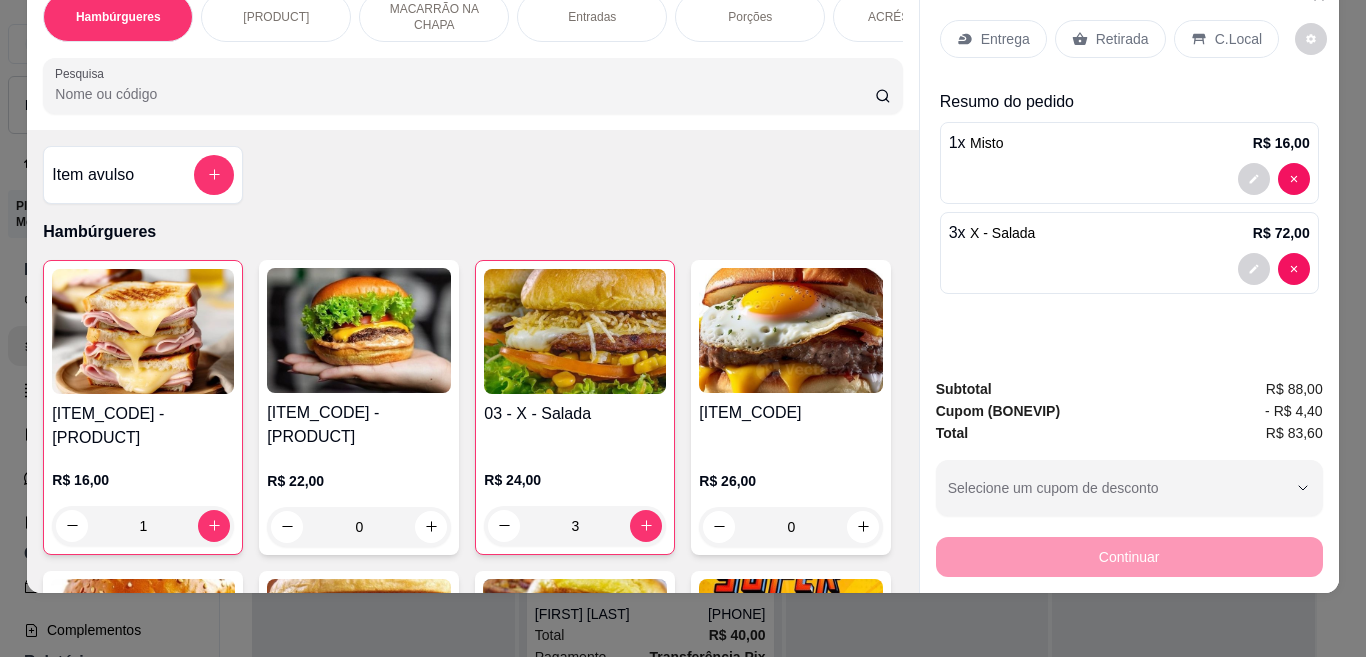 scroll, scrollTop: 0, scrollLeft: 5, axis: horizontal 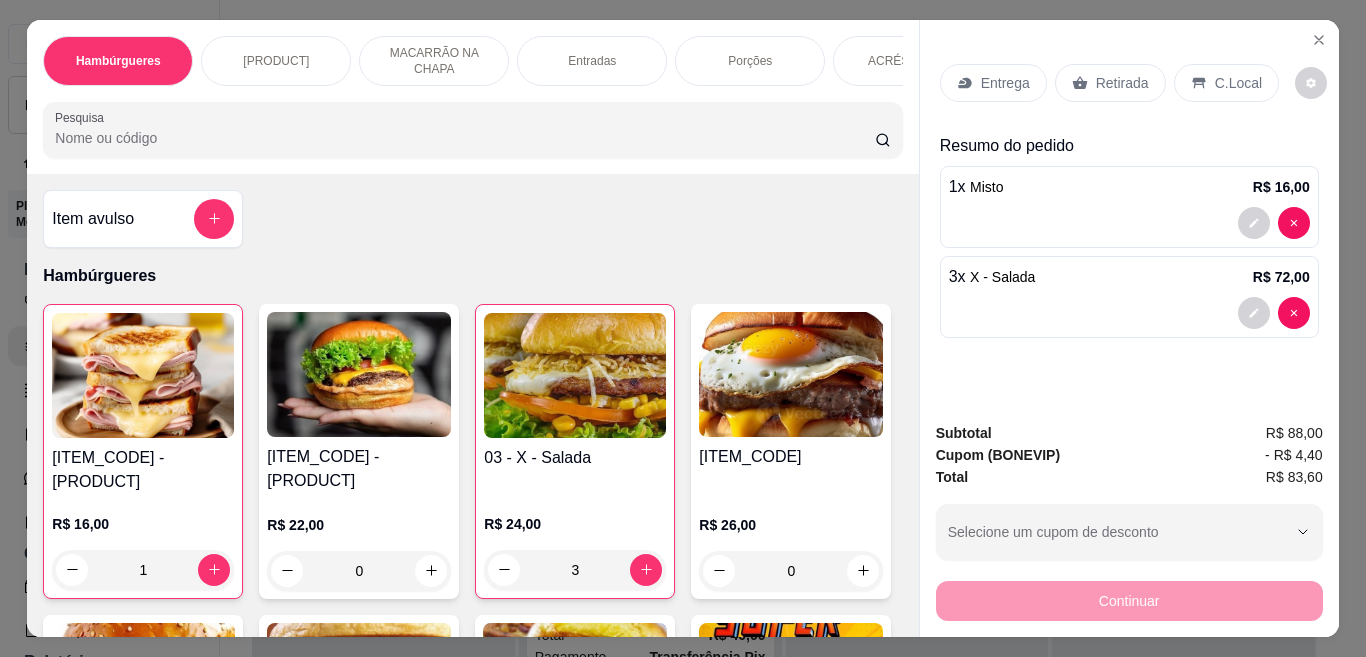 click on "Entrega" at bounding box center (993, 83) 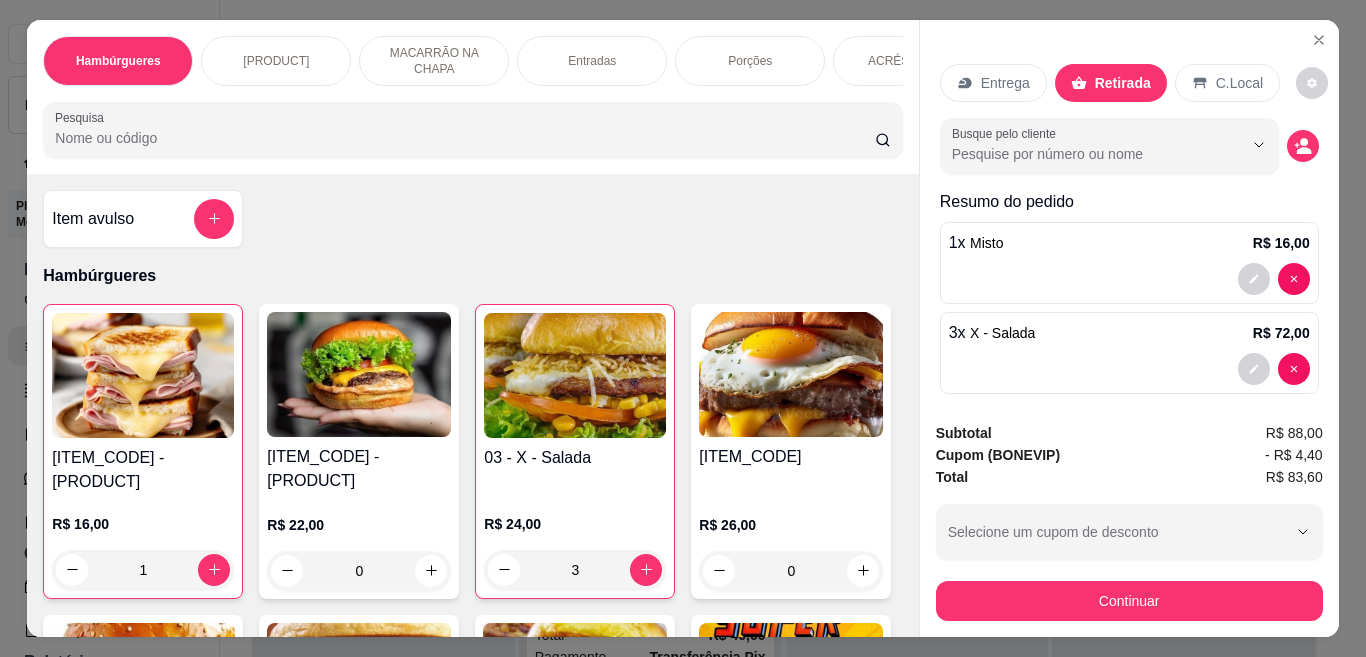click on "C.Local" at bounding box center [1239, 83] 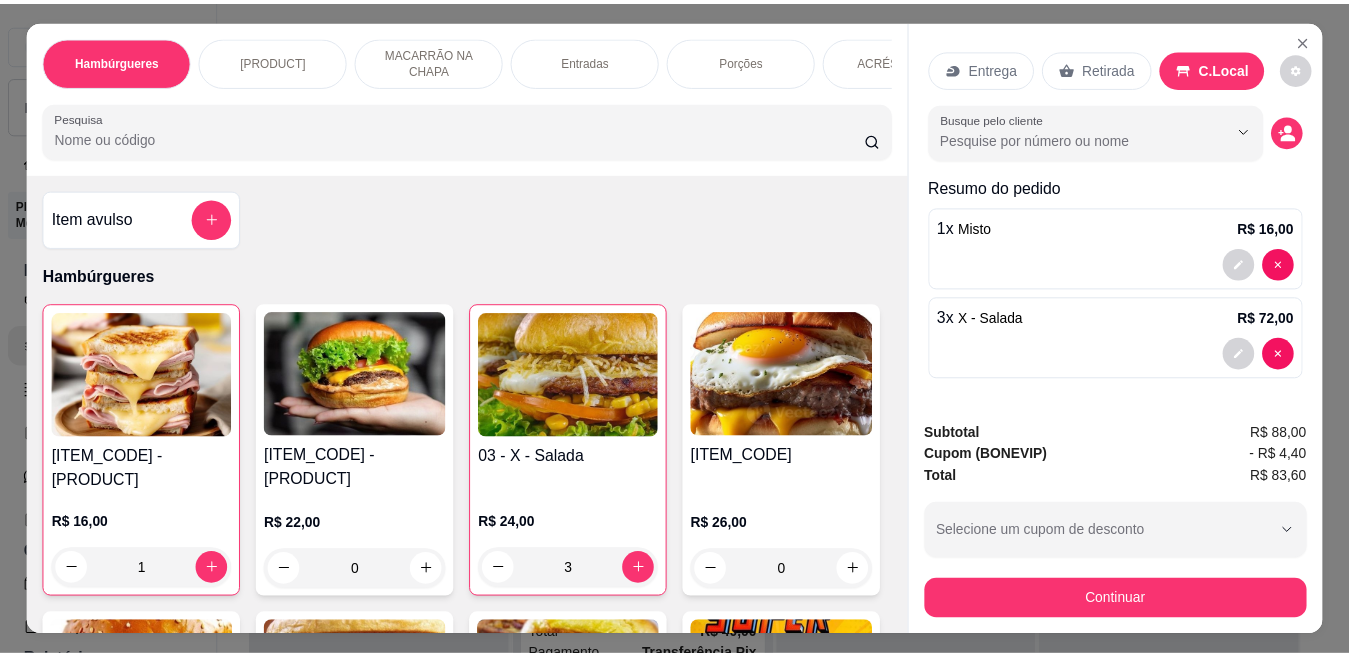 scroll, scrollTop: 0, scrollLeft: 0, axis: both 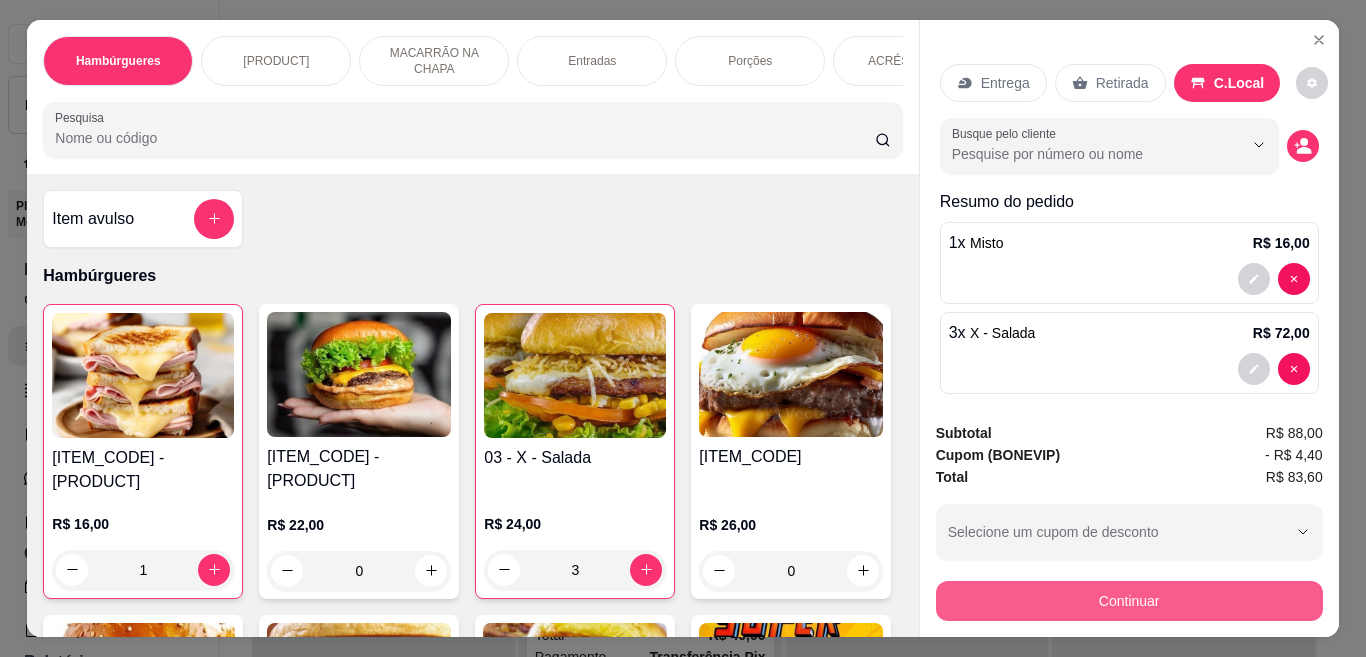 click on "Continuar" at bounding box center (1129, 601) 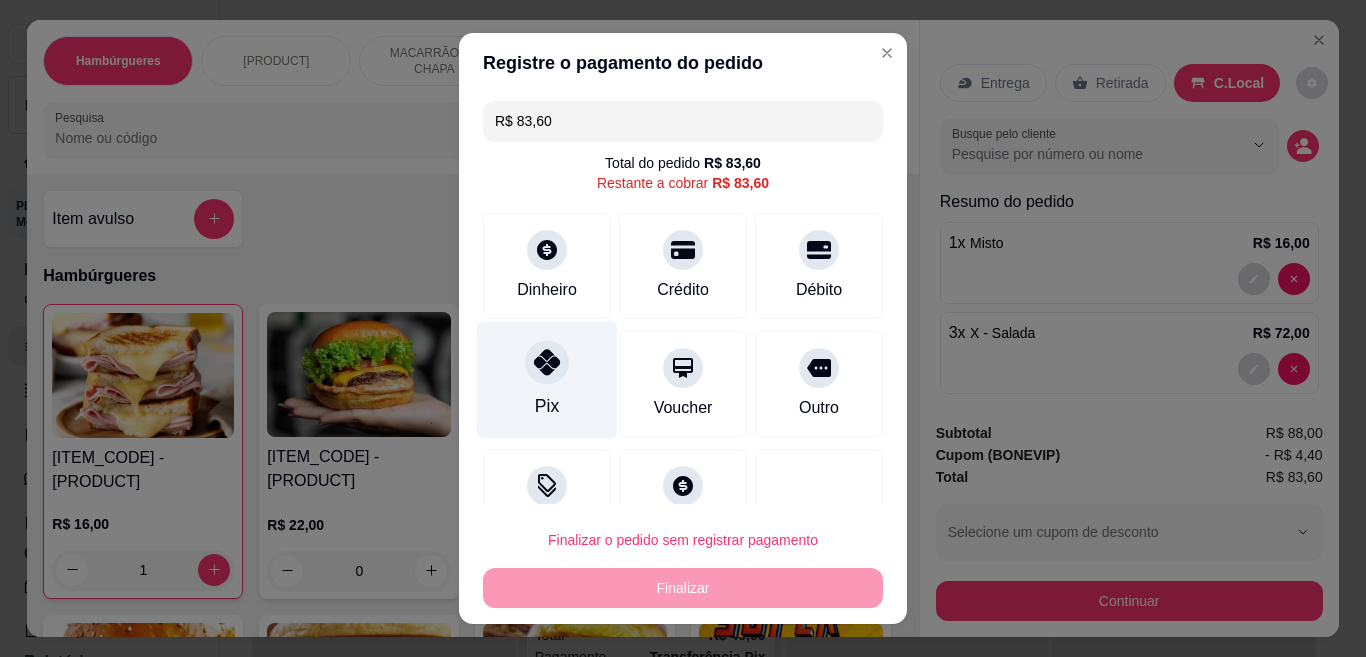 click at bounding box center (547, 362) 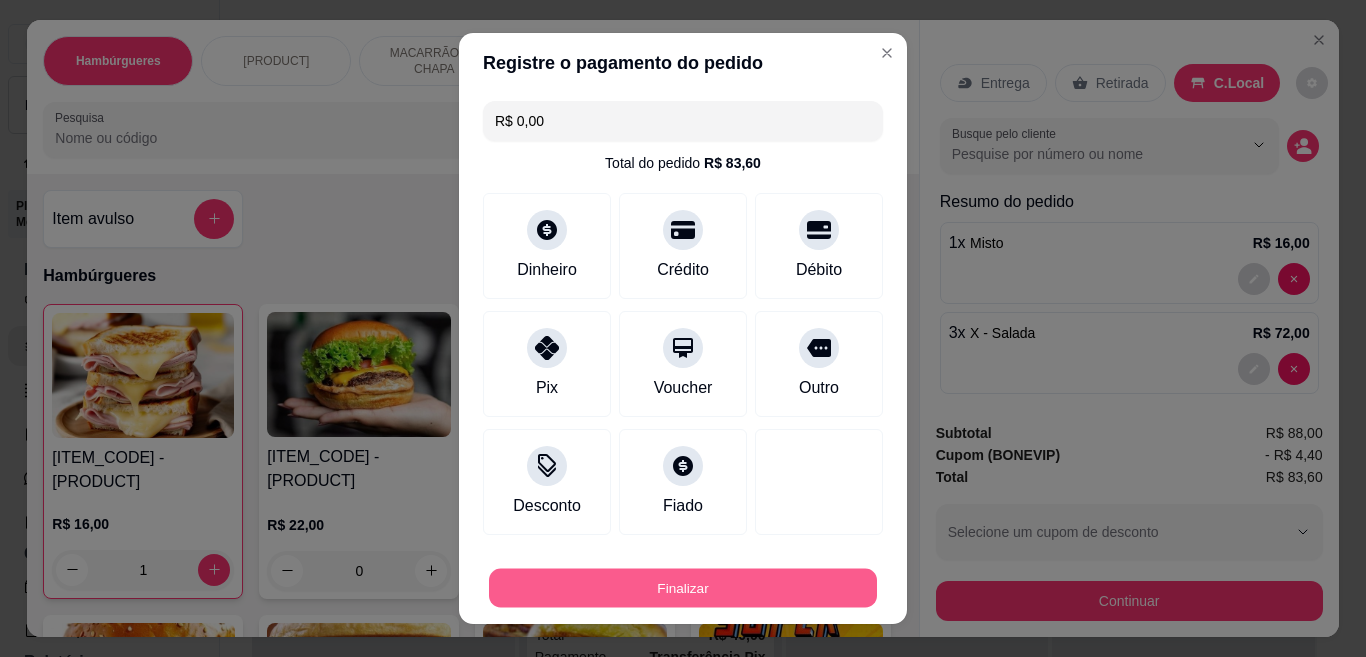 click on "Finalizar" at bounding box center (683, 588) 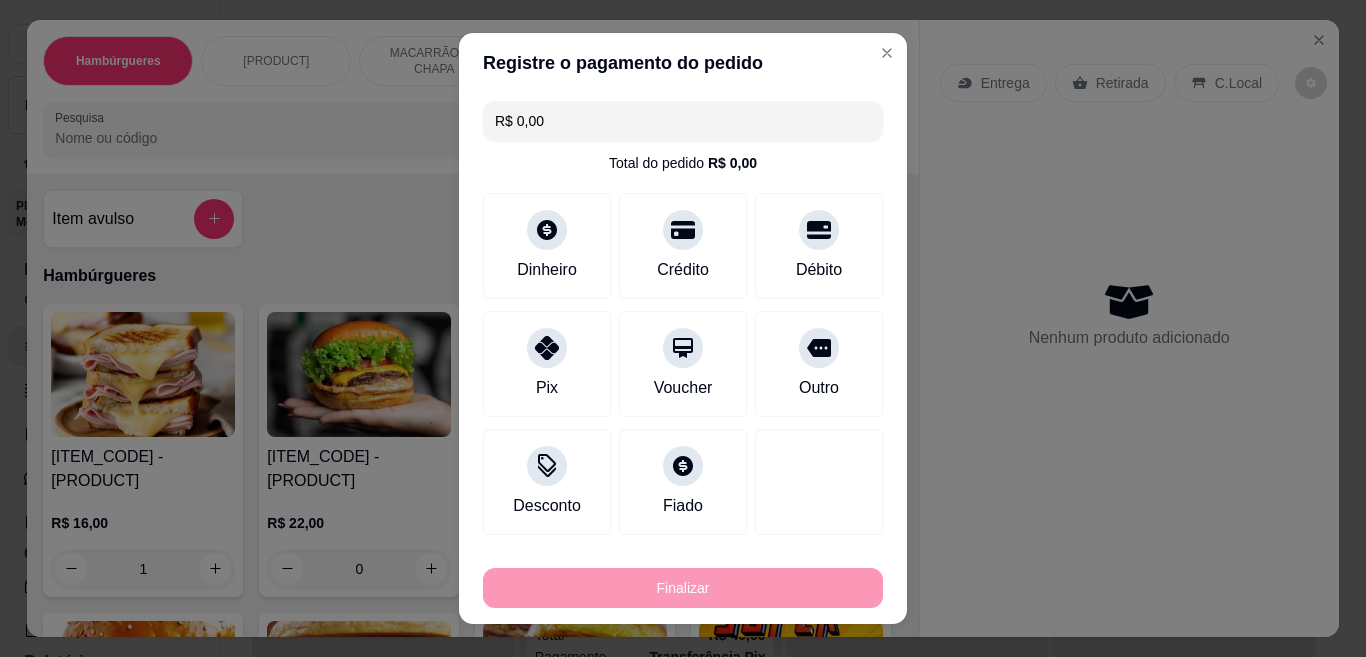 type on "0" 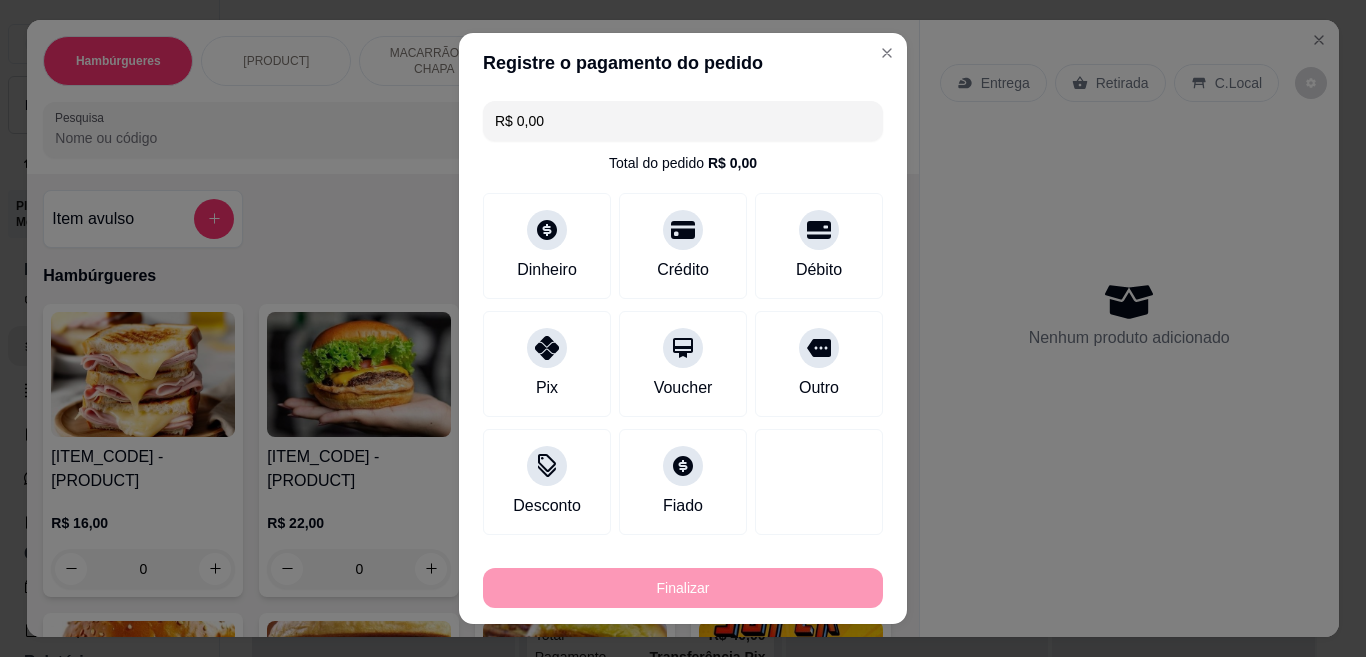 type on "-R$ 83,60" 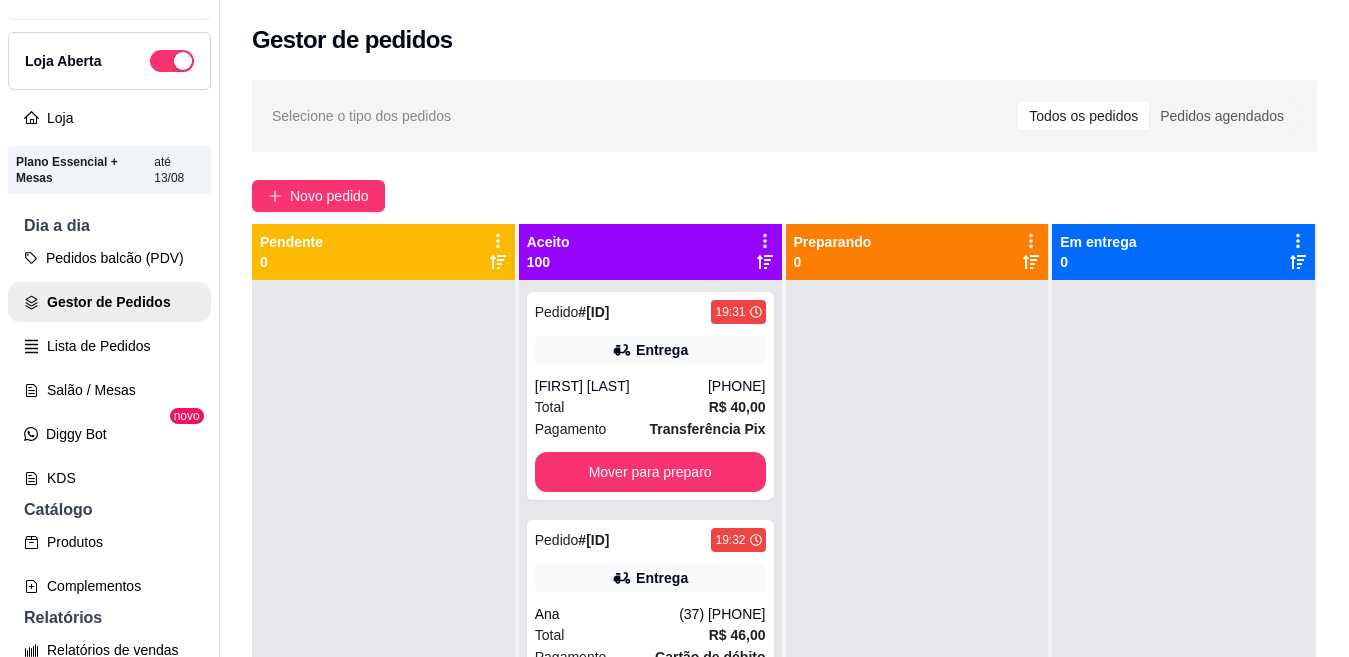 scroll, scrollTop: 42, scrollLeft: 0, axis: vertical 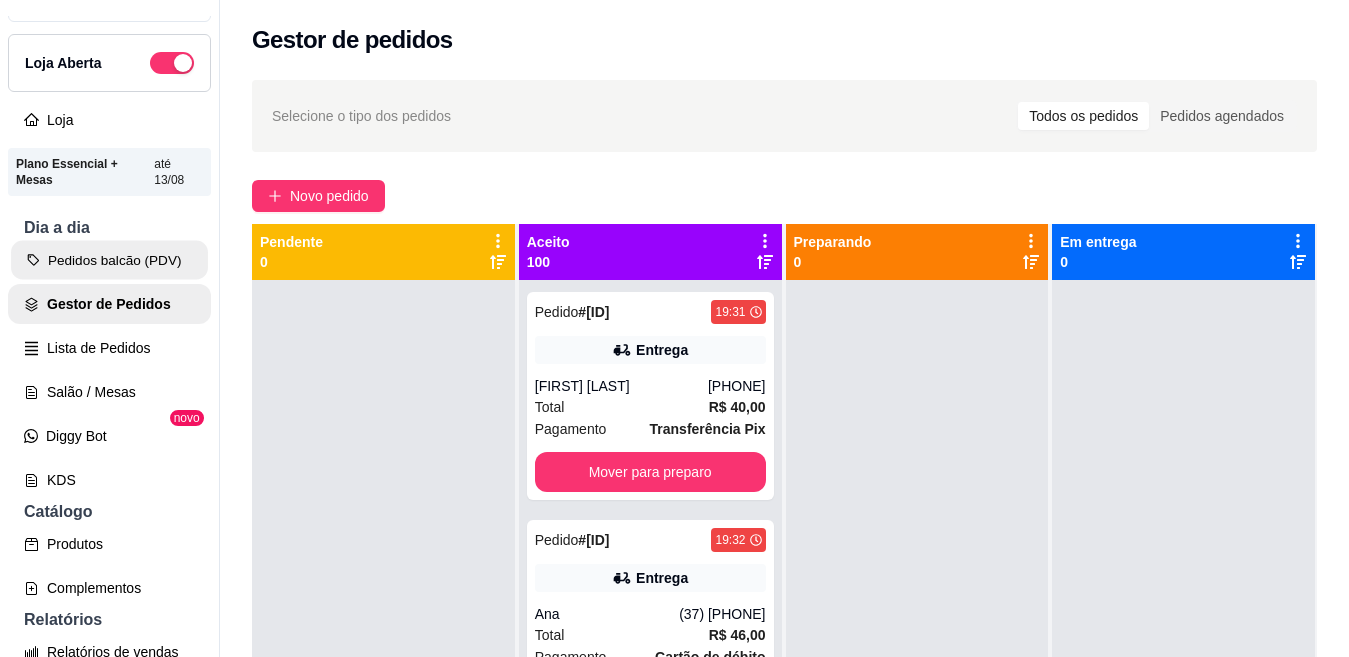 click on "Pedidos balcão (PDV)" at bounding box center [109, 260] 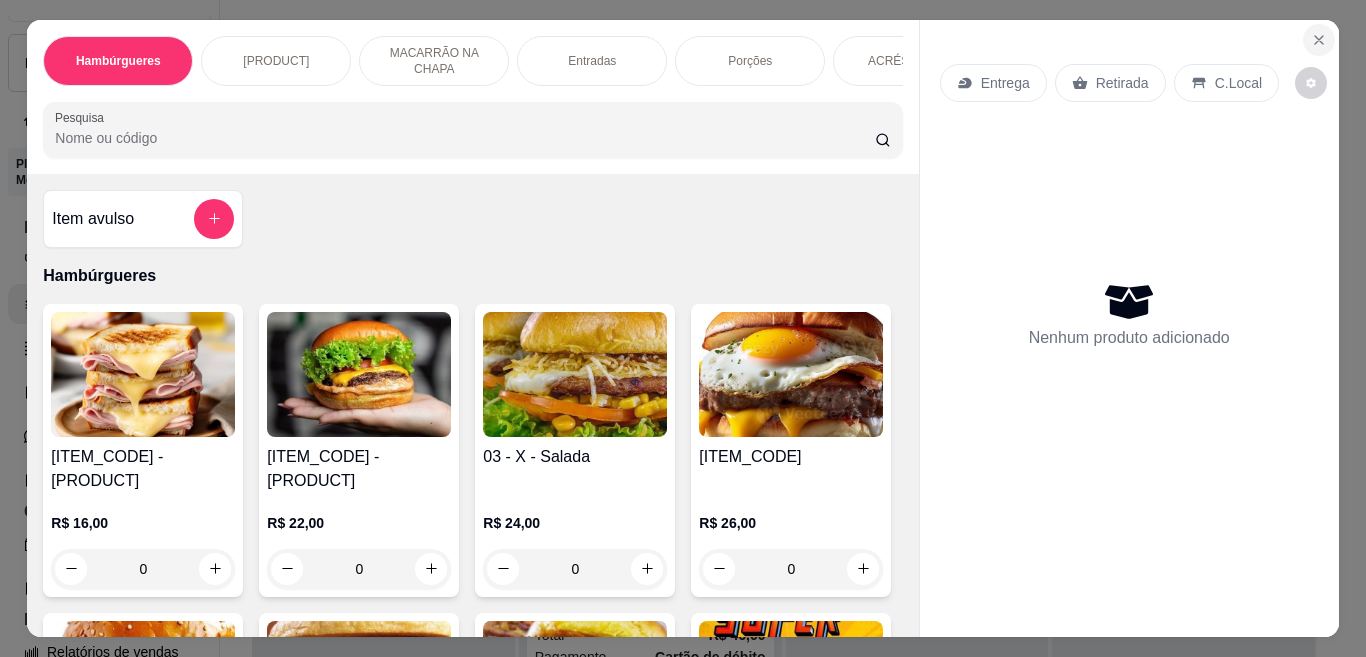 click at bounding box center [1319, 40] 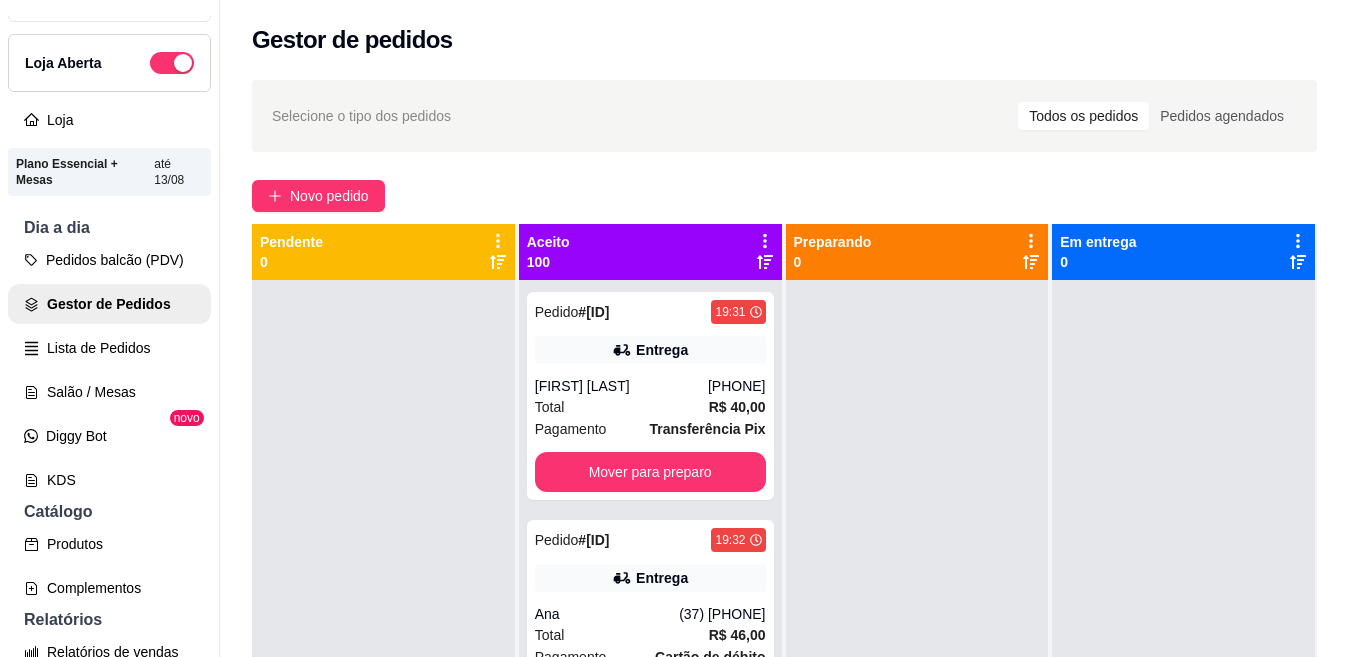 click on "Selecione o tipo dos pedidos Todos os pedidos Pedidos agendados Novo pedido Pendente 0 Aceito 100 Pedido  # 0259-1f411df2 19:31 Entrega Andresa Campos (94) 99662-2842 Total R$ 40,00 Pagamento Transferência Pix Mover para preparo Pedido  # 0260-007c421a 19:32 Entrega Ana (37) 99963-1676 Total R$ 46,00 Pagamento Cartão de débito Mover para preparo Pedido  # 0261-2b0b01ef 19:36 Retirada Michelly (37) 99118-1584 Total R$ 41,00 Pagamento Transferência Pix Mover para preparo Pedido  # 0262-3e839093 19:42 Retirada Avatar  (37) 99963-1319 Total R$ 29,00 Pagamento Dinheiro Mover para preparo Pedido  # 0263-44737eb5 19:58 Entrega Kerllen (37) 99945-3005 Total R$ 82,00 Pagamento Transferência Pix Mover para preparo Pedido  # 0264-4d3c7237 19:59 Entrega Sirlene  (37) 99837-0889 Total R$ 79,00 Pagamento Cartão de crédito Mover para preparo Pedido  # 0265-1443d5e1 20:44 Entrega Jéssica Souza  (37) 99997-7165 Total R$ 56,00 Pagamento Transferência Pix Mover para preparo Pedido  # 0266-527f20de 21:00 Entrega" at bounding box center (784, 486) 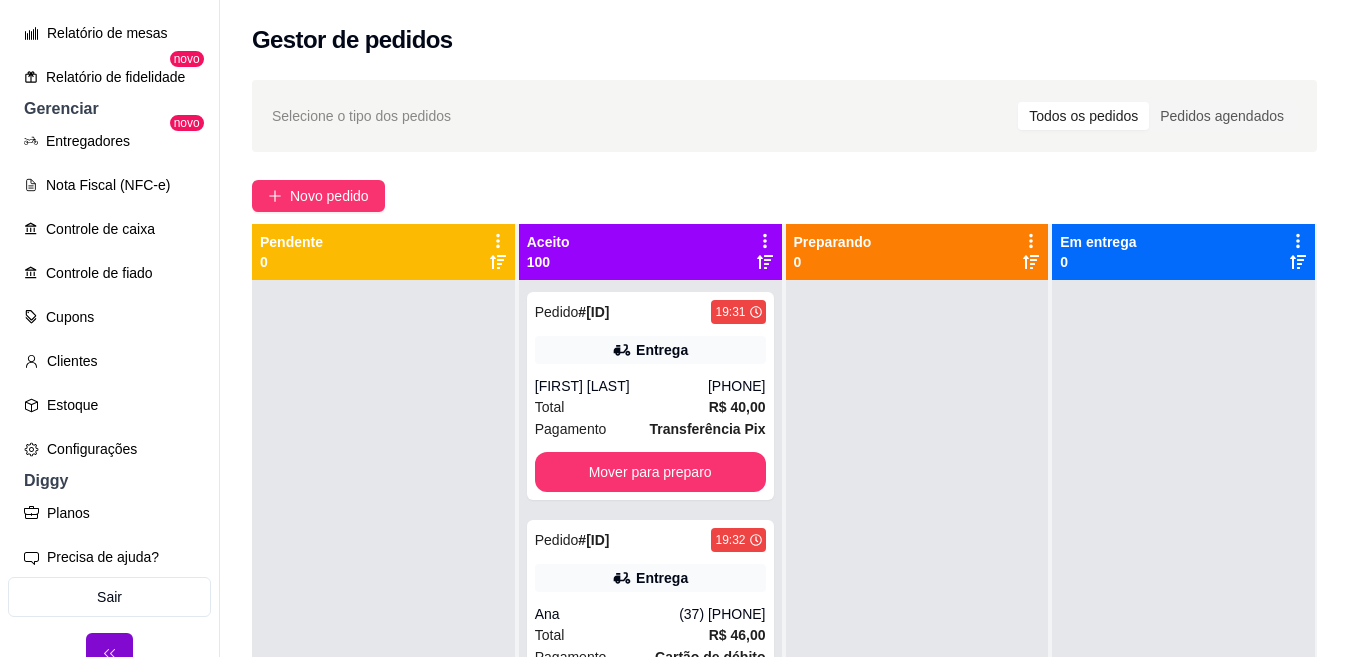 scroll, scrollTop: 773, scrollLeft: 0, axis: vertical 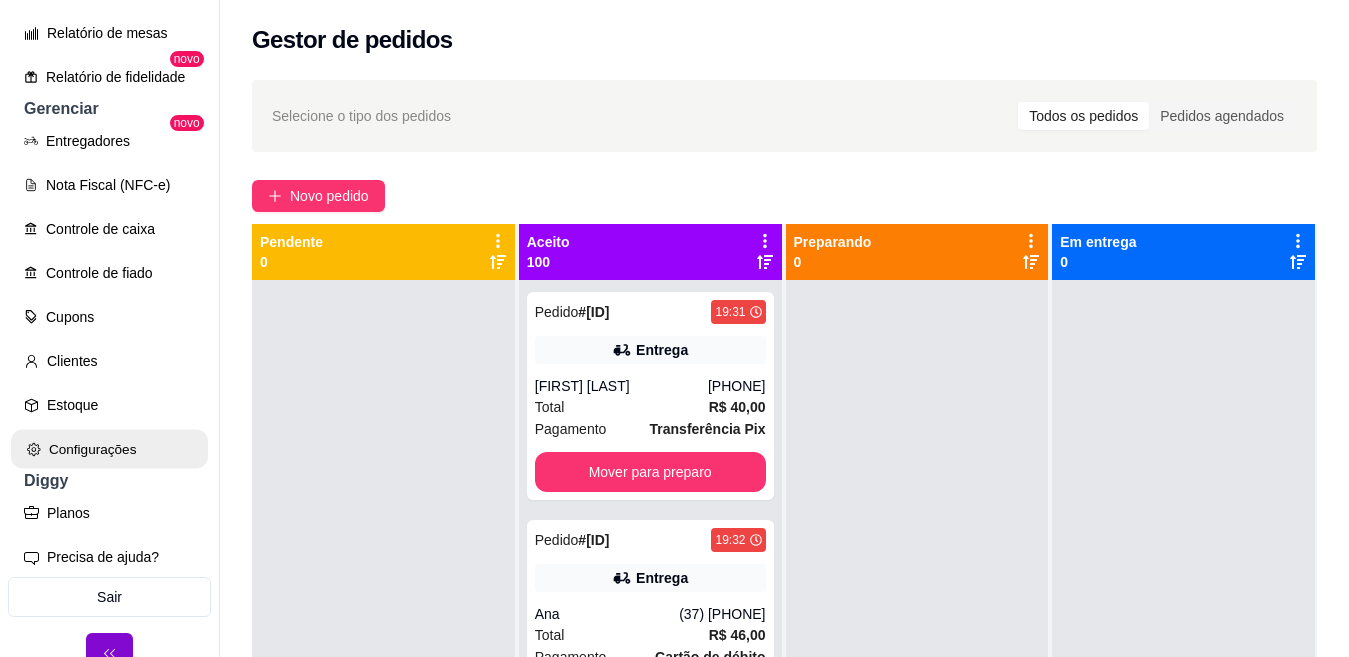 click on "Configurações" at bounding box center (109, 449) 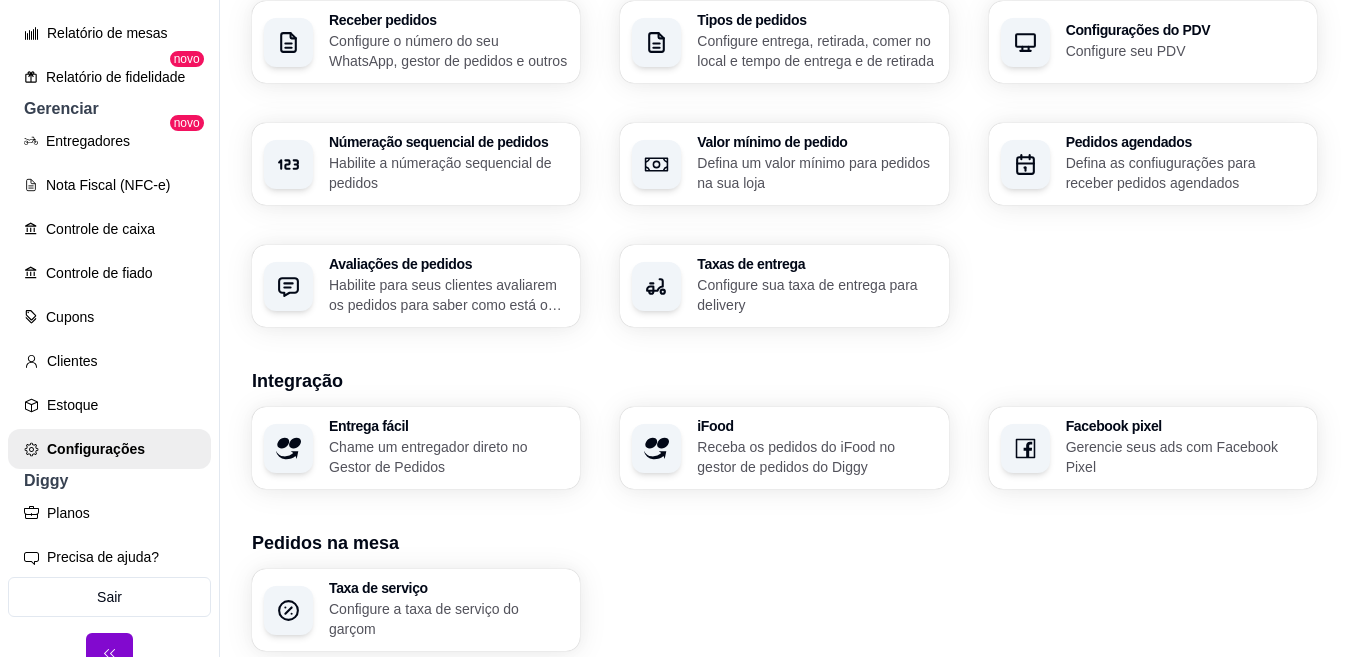 scroll, scrollTop: 532, scrollLeft: 0, axis: vertical 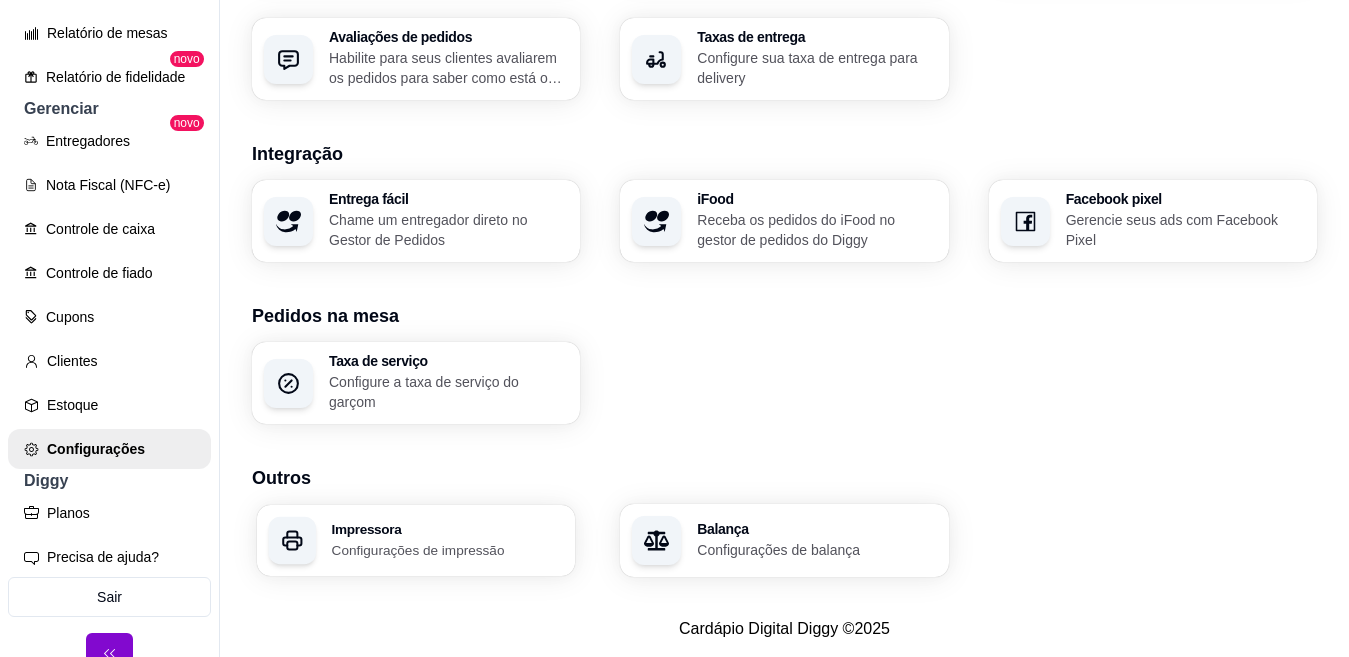 click on "Configurações de impressão" at bounding box center [448, 549] 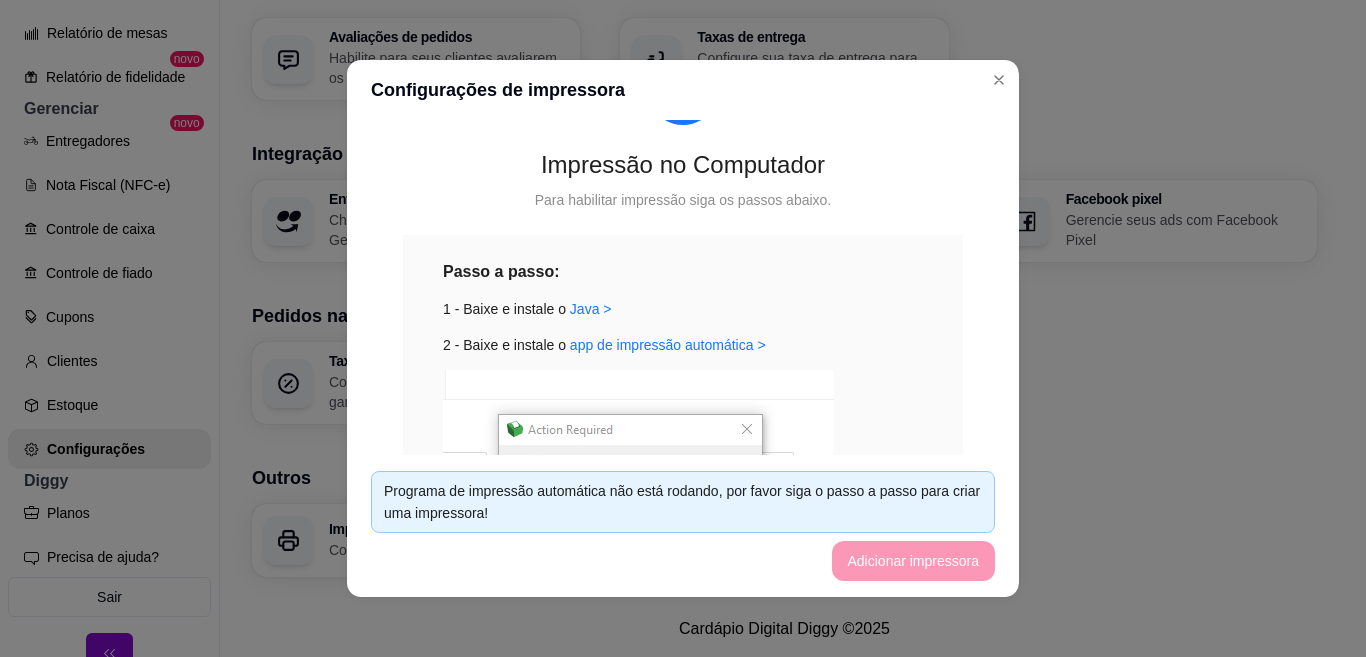 scroll, scrollTop: 407, scrollLeft: 0, axis: vertical 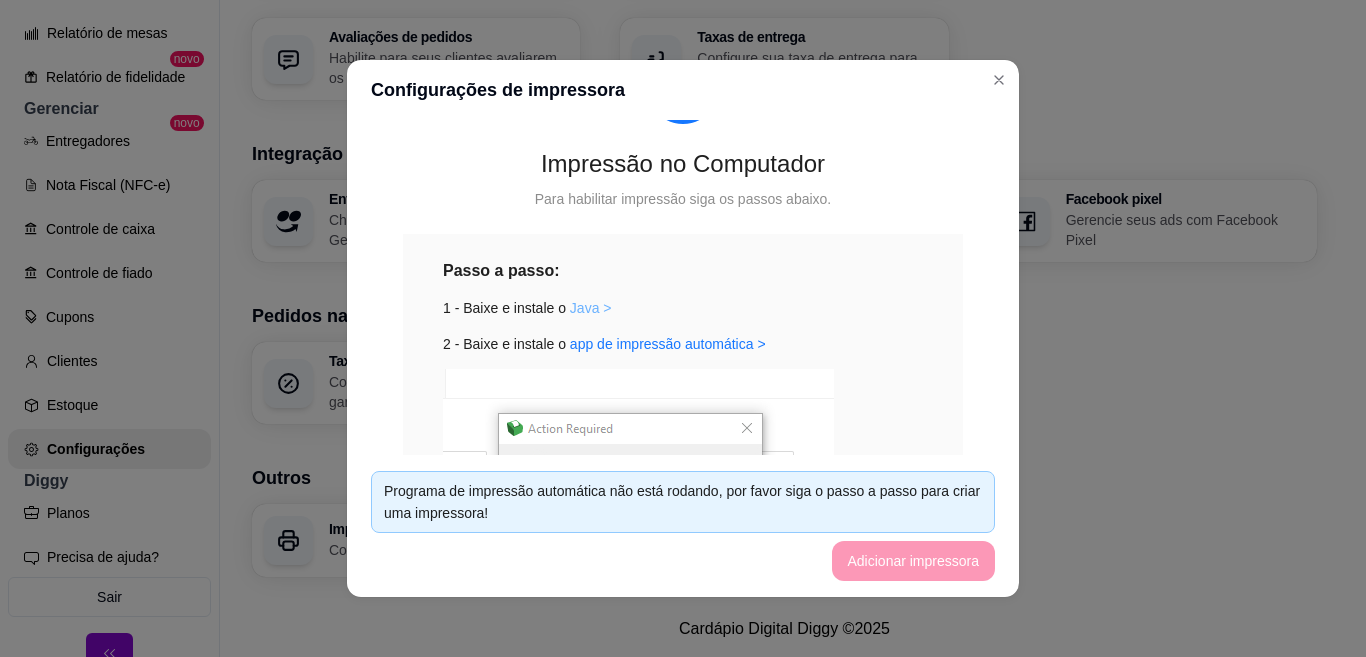 click on "Java >" at bounding box center (591, 308) 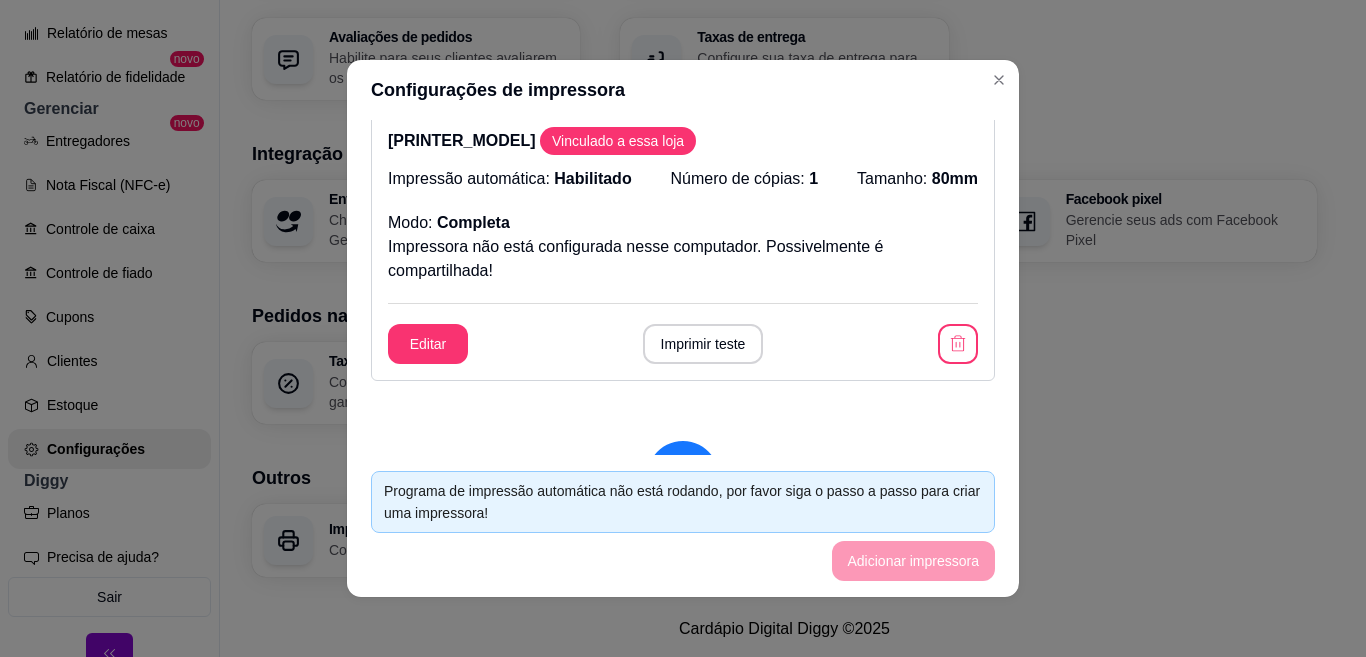 scroll, scrollTop: 0, scrollLeft: 0, axis: both 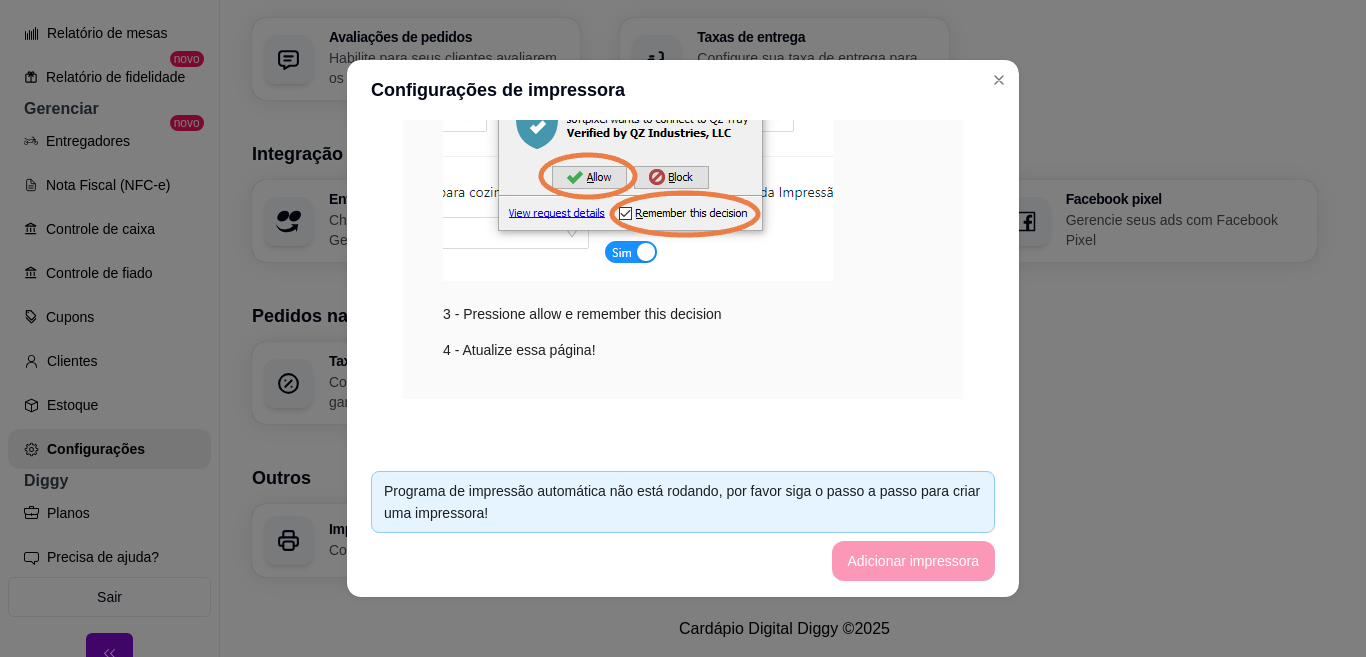 drag, startPoint x: 676, startPoint y: 331, endPoint x: 569, endPoint y: 257, distance: 130.09612 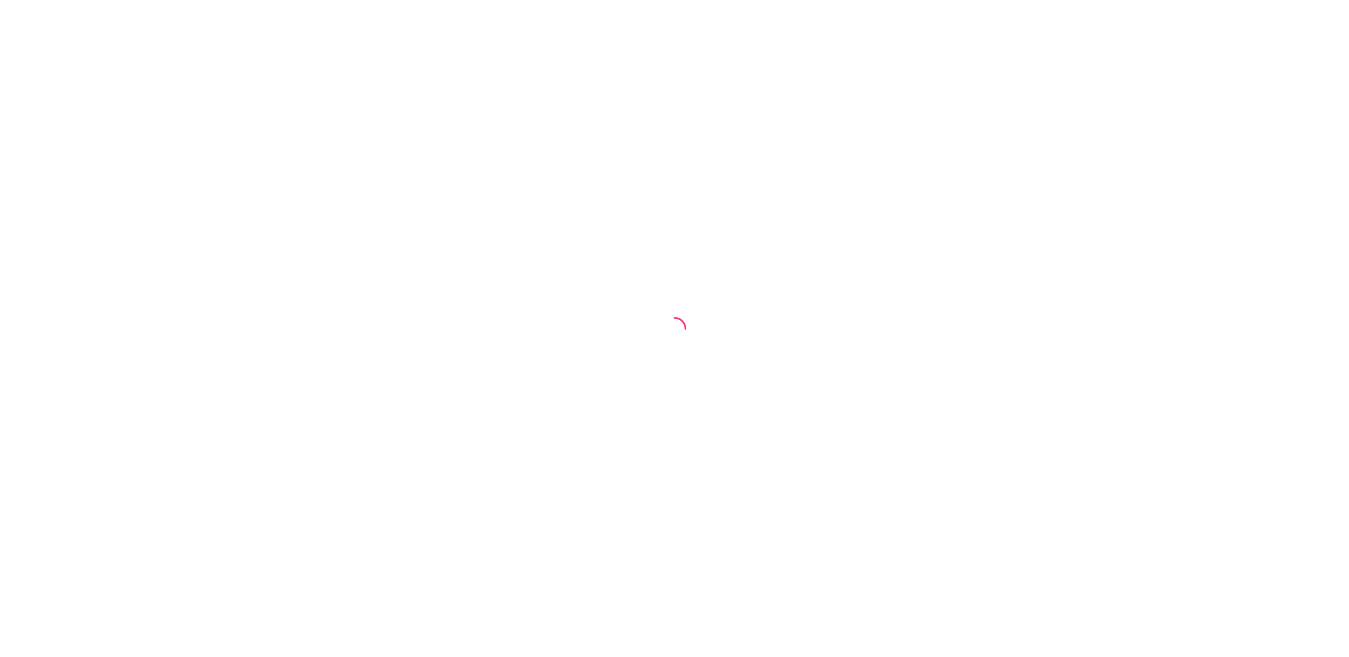 scroll, scrollTop: 0, scrollLeft: 0, axis: both 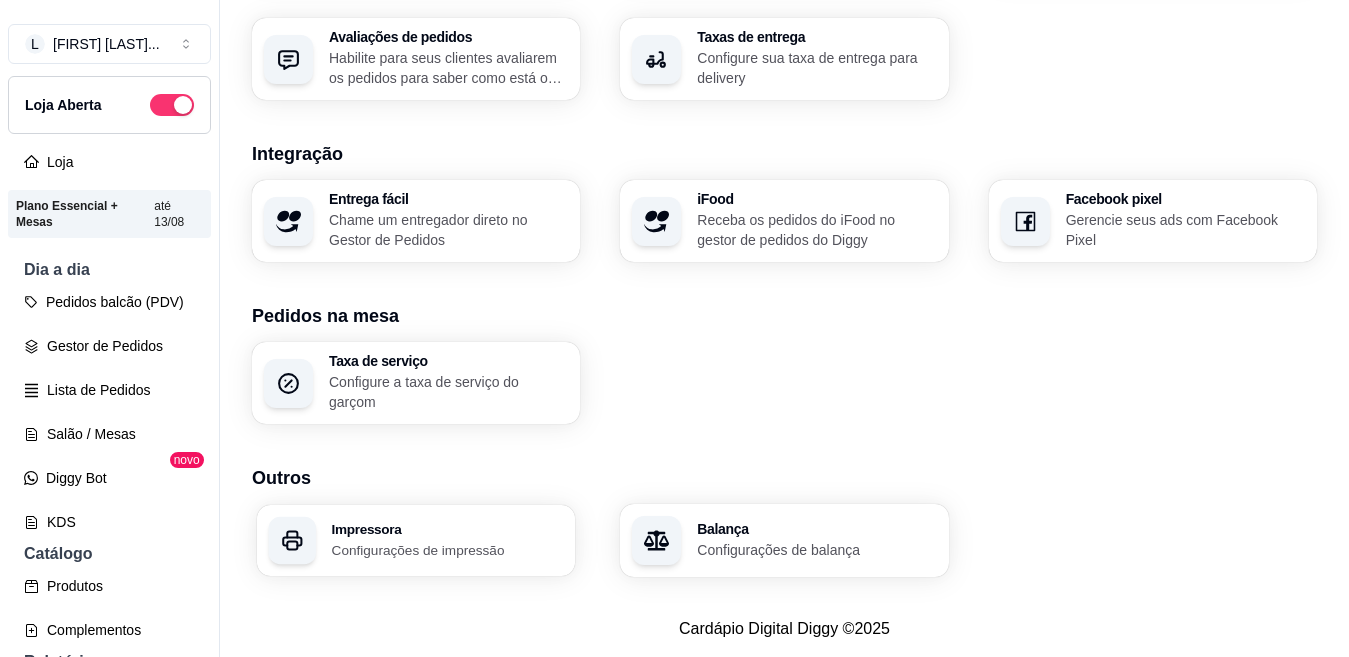 click on "Impressora" at bounding box center (448, 529) 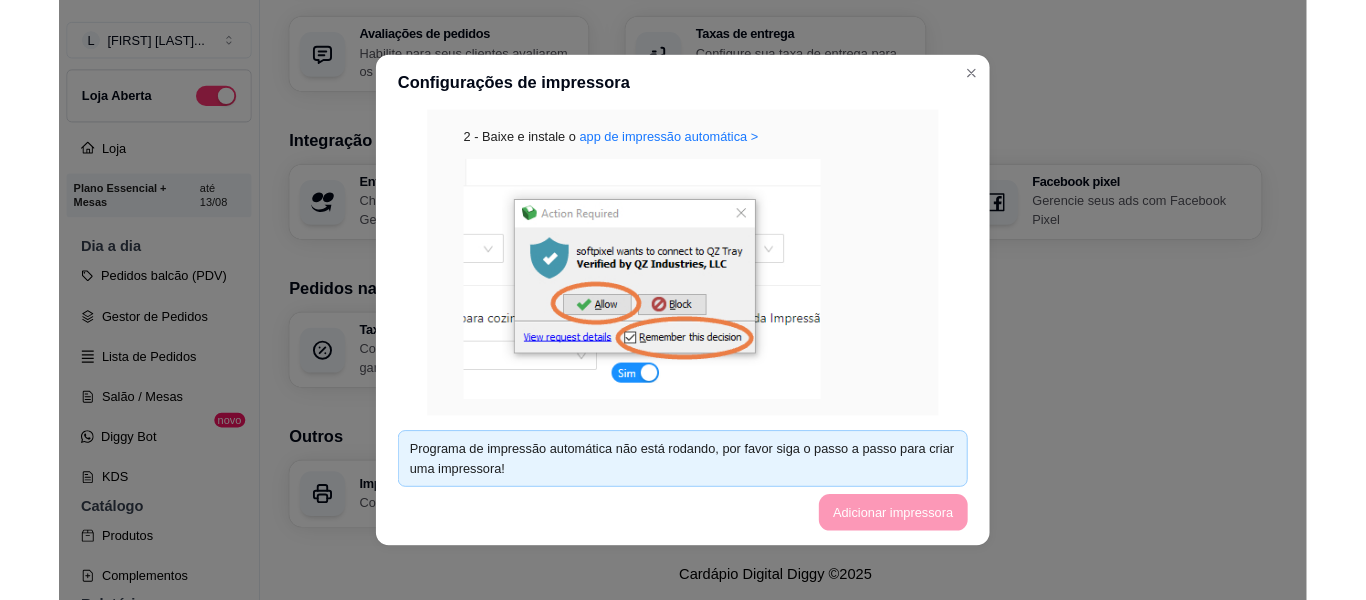 scroll, scrollTop: 609, scrollLeft: 0, axis: vertical 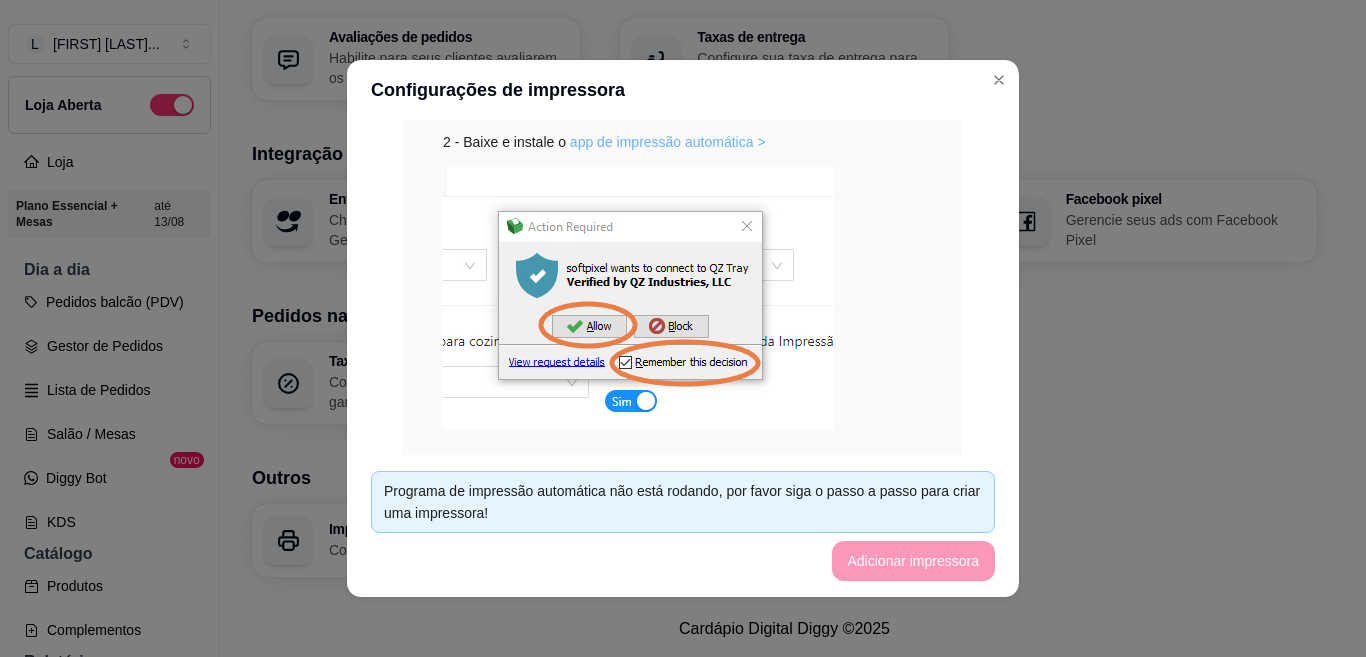 click on "app de impressão automática >" at bounding box center [668, 142] 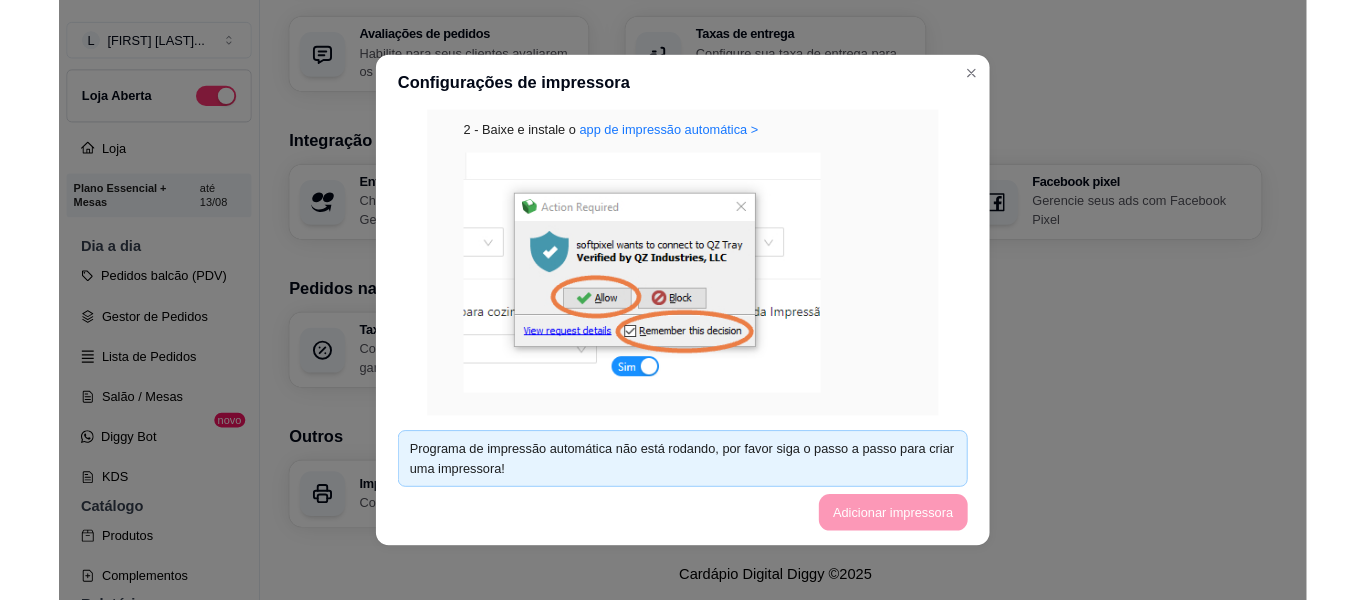 scroll, scrollTop: 608, scrollLeft: 0, axis: vertical 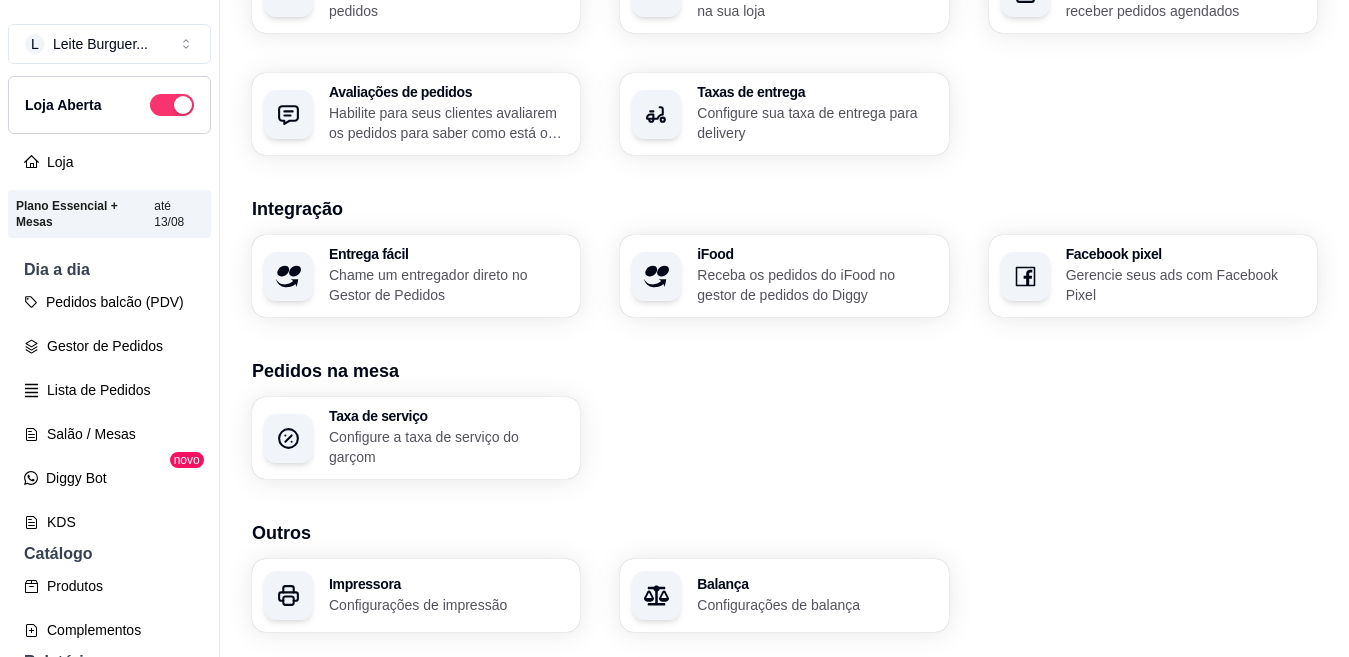 click on "Impressora Configurações de impressão" at bounding box center [416, 595] 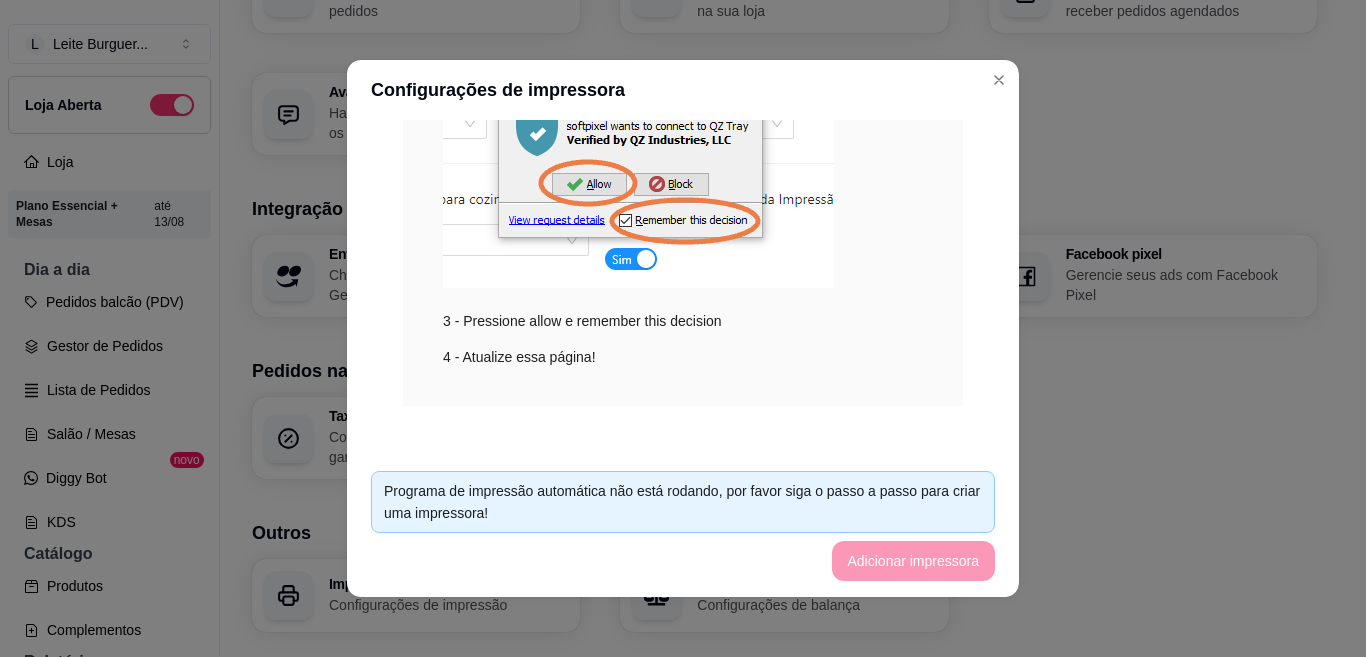 scroll, scrollTop: 758, scrollLeft: 0, axis: vertical 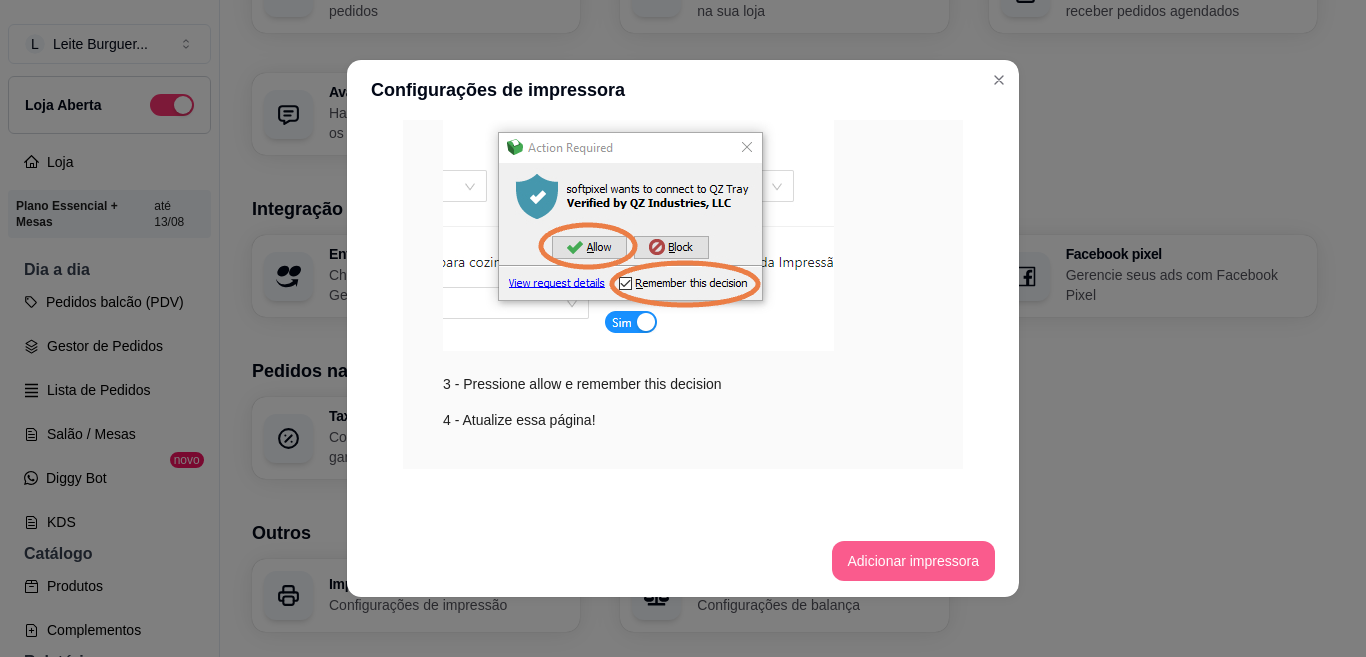 click on "Adicionar impressora" at bounding box center [914, 561] 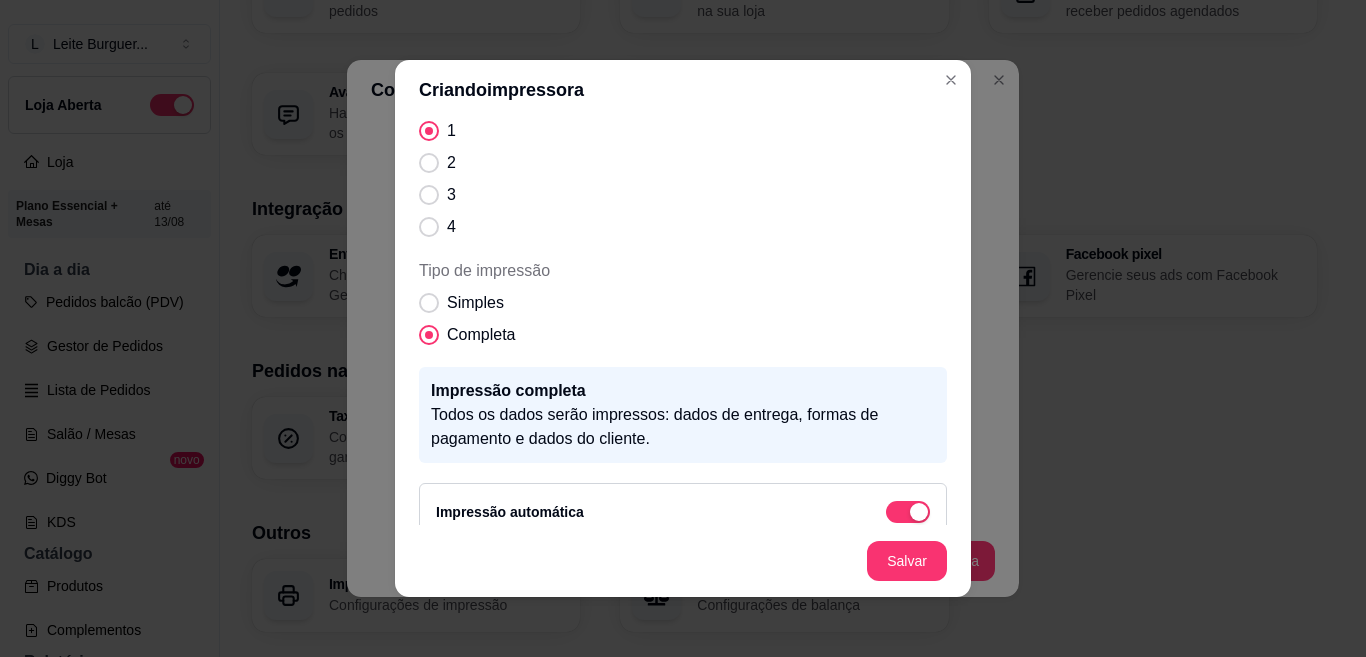 scroll, scrollTop: 325, scrollLeft: 0, axis: vertical 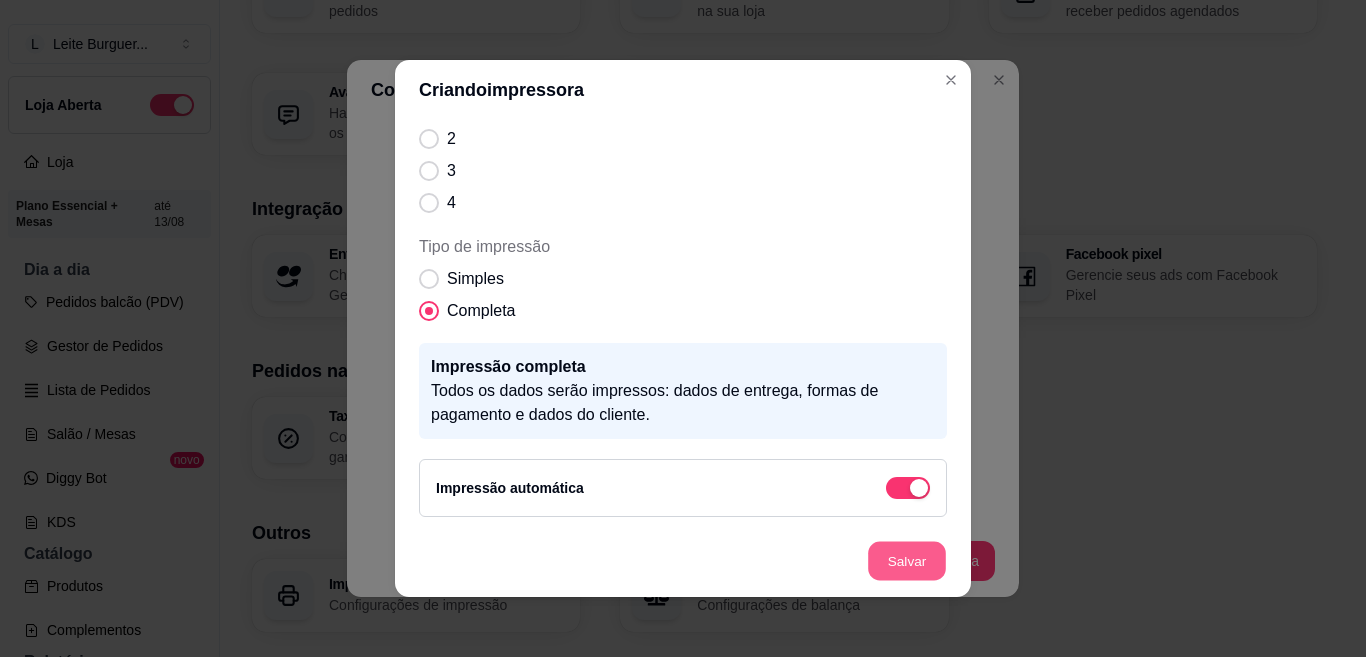 click on "Salvar" at bounding box center (907, 561) 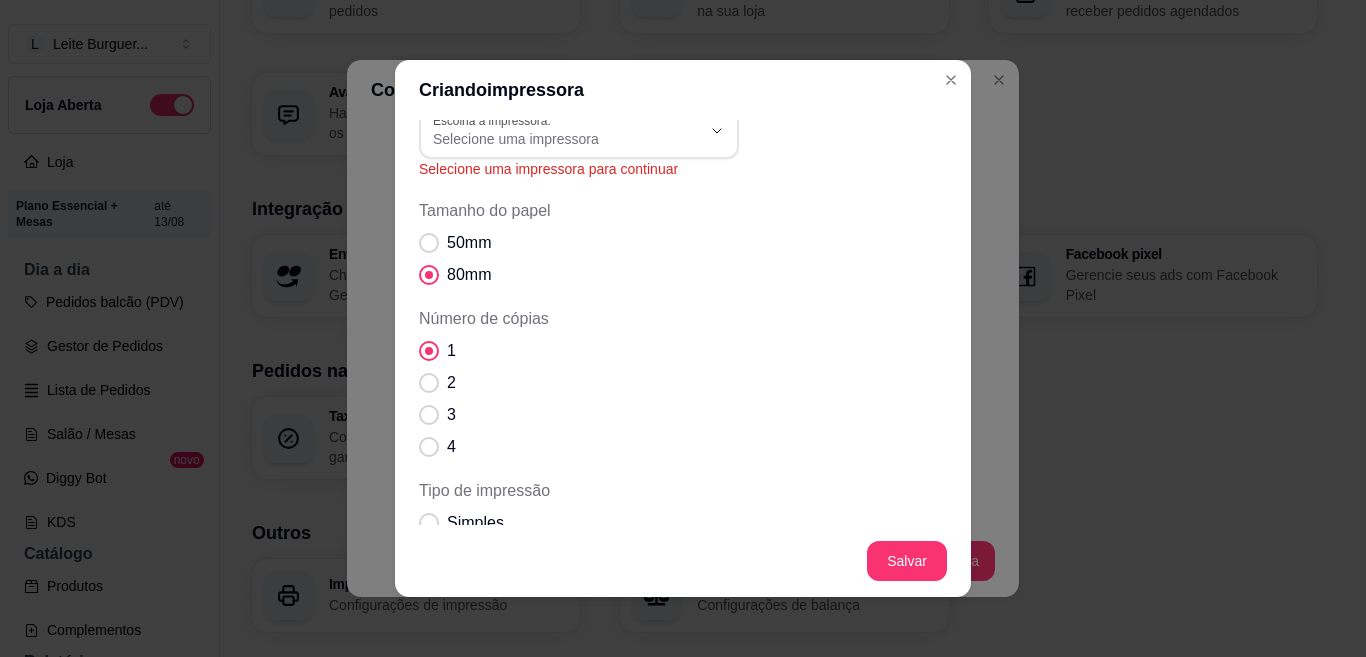 scroll, scrollTop: 0, scrollLeft: 0, axis: both 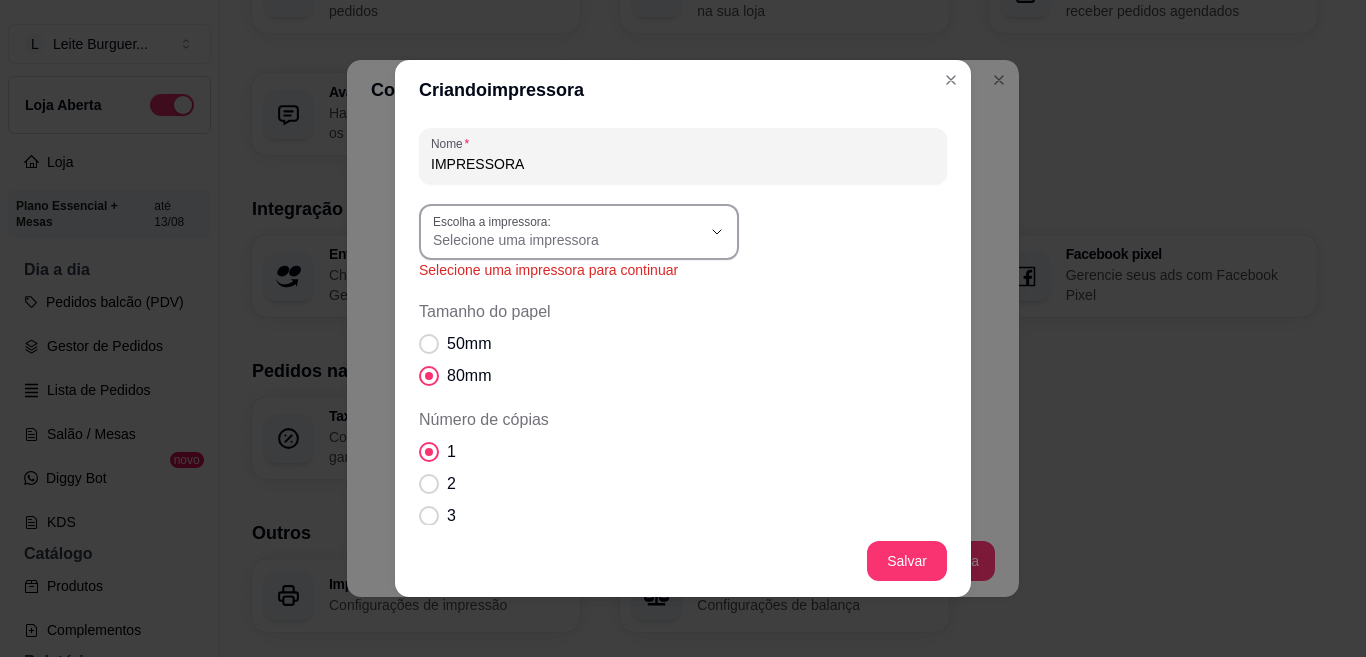 click on "Selecione uma impressora" at bounding box center [567, 232] 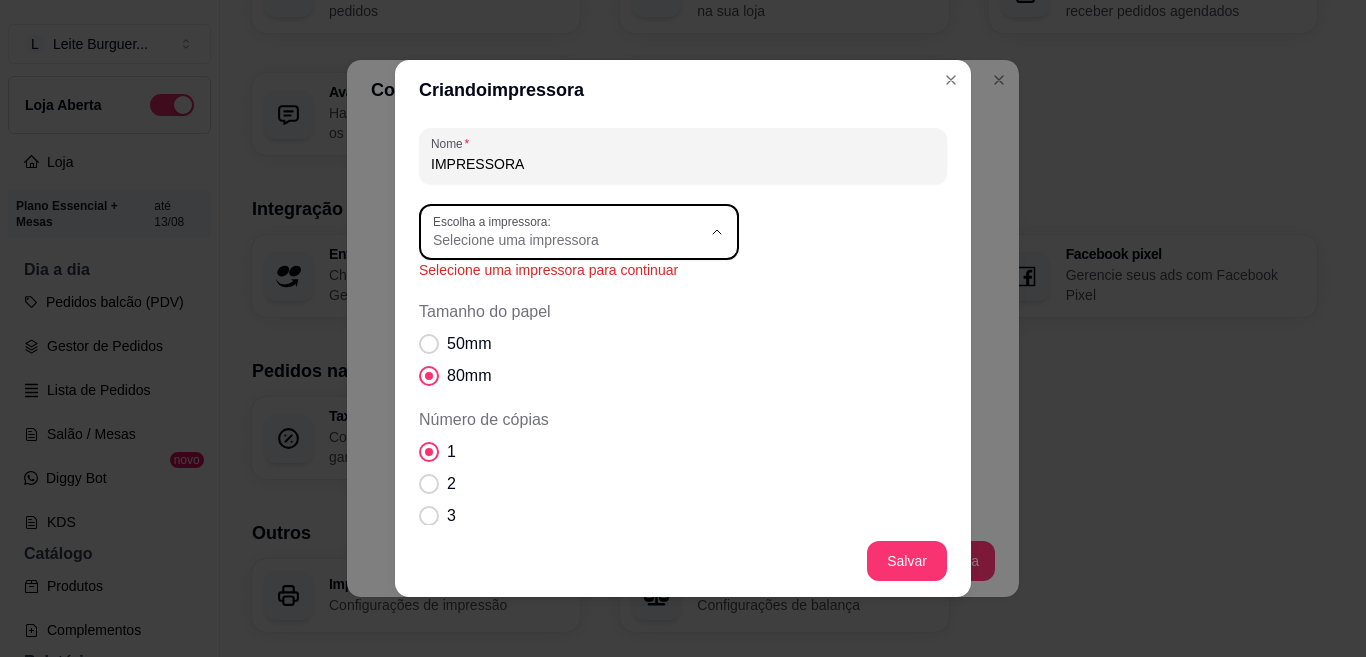 click on "TANCA TP-650" at bounding box center (560, 320) 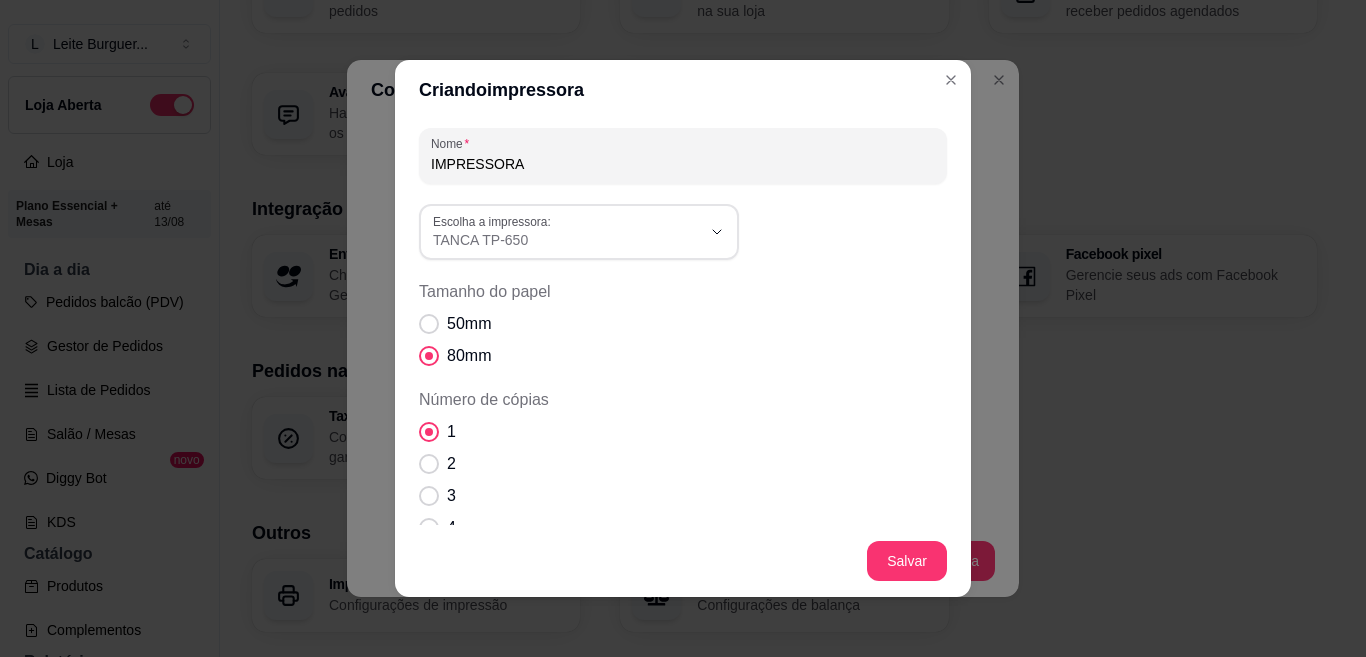 scroll, scrollTop: 19, scrollLeft: 0, axis: vertical 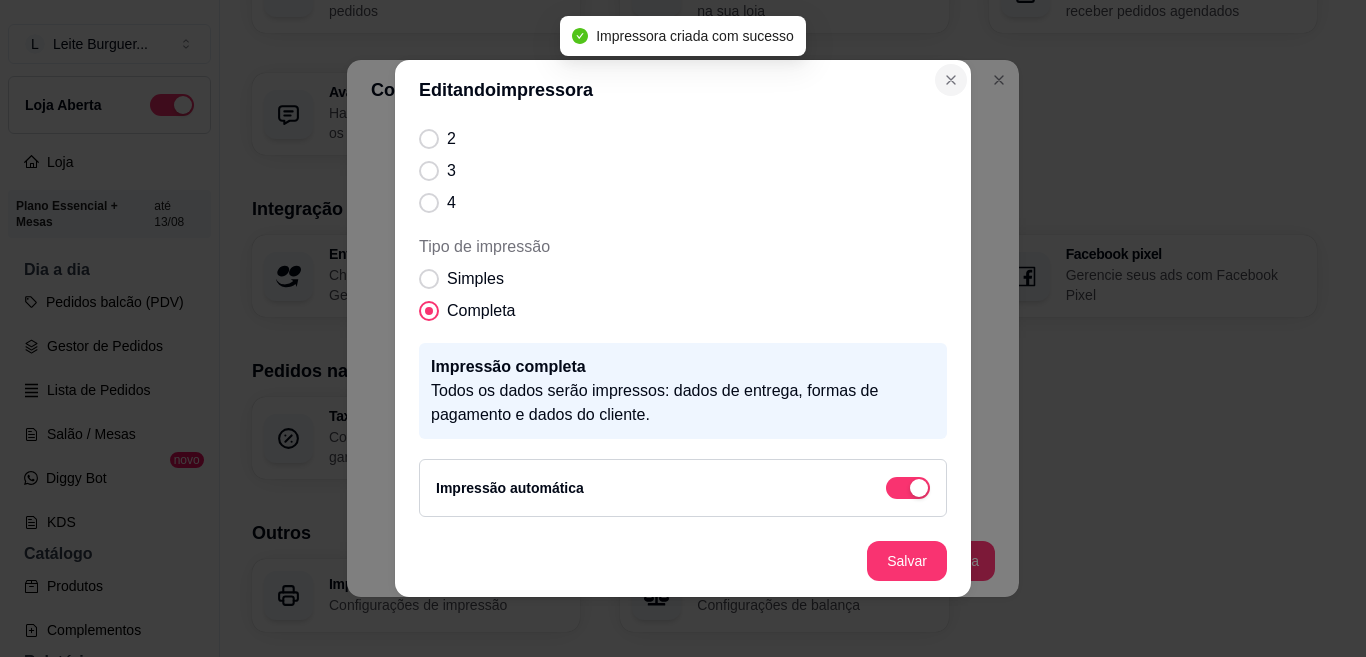 drag, startPoint x: 926, startPoint y: 83, endPoint x: 949, endPoint y: 82, distance: 23.021729 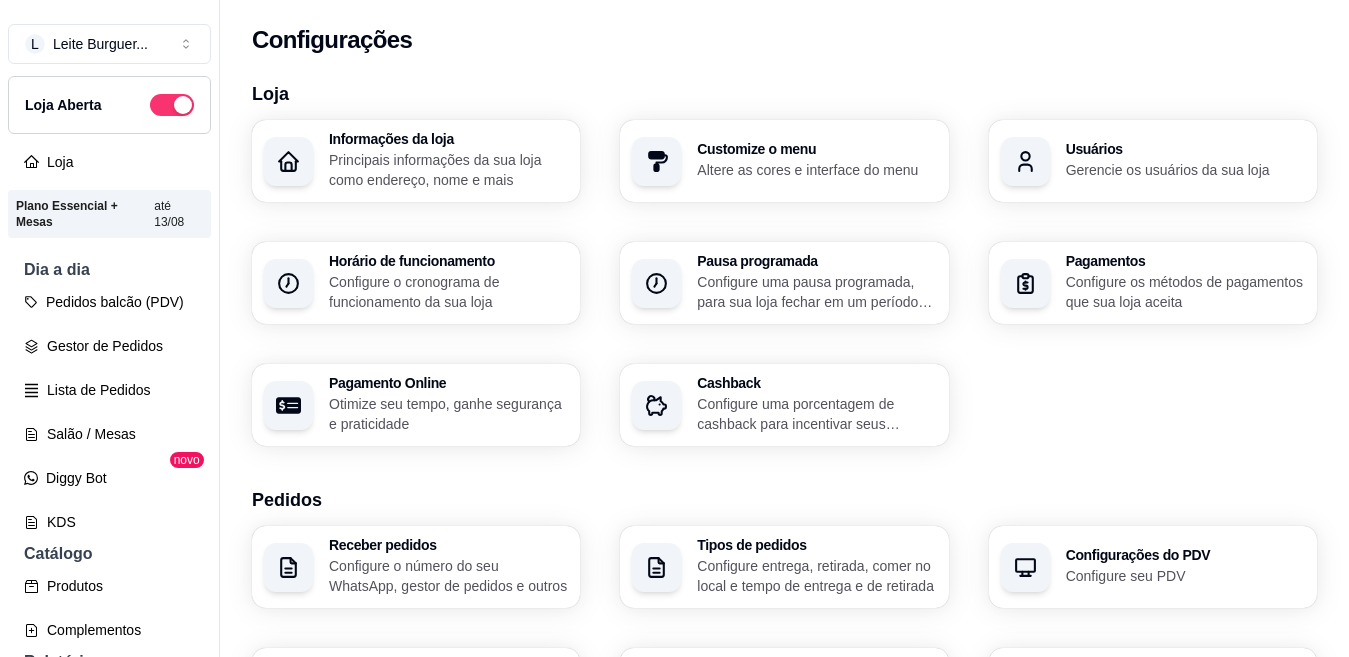 scroll, scrollTop: 82, scrollLeft: 0, axis: vertical 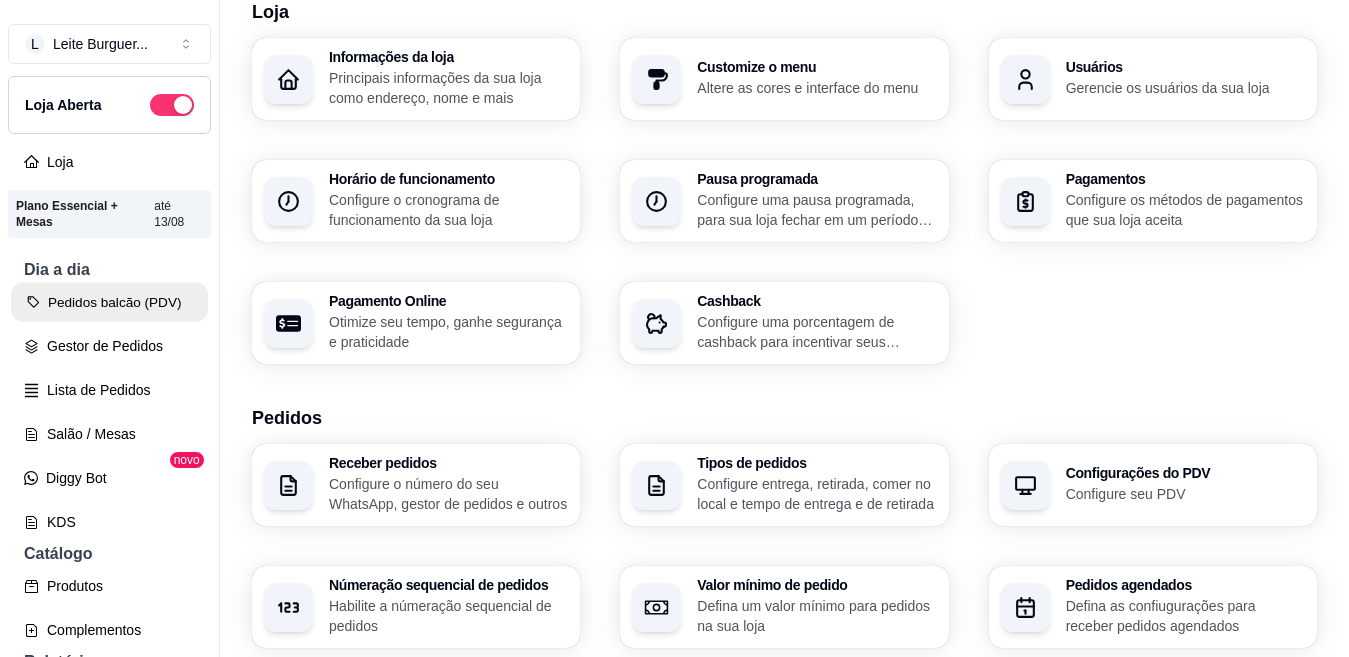 click on "Pedidos balcão (PDV)" at bounding box center (109, 302) 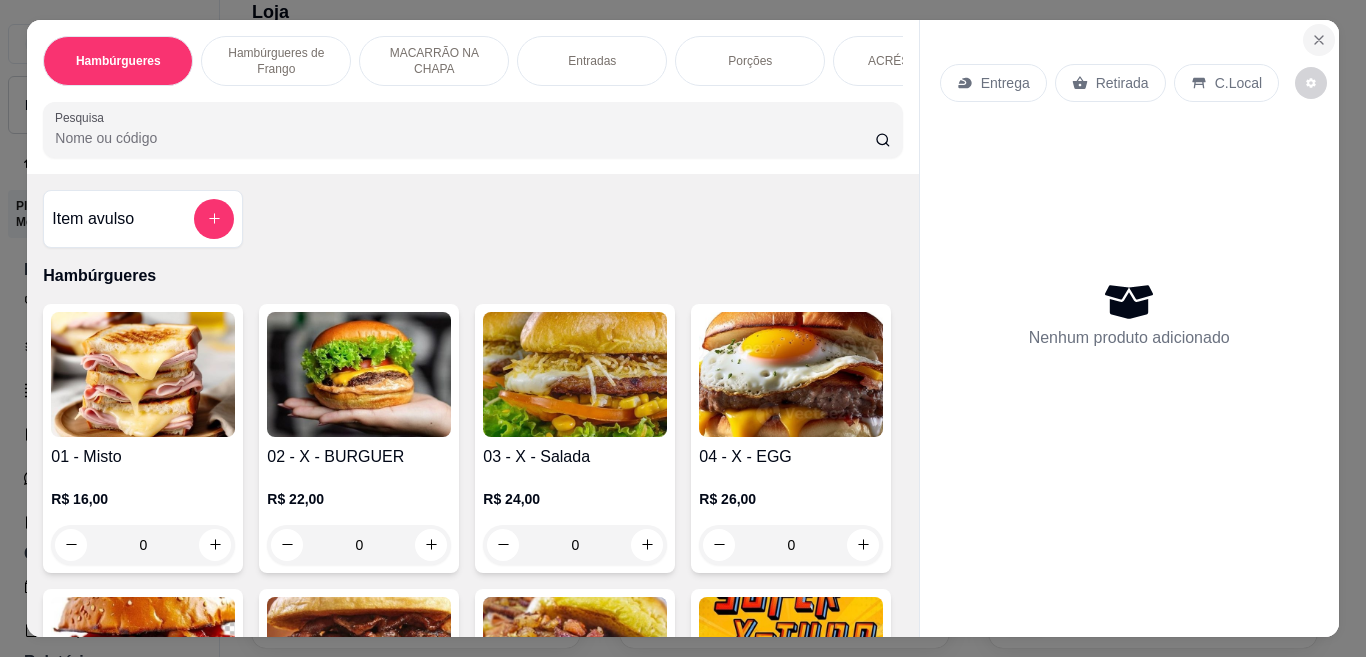 click on "Entrega Retirada C.Local Nenhum produto adicionado" at bounding box center (1129, 313) 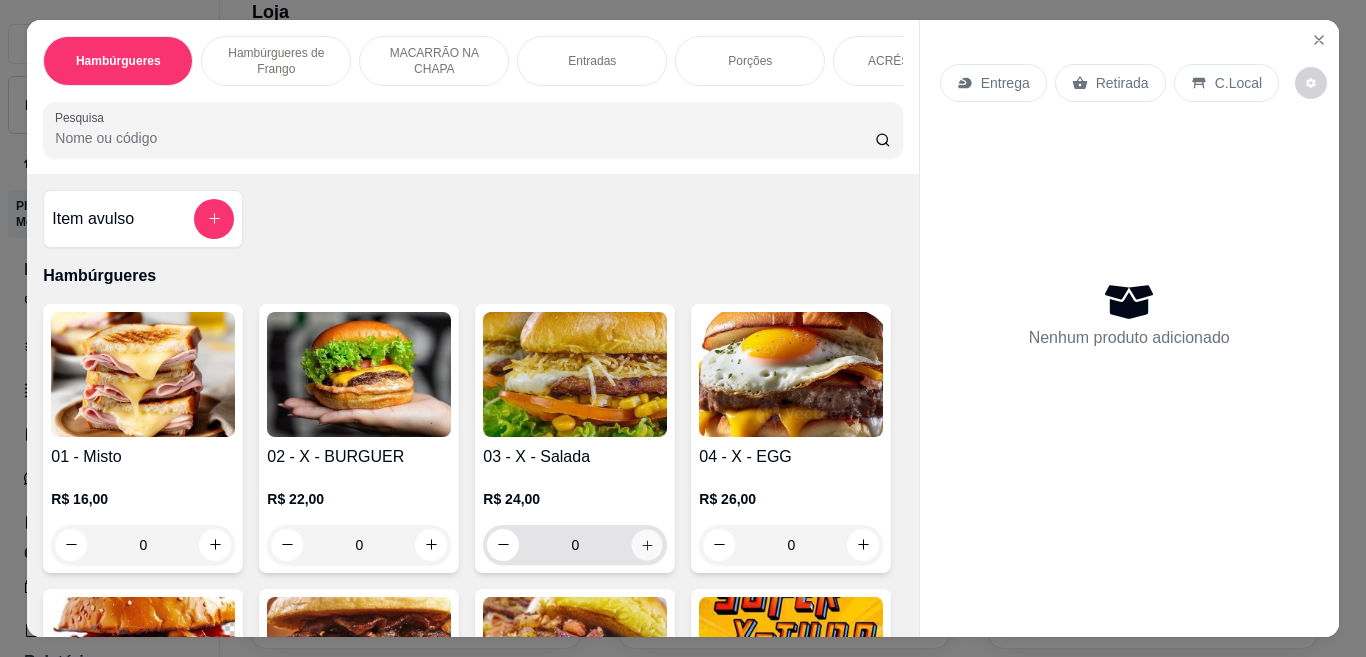 click 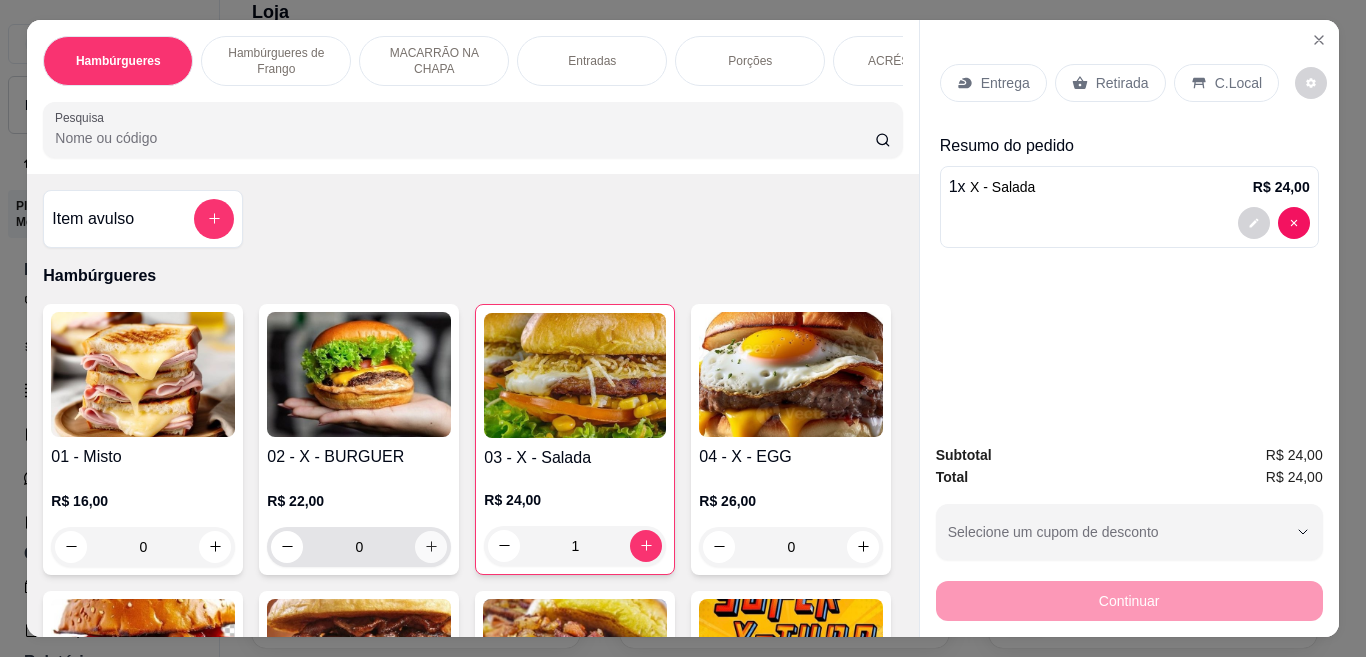 click at bounding box center [431, 547] 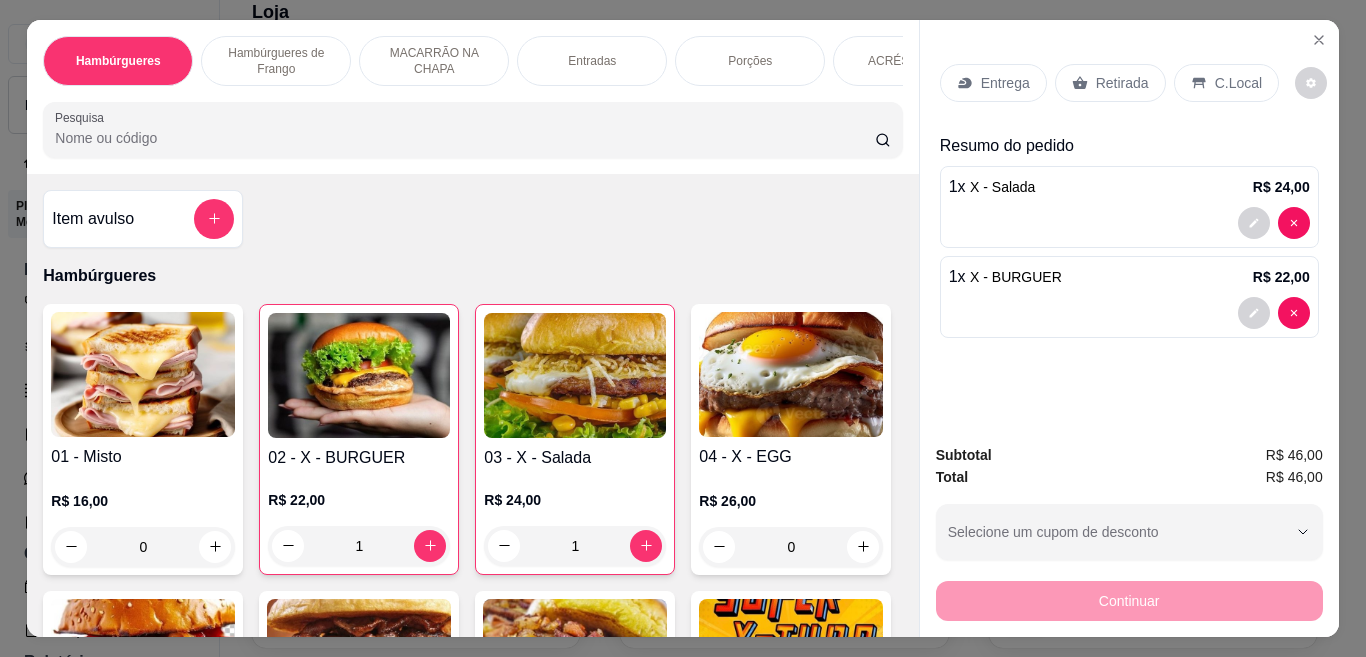 click on "C.Local" at bounding box center [1226, 83] 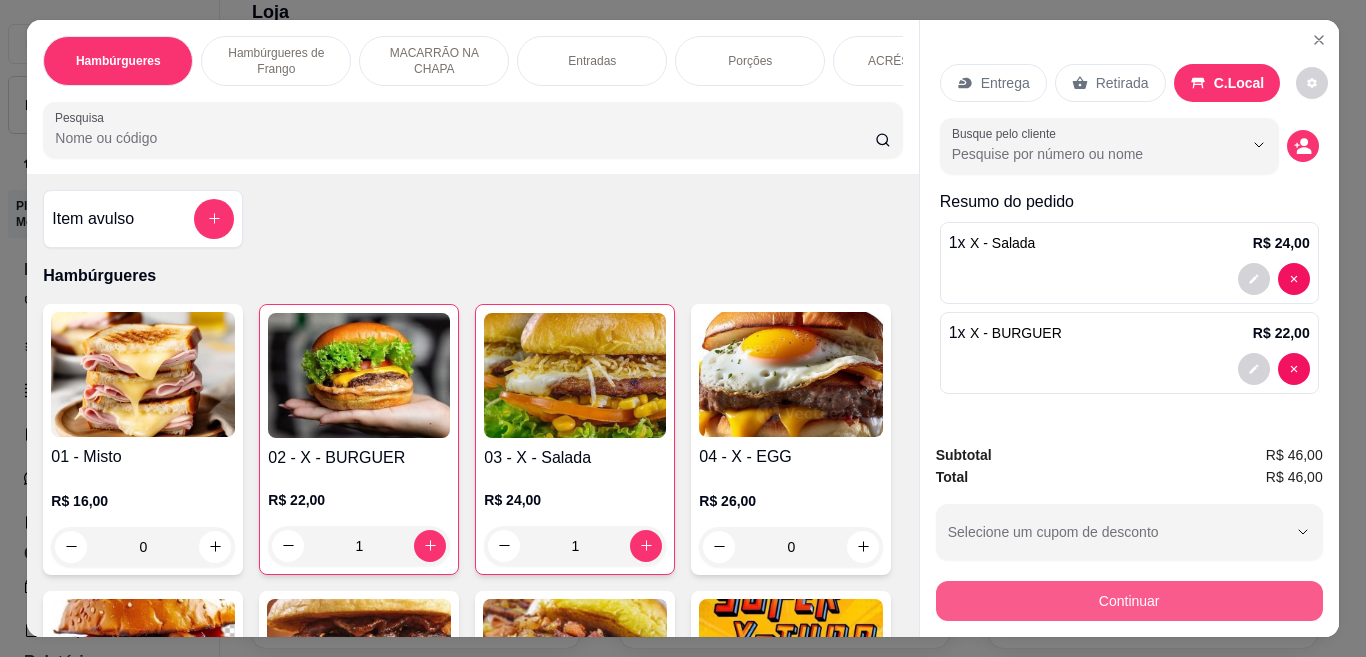 click on "Continuar" at bounding box center (1129, 601) 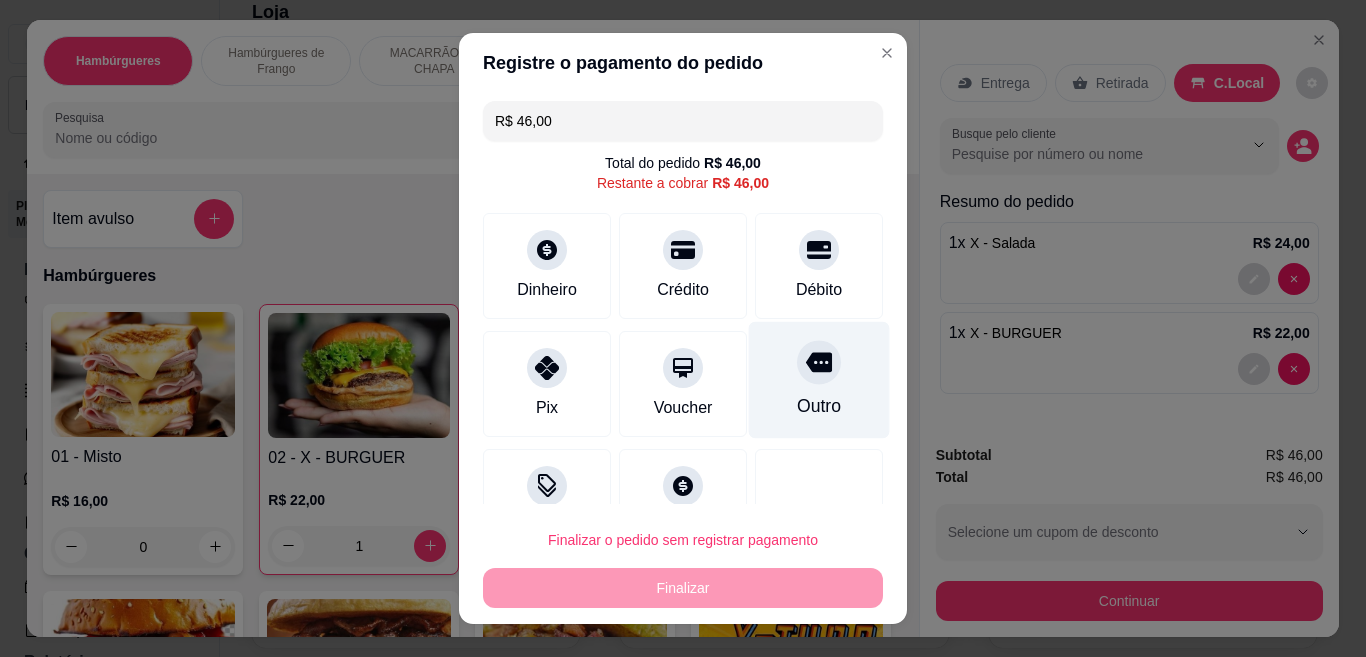 click on "Outro" at bounding box center (819, 380) 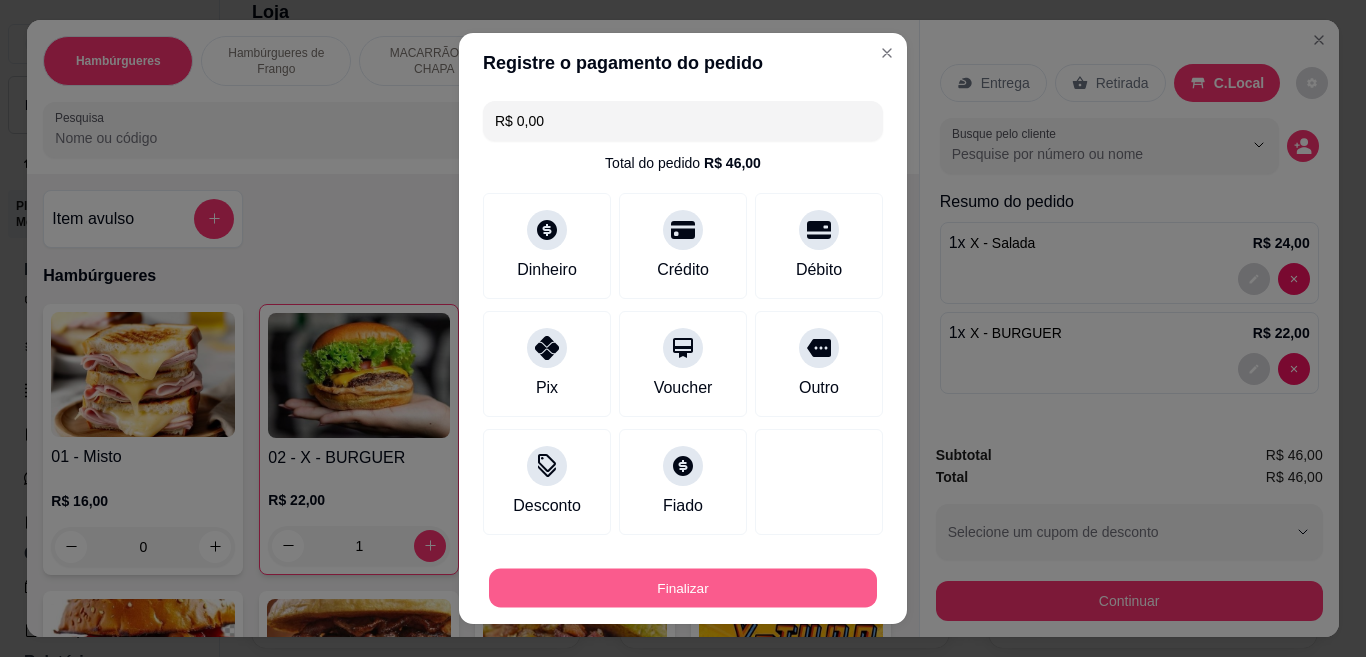 click on "Finalizar" at bounding box center [683, 588] 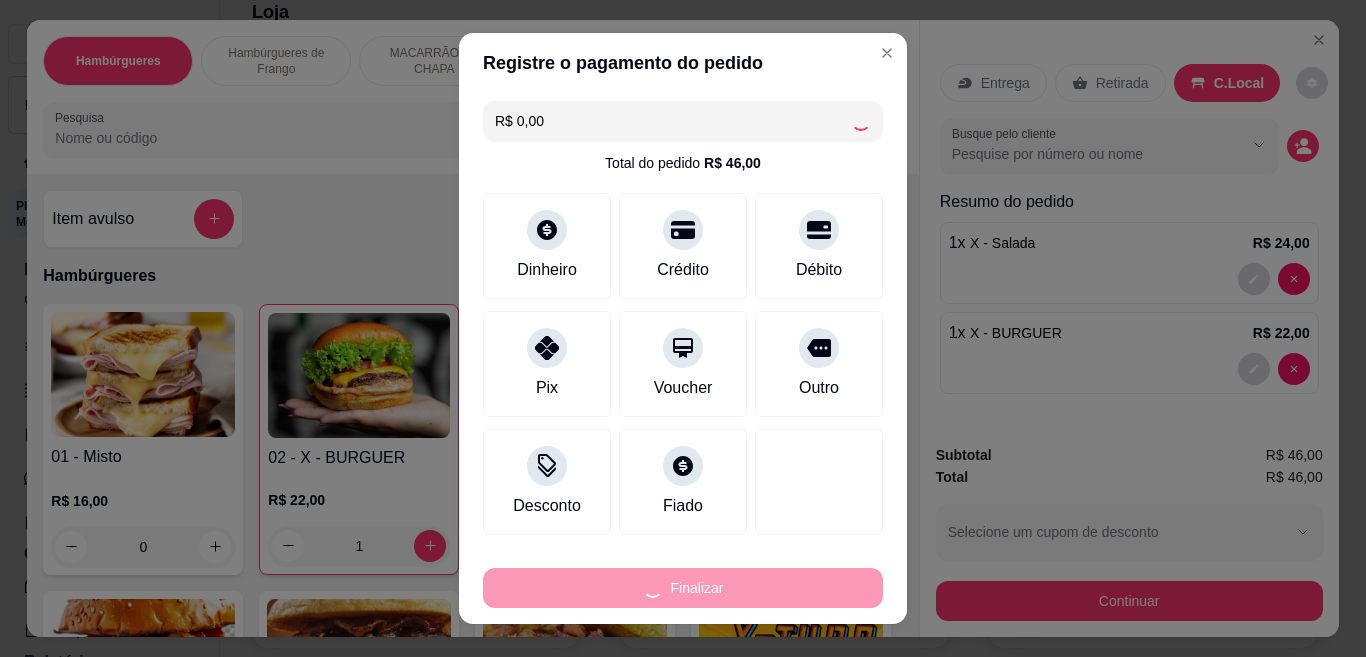 type on "0" 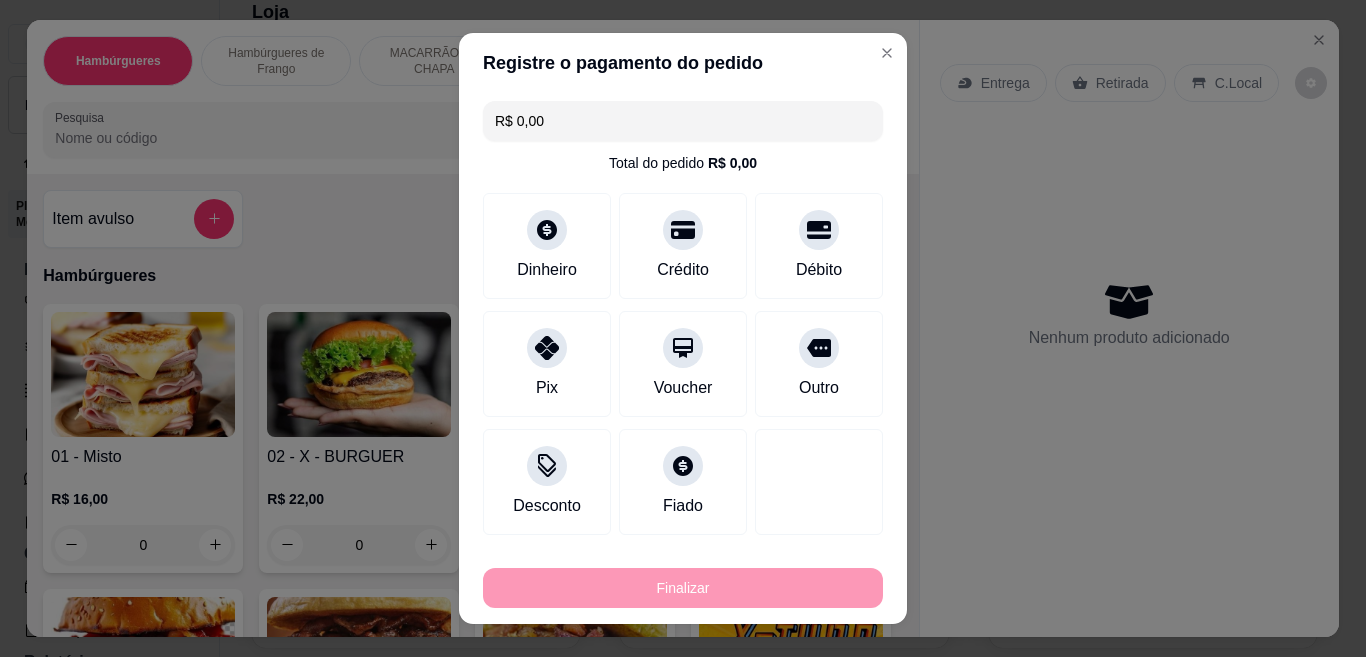 type on "-R$ 46,00" 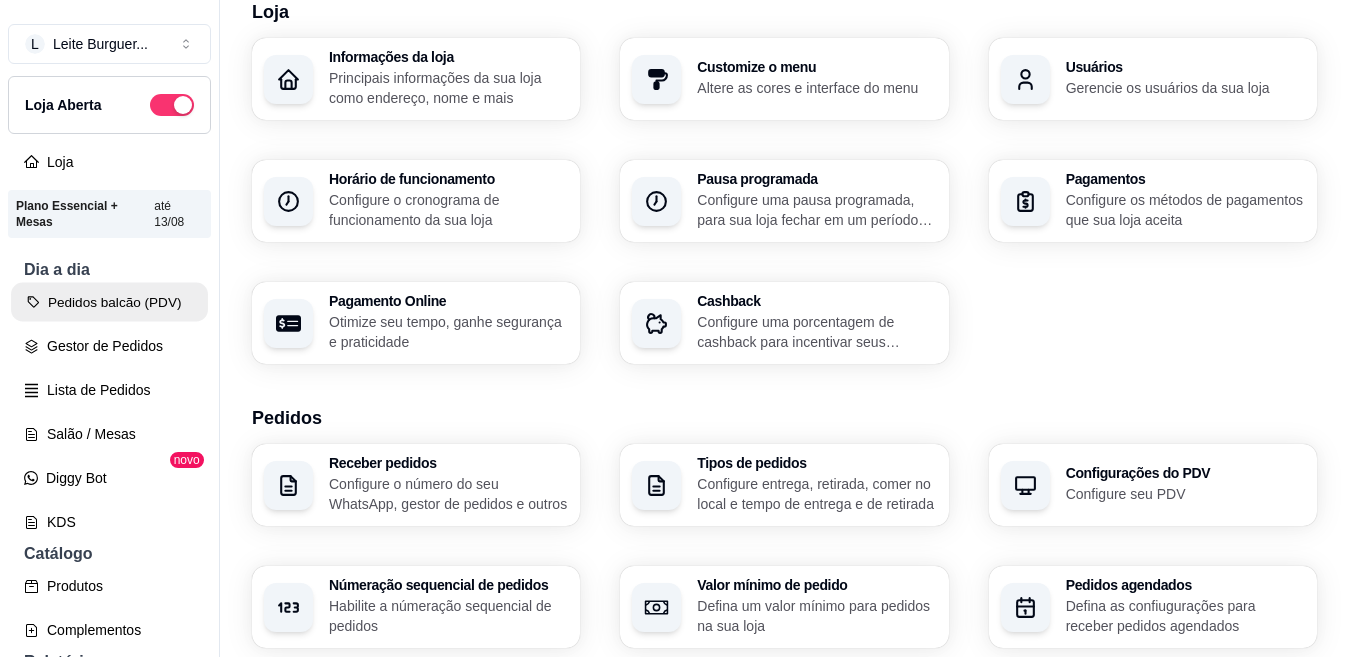 click on "Pedidos balcão (PDV)" at bounding box center [109, 302] 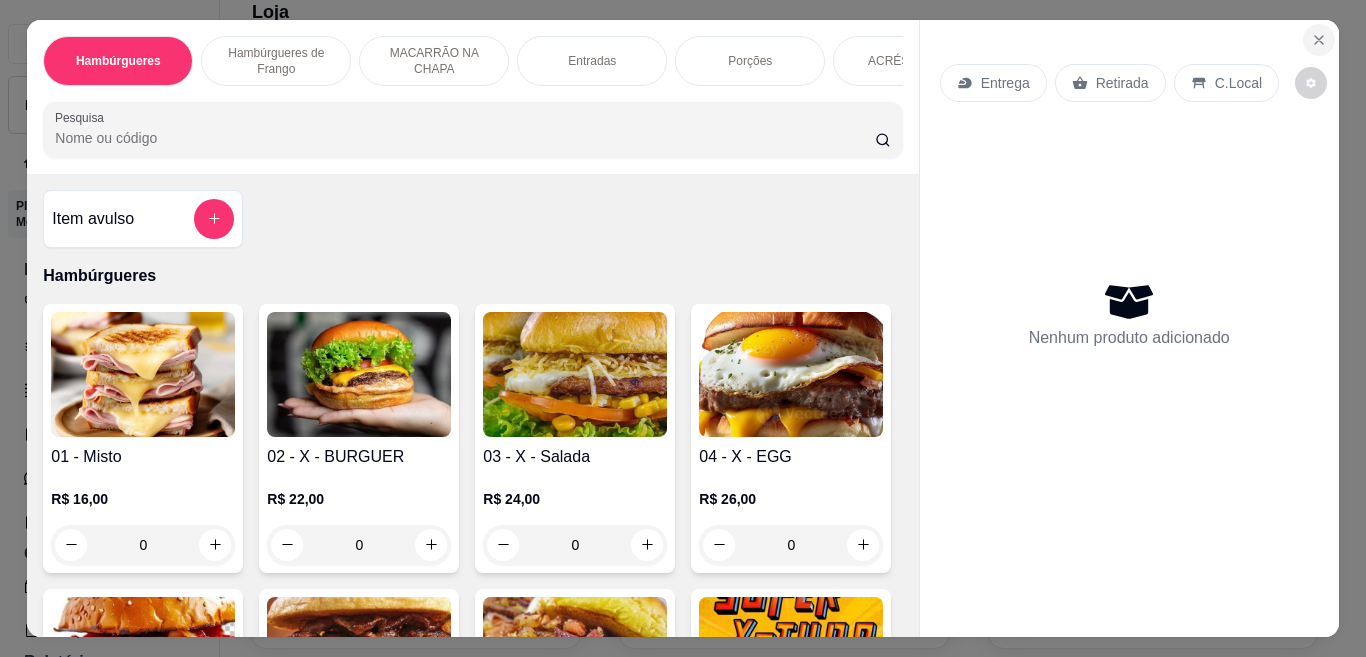 click 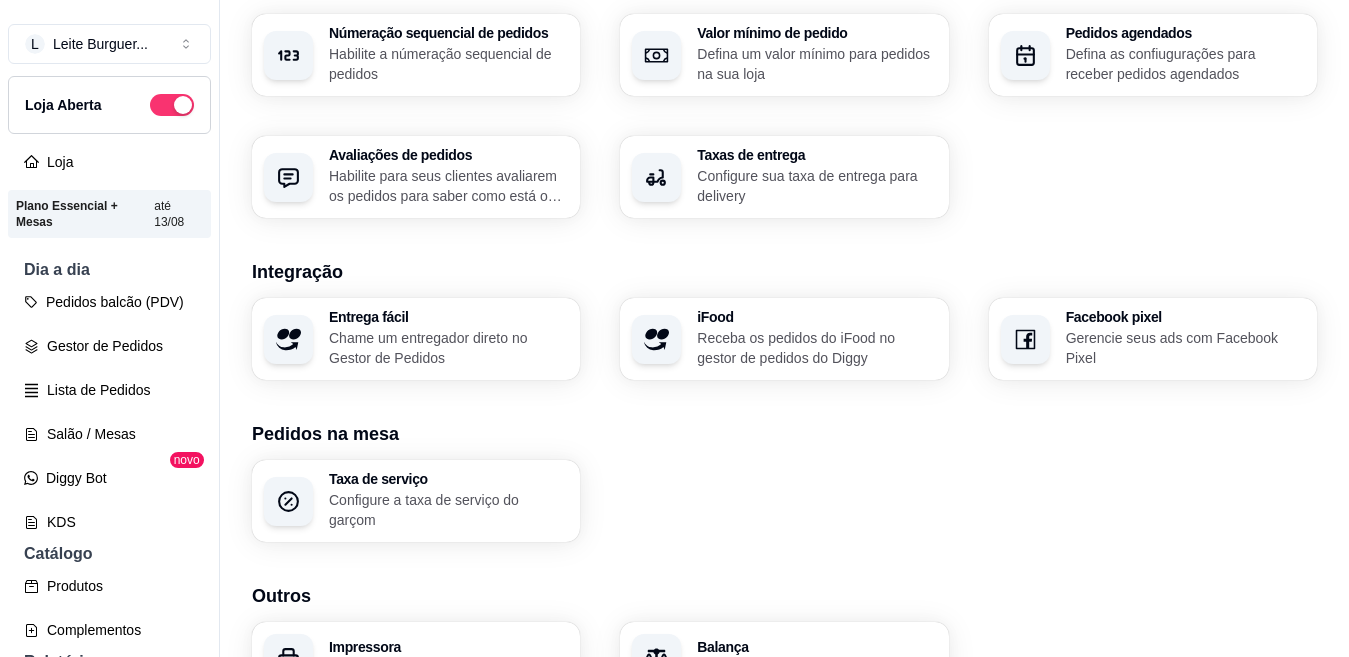 scroll, scrollTop: 769, scrollLeft: 0, axis: vertical 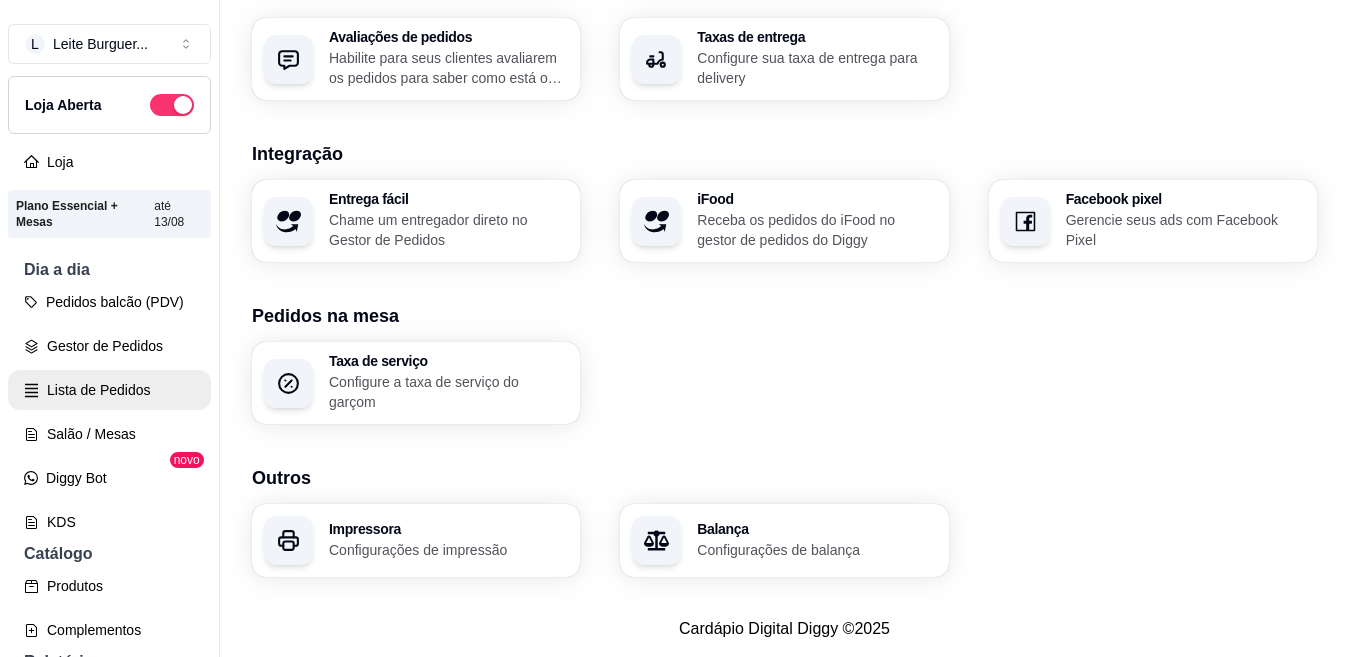 click on "Lista de Pedidos" at bounding box center [109, 390] 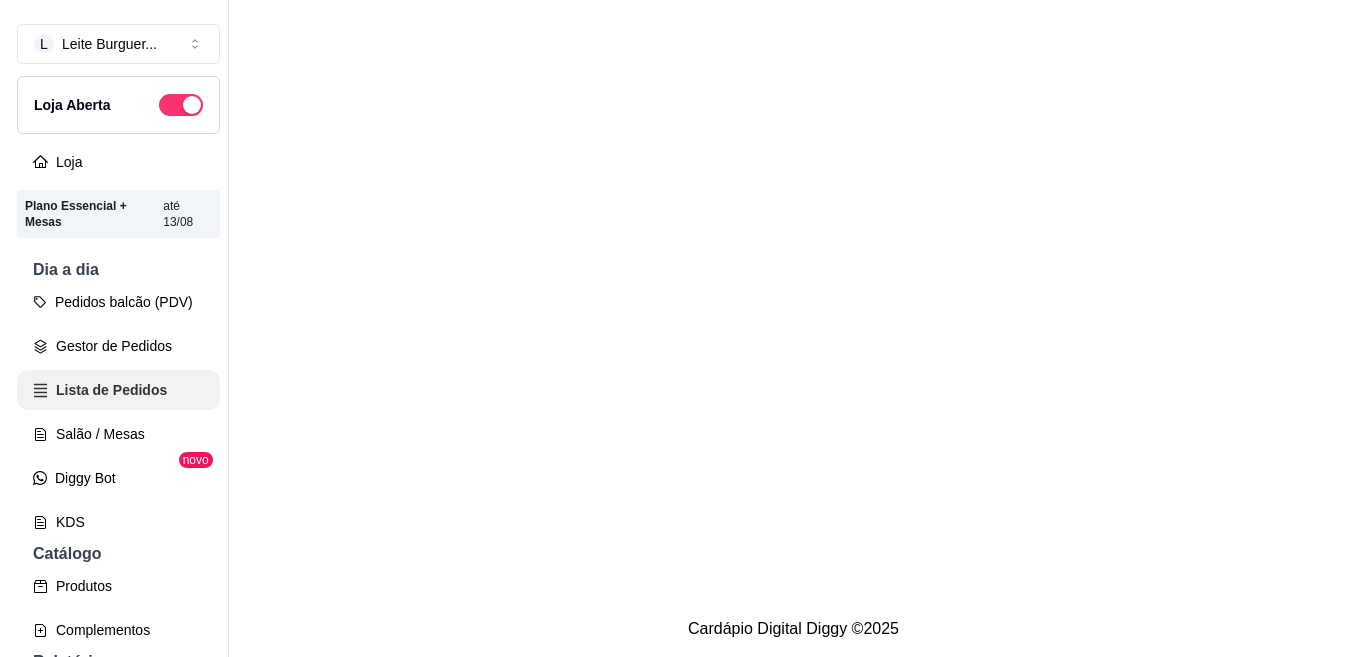 scroll, scrollTop: 0, scrollLeft: 0, axis: both 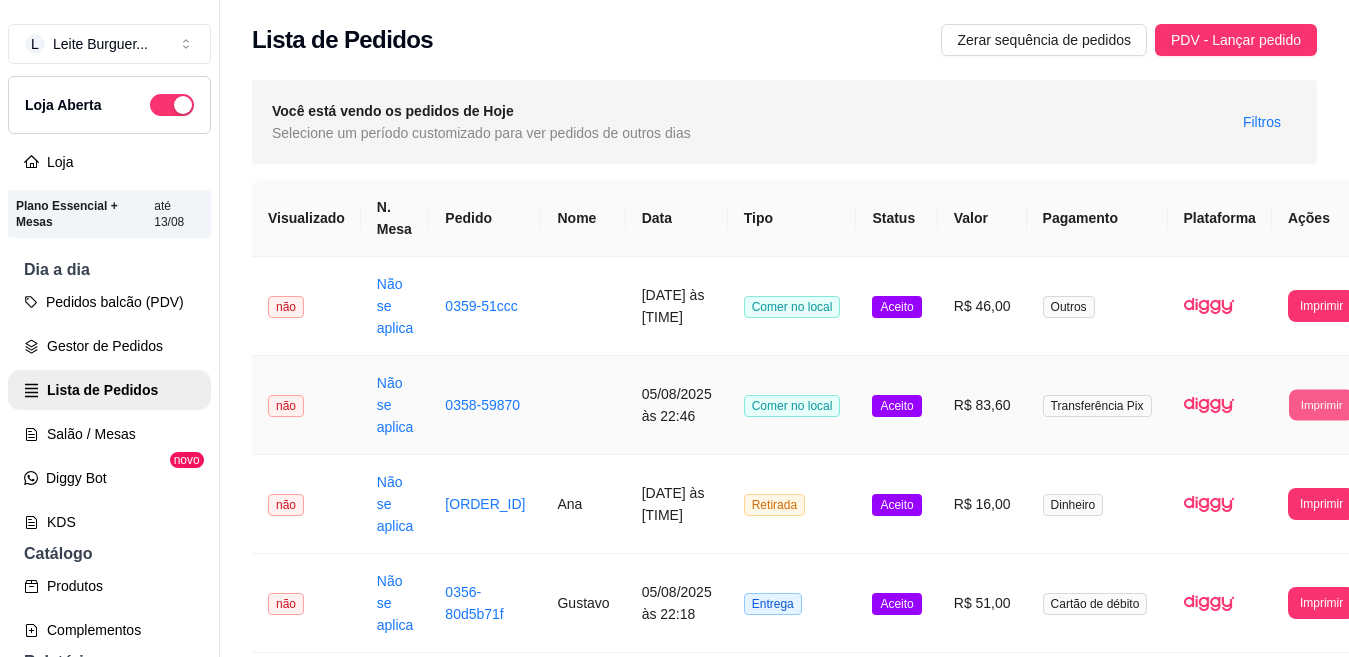click on "Imprimir" at bounding box center (1321, 404) 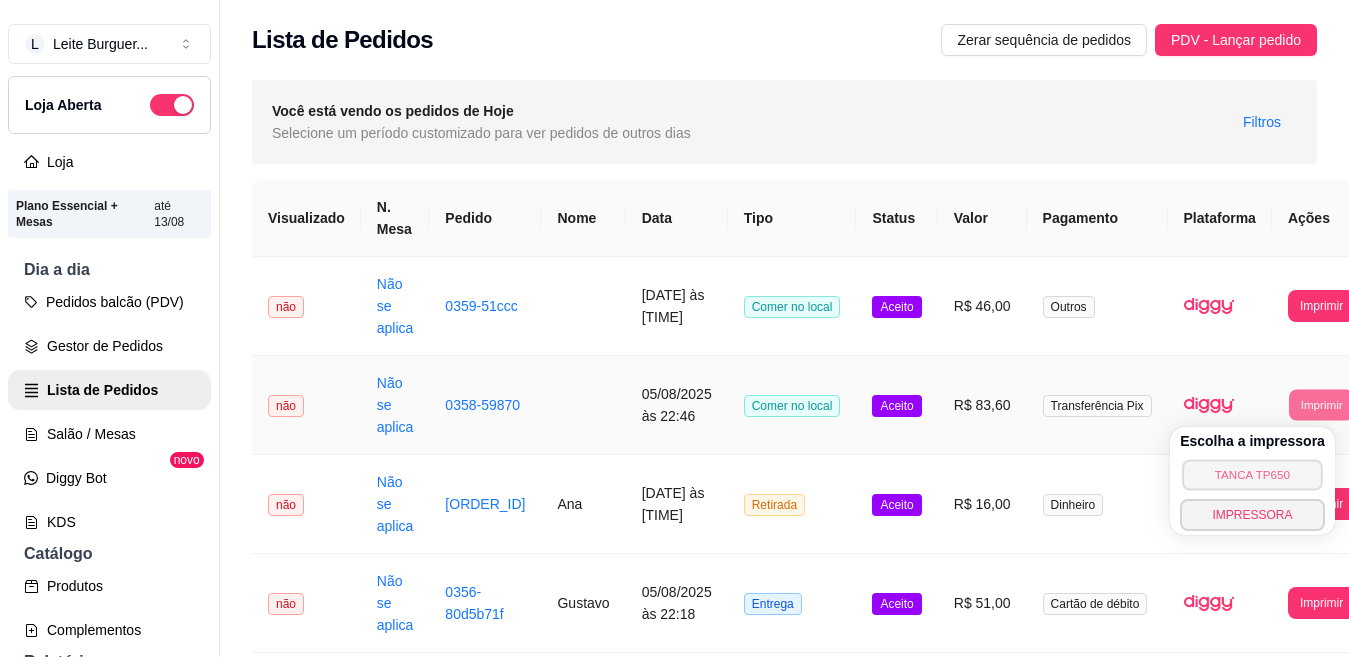 click on "TANCA TP650" at bounding box center (1252, 474) 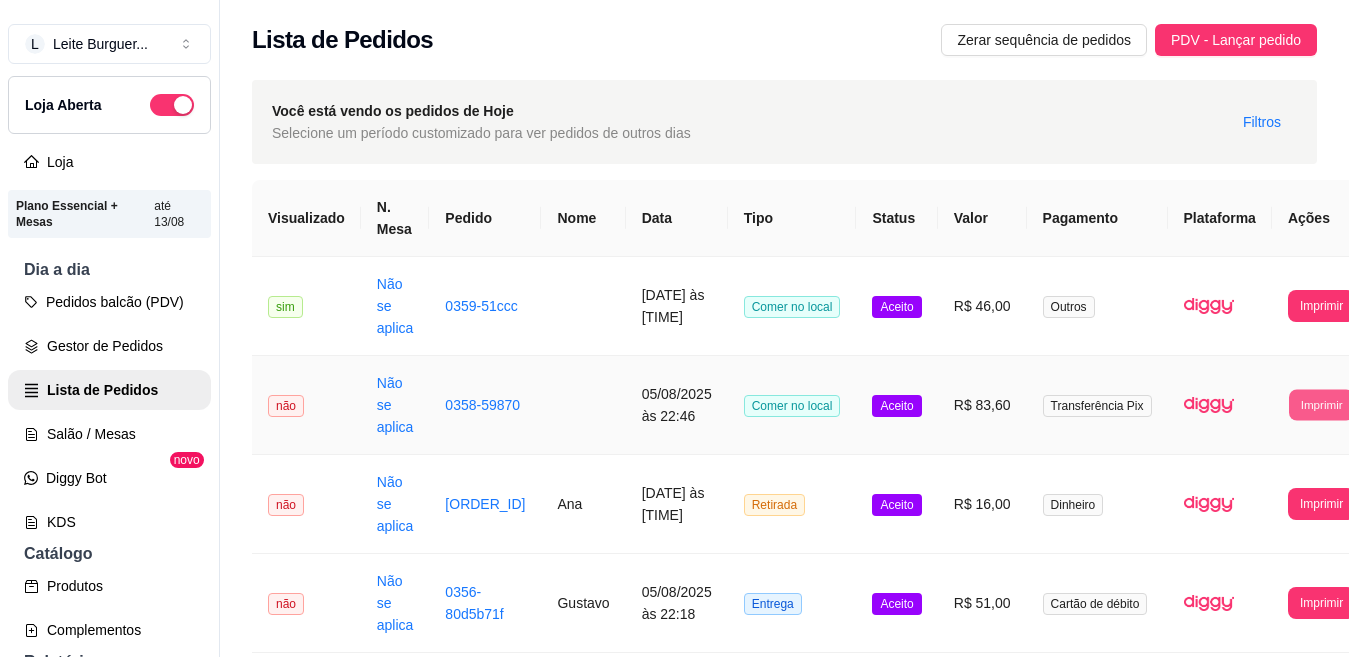 click on "Imprimir" at bounding box center (1321, 404) 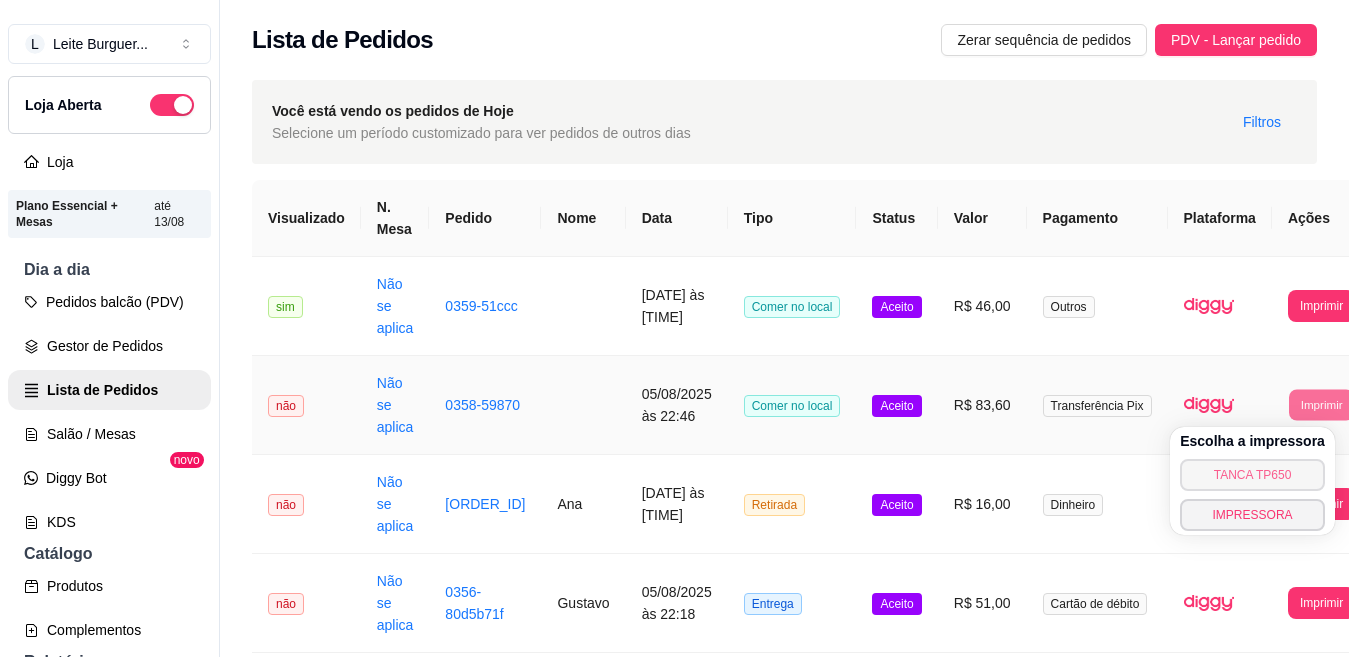 click on "TANCA TP650" at bounding box center (1252, 475) 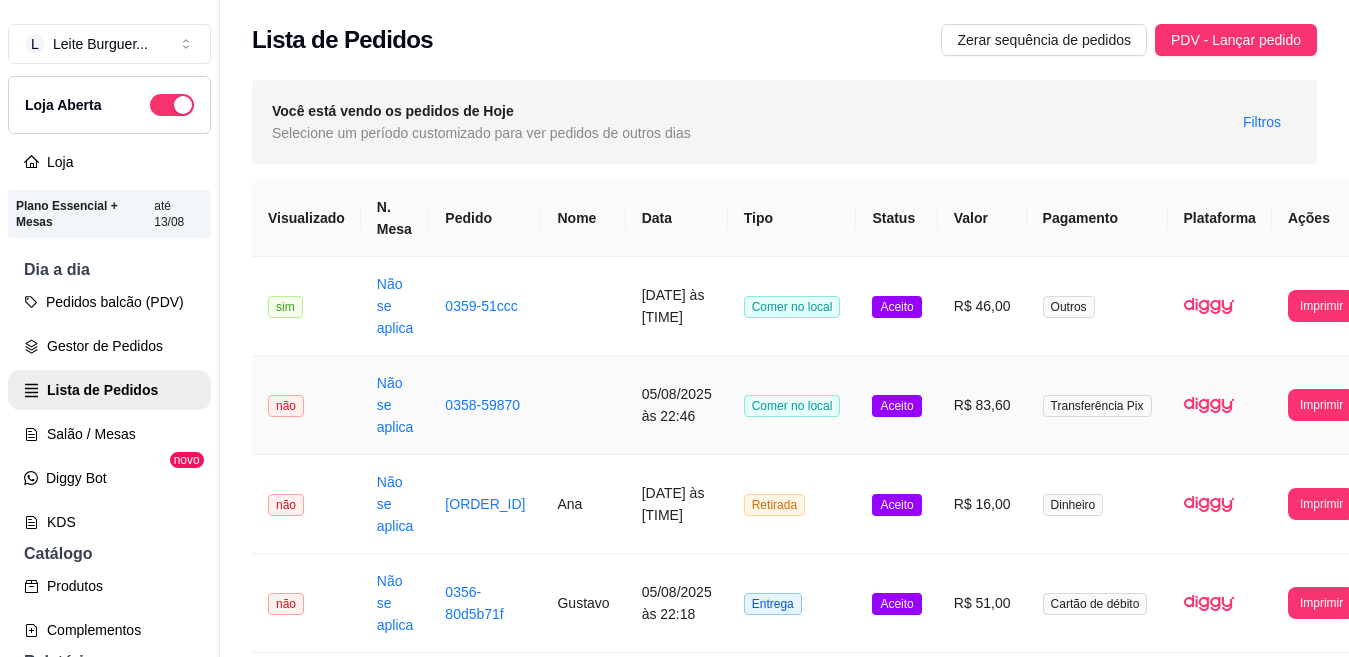click on "R$ 83,60" at bounding box center [982, 405] 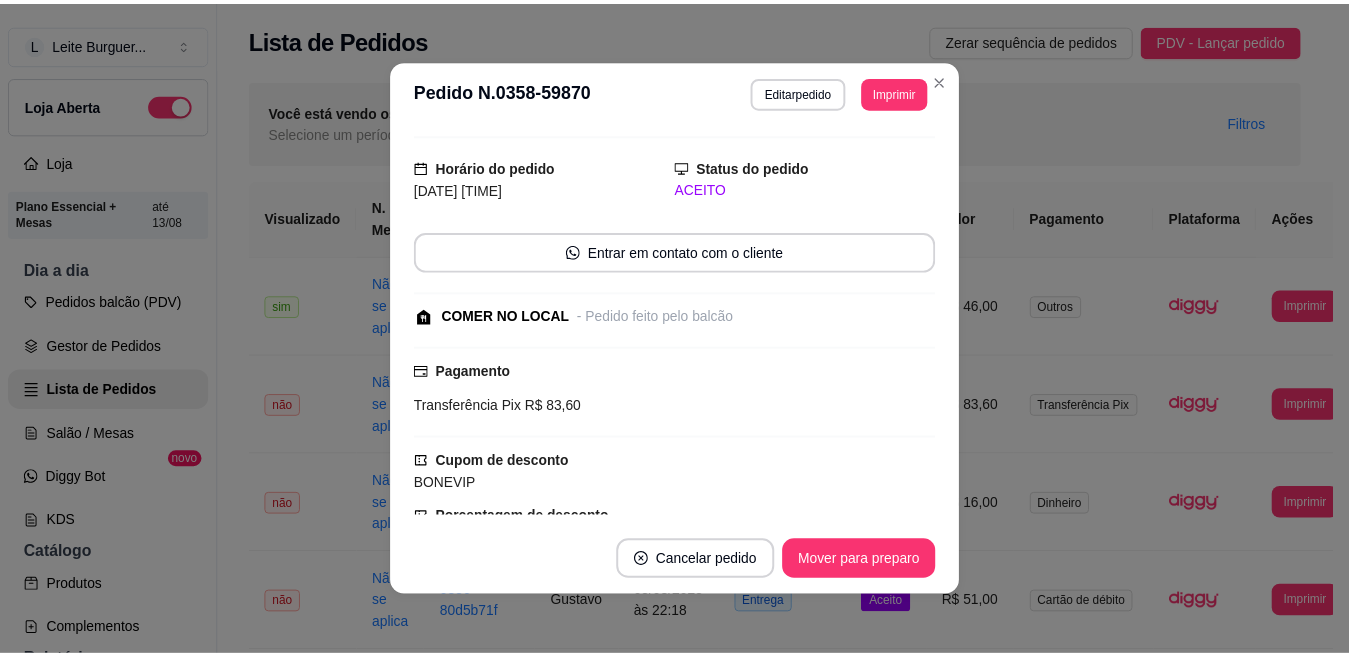 scroll, scrollTop: 0, scrollLeft: 0, axis: both 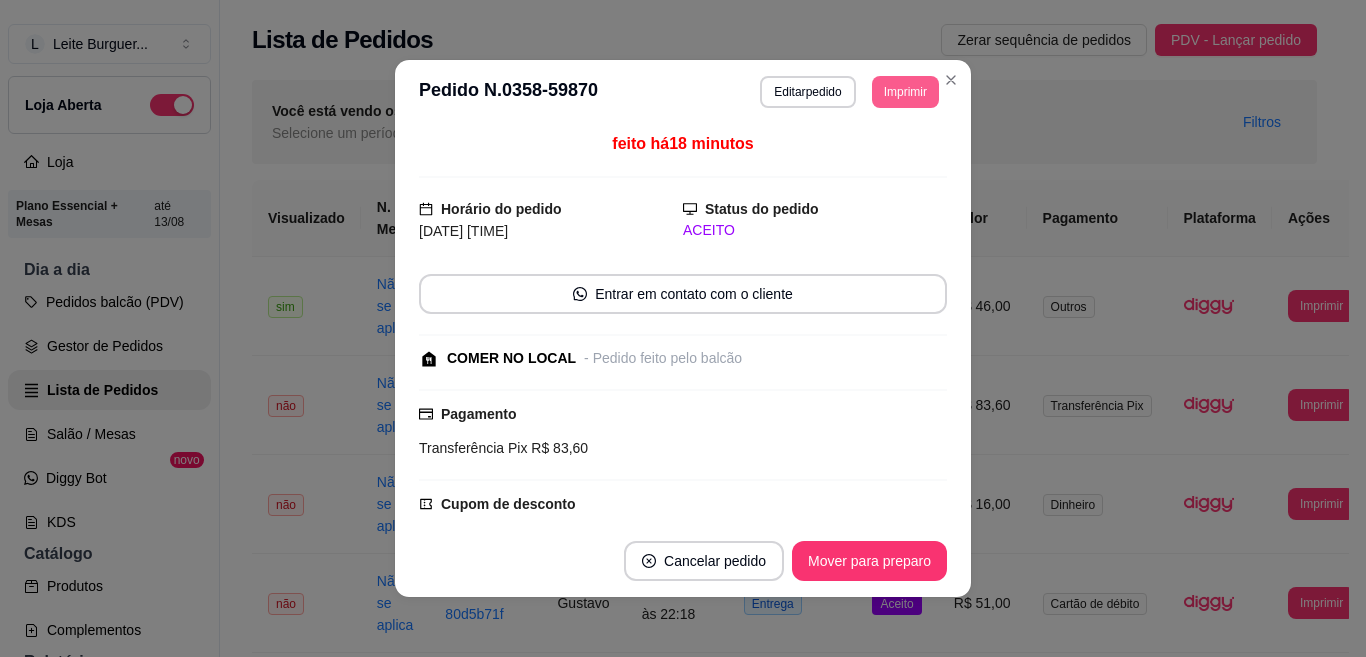 click on "Imprimir" at bounding box center (905, 92) 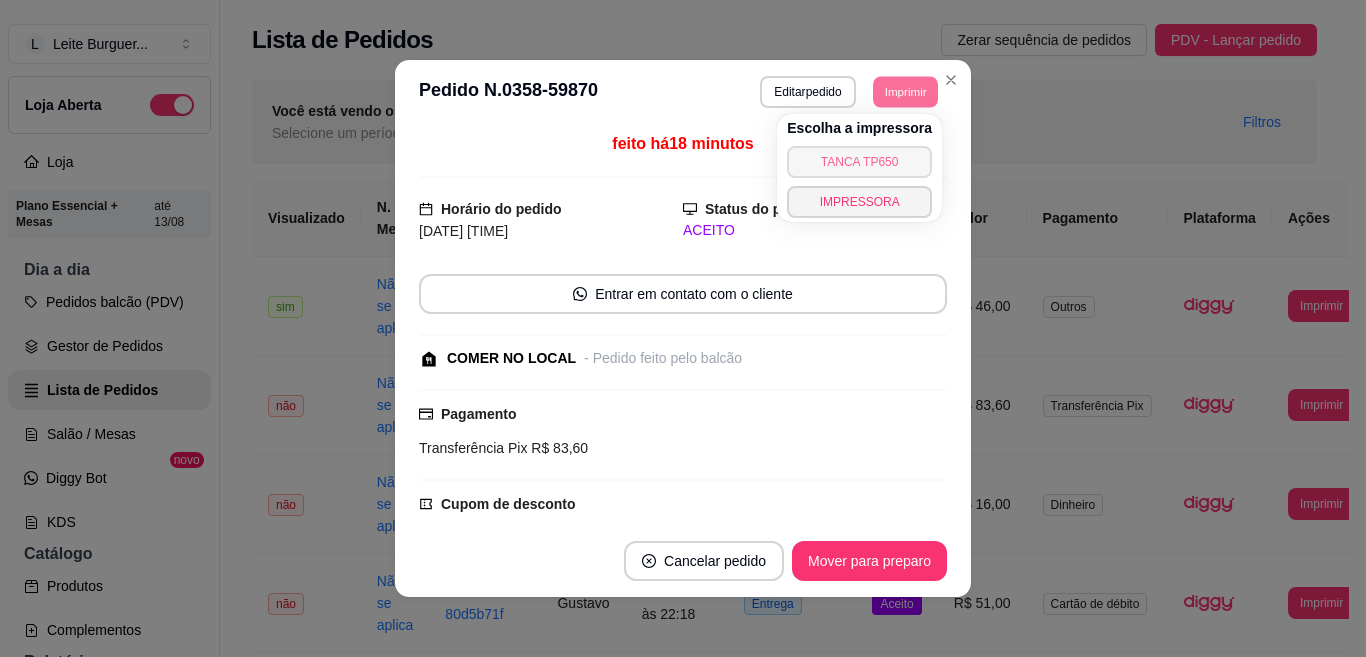 click on "TANCA TP650" at bounding box center [859, 162] 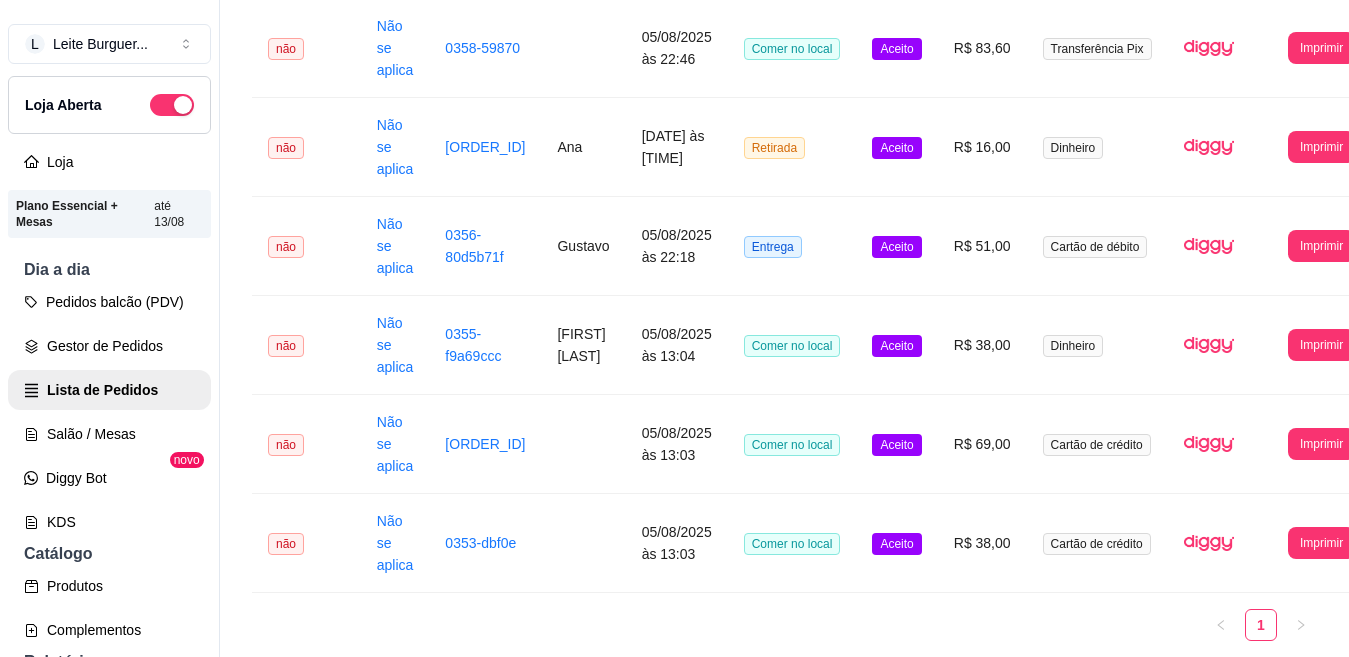 scroll, scrollTop: 454, scrollLeft: 0, axis: vertical 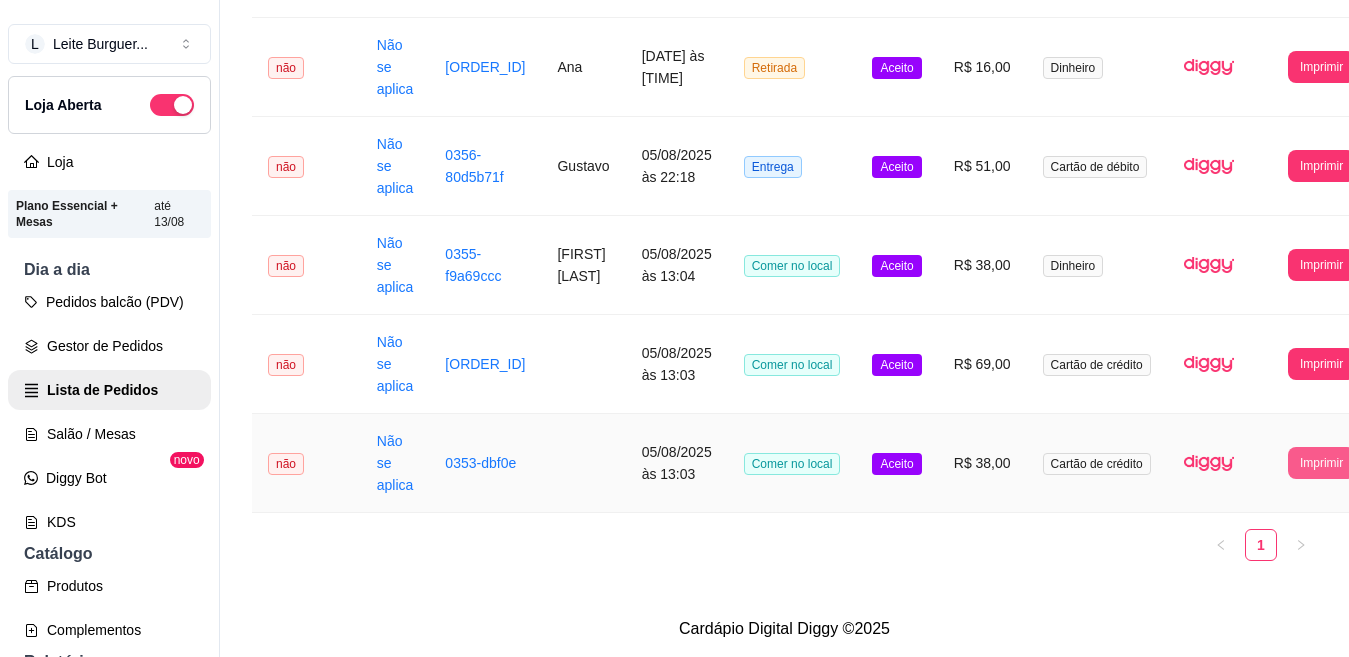 click on "Imprimir" at bounding box center [1321, 463] 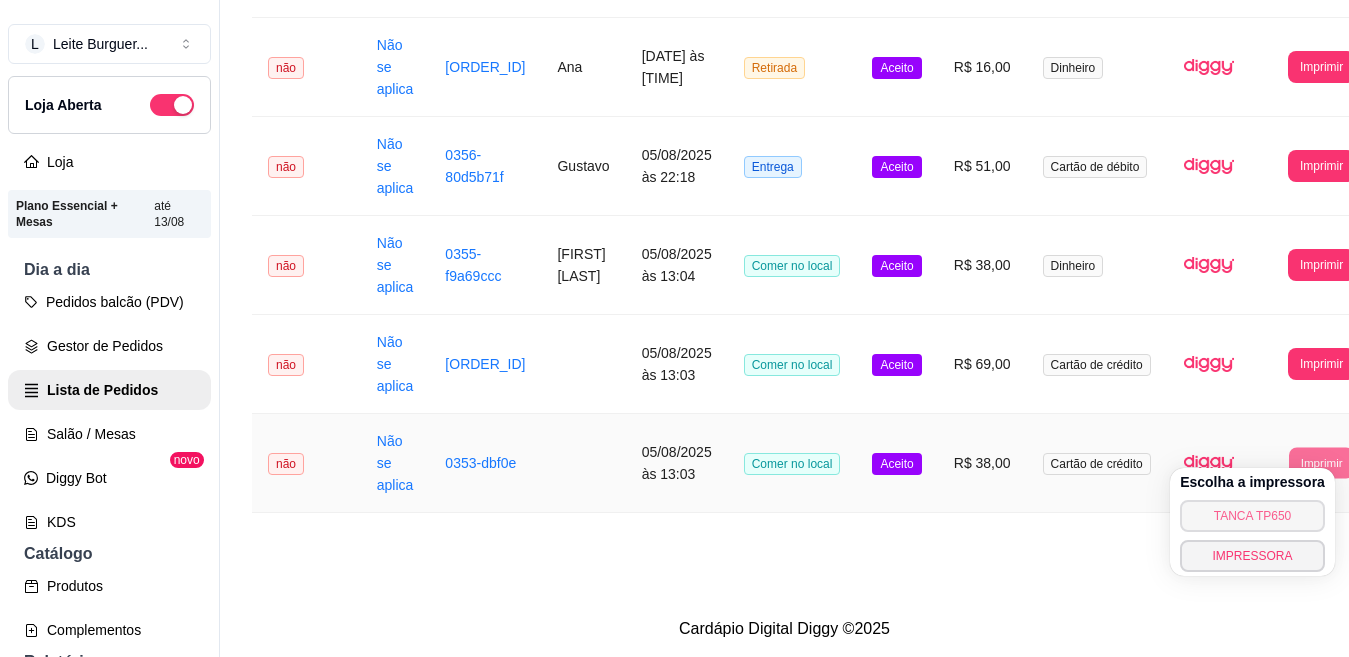 click on "TANCA TP650" at bounding box center [1252, 516] 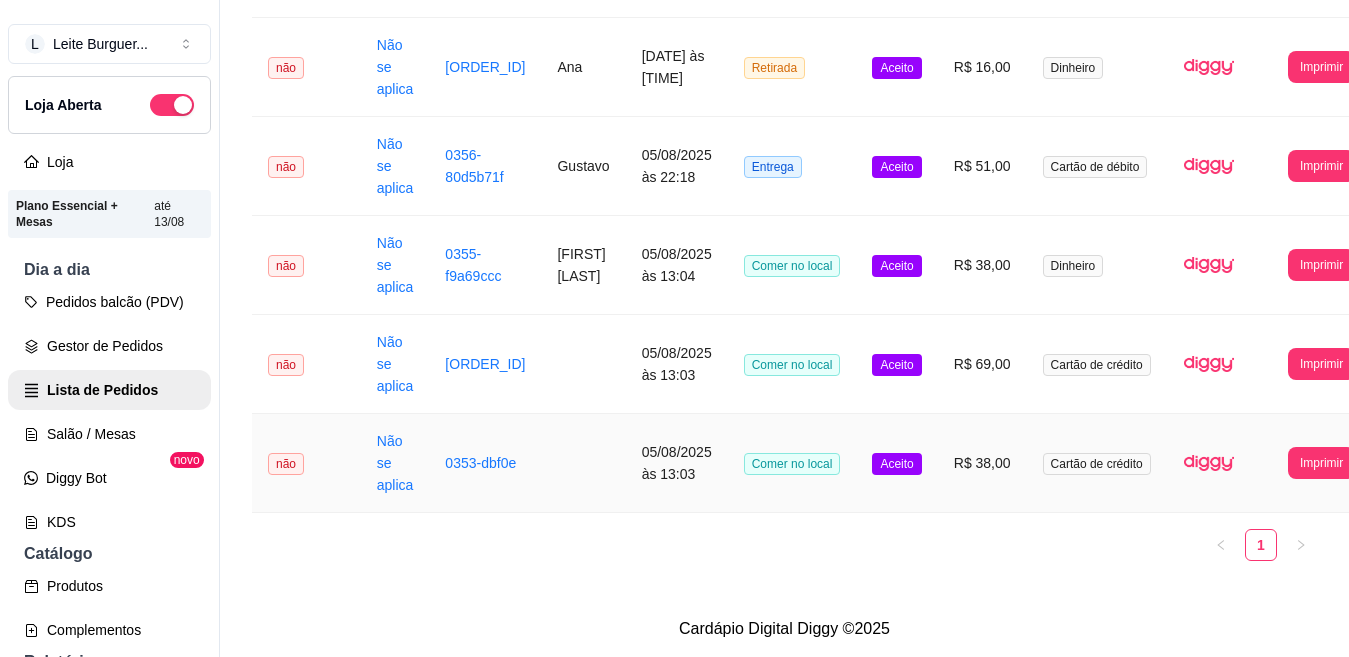 click on "Cardápio Digital Diggy © 2025" at bounding box center (784, 629) 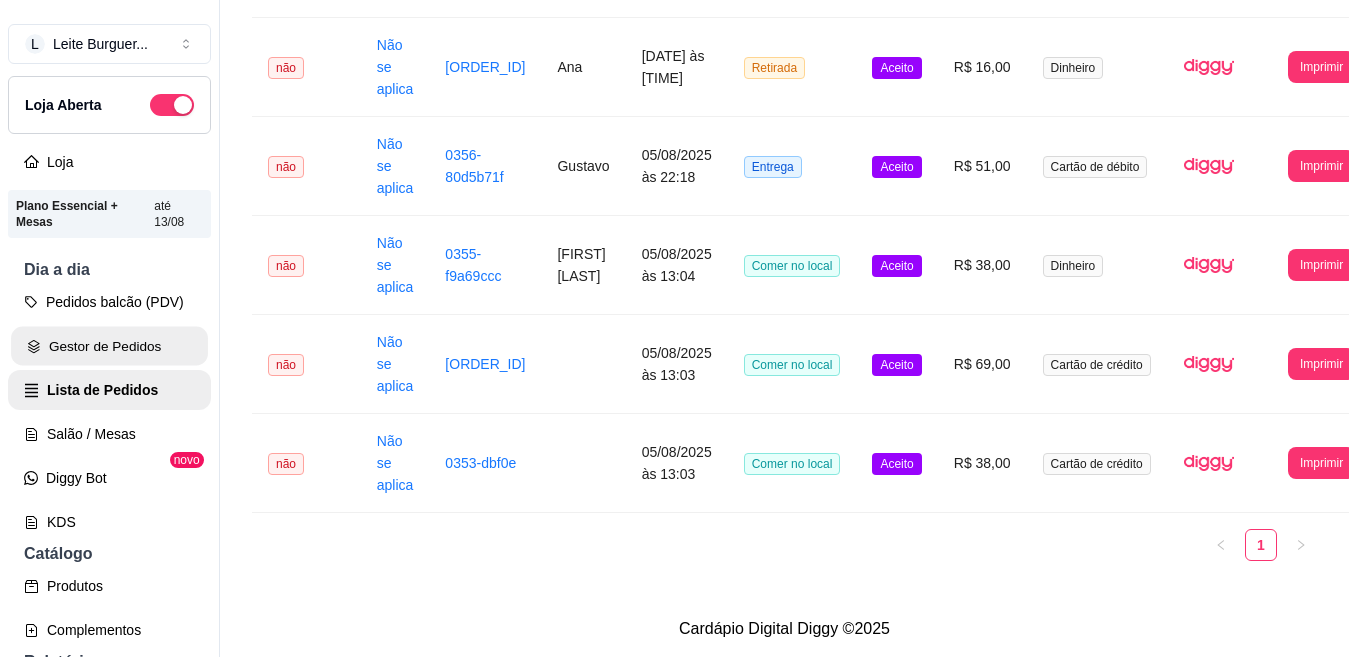 click on "Gestor de Pedidos" at bounding box center (109, 346) 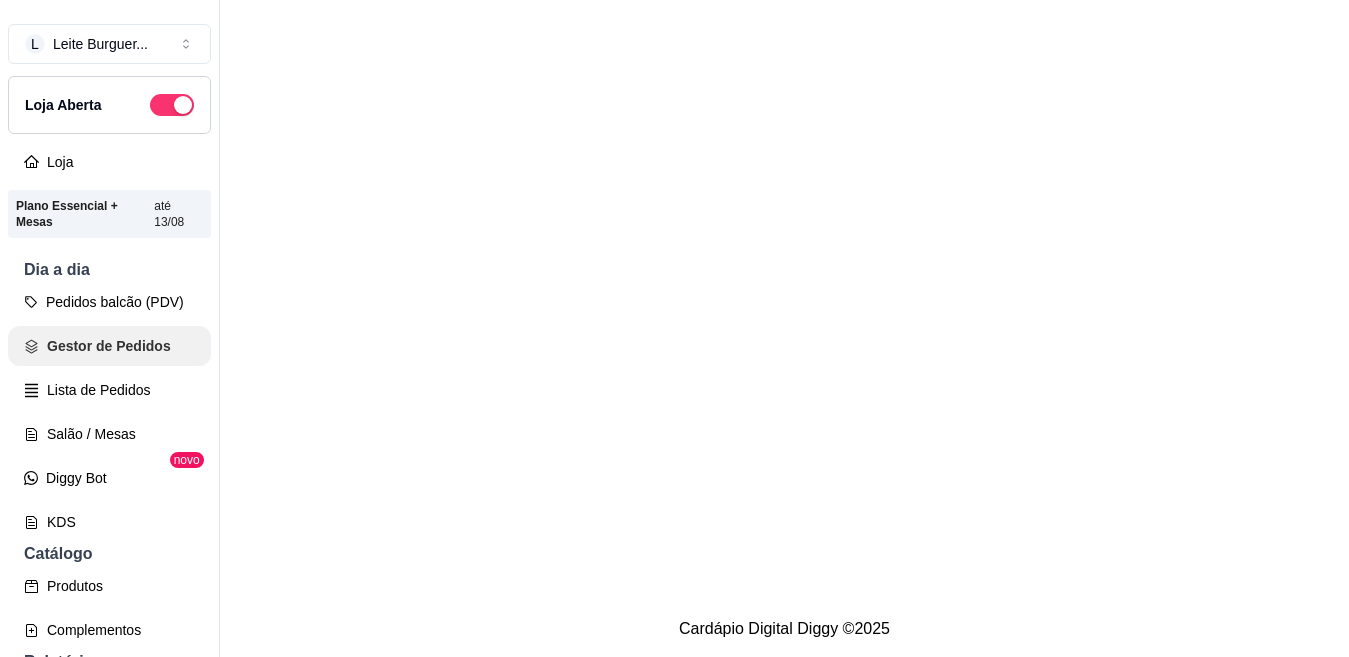 scroll, scrollTop: 0, scrollLeft: 0, axis: both 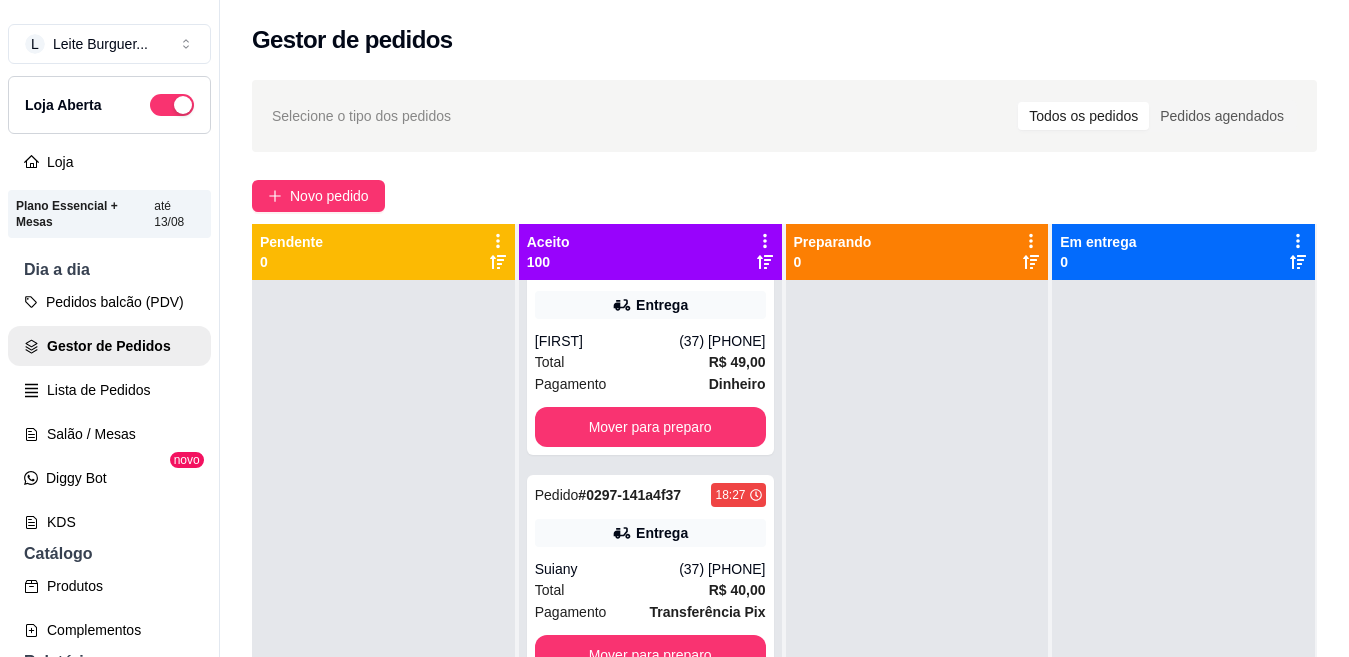 click on "([PHONE])-[PHONE]-[PHONE]" at bounding box center (722, -115) 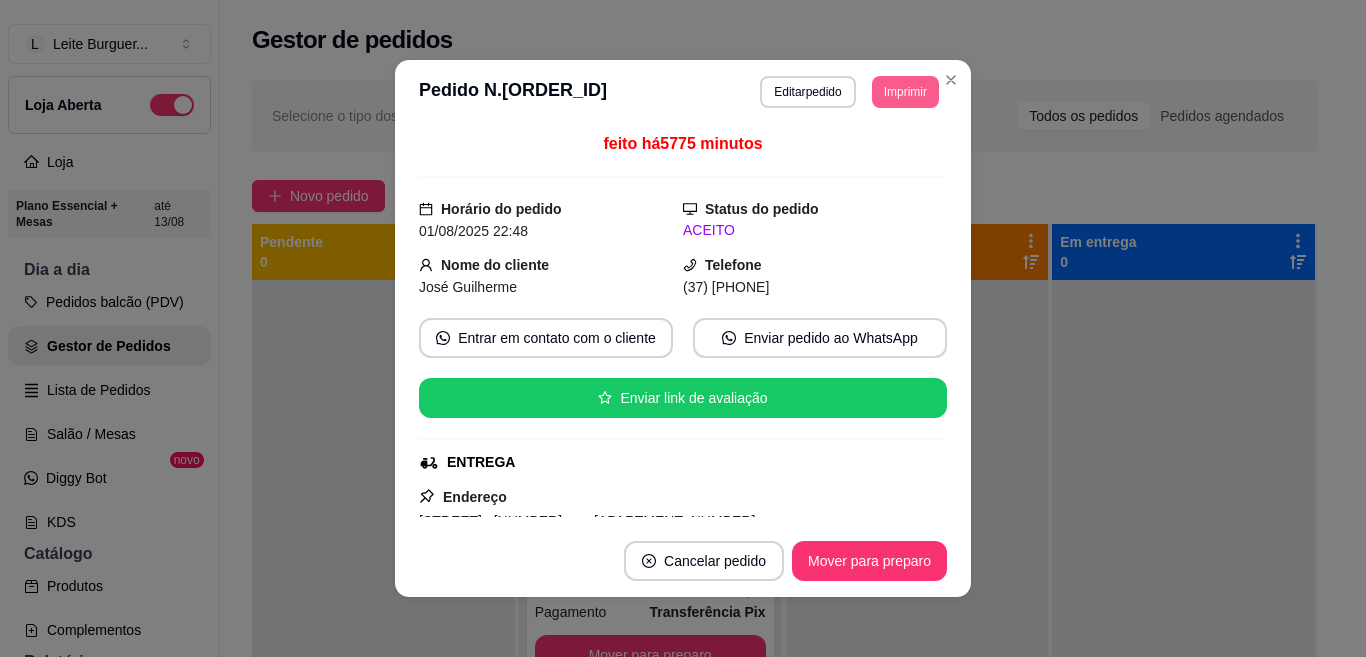 click on "Imprimir" at bounding box center (905, 92) 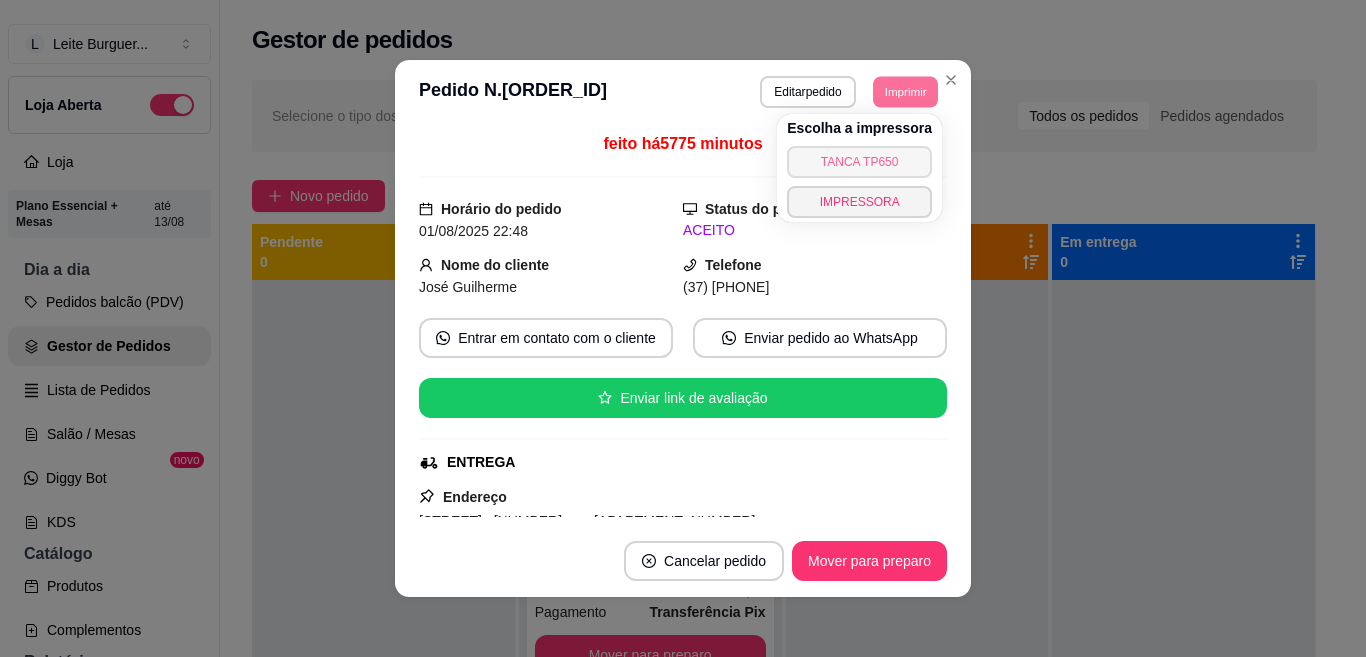 click on "TANCA TP650" at bounding box center [859, 162] 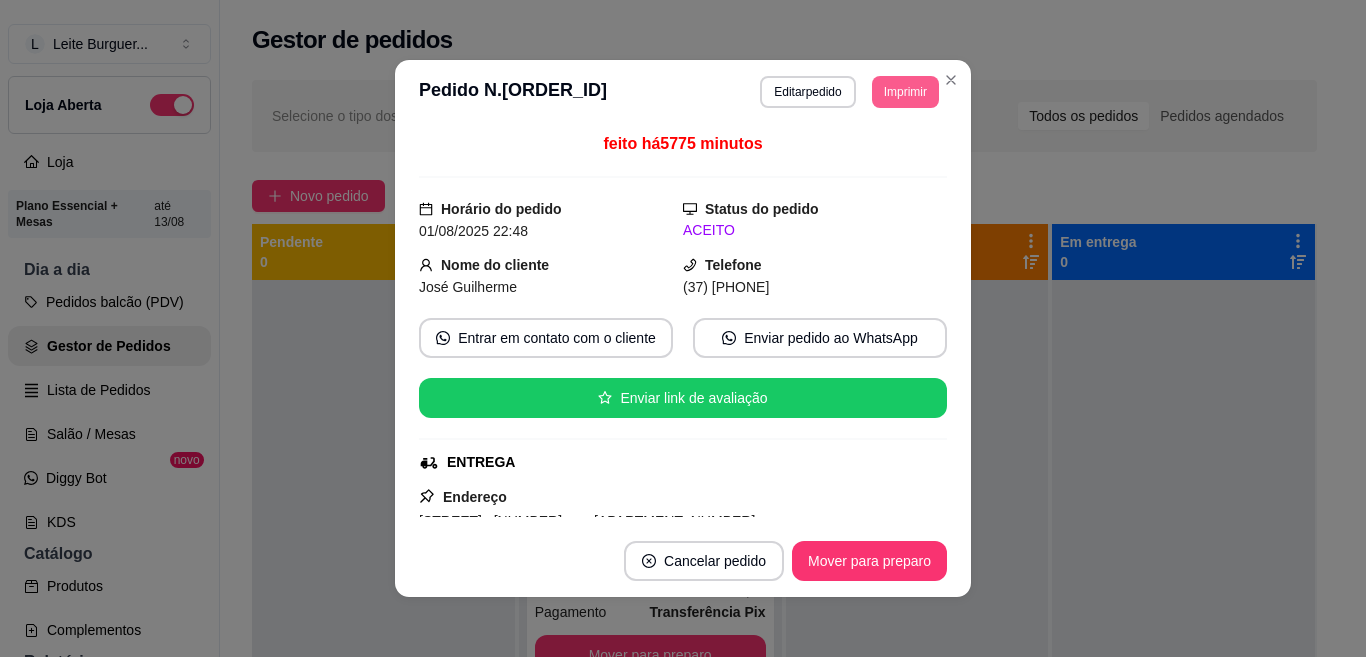 click on "Imprimir" at bounding box center [905, 92] 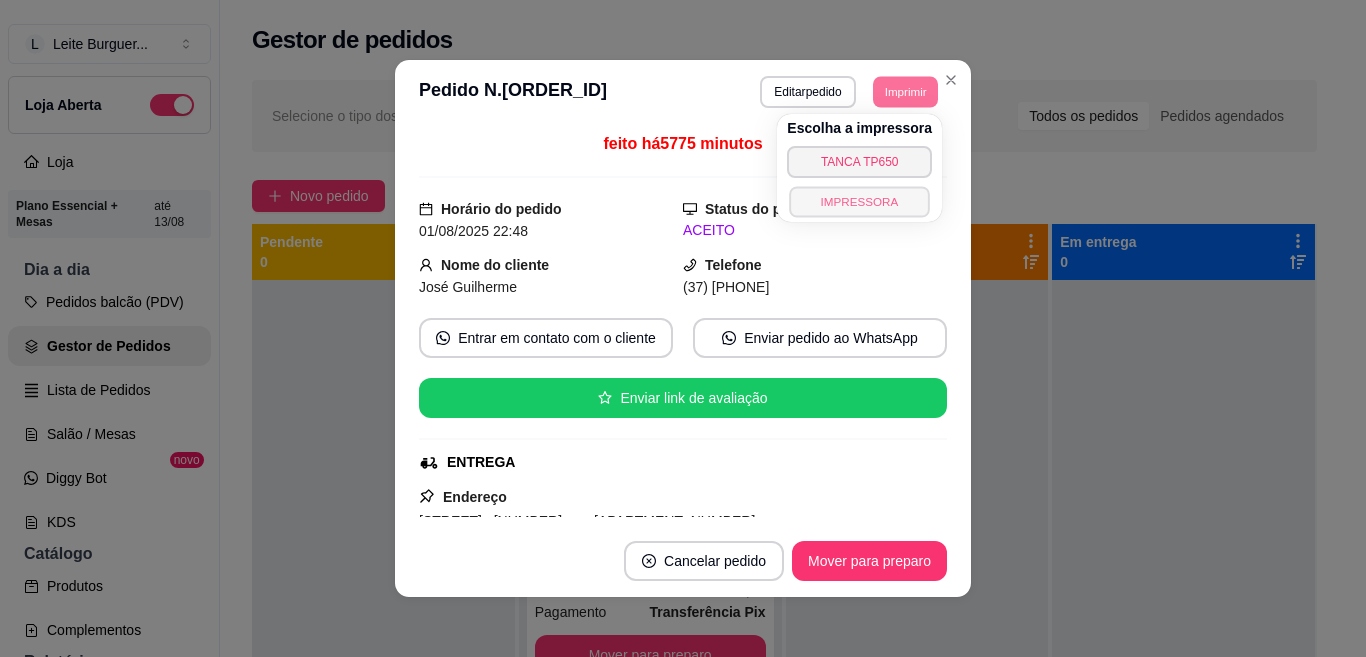 click on "IMPRESSORA" at bounding box center (859, 201) 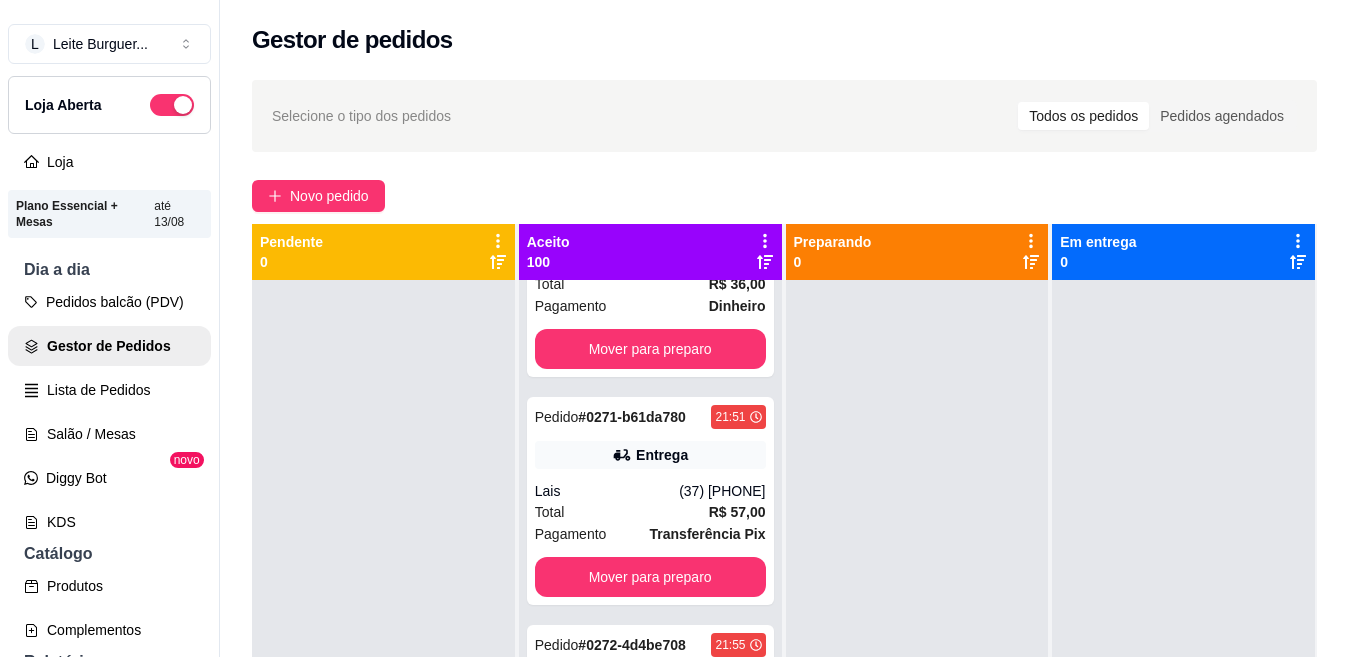 scroll, scrollTop: 659, scrollLeft: 0, axis: vertical 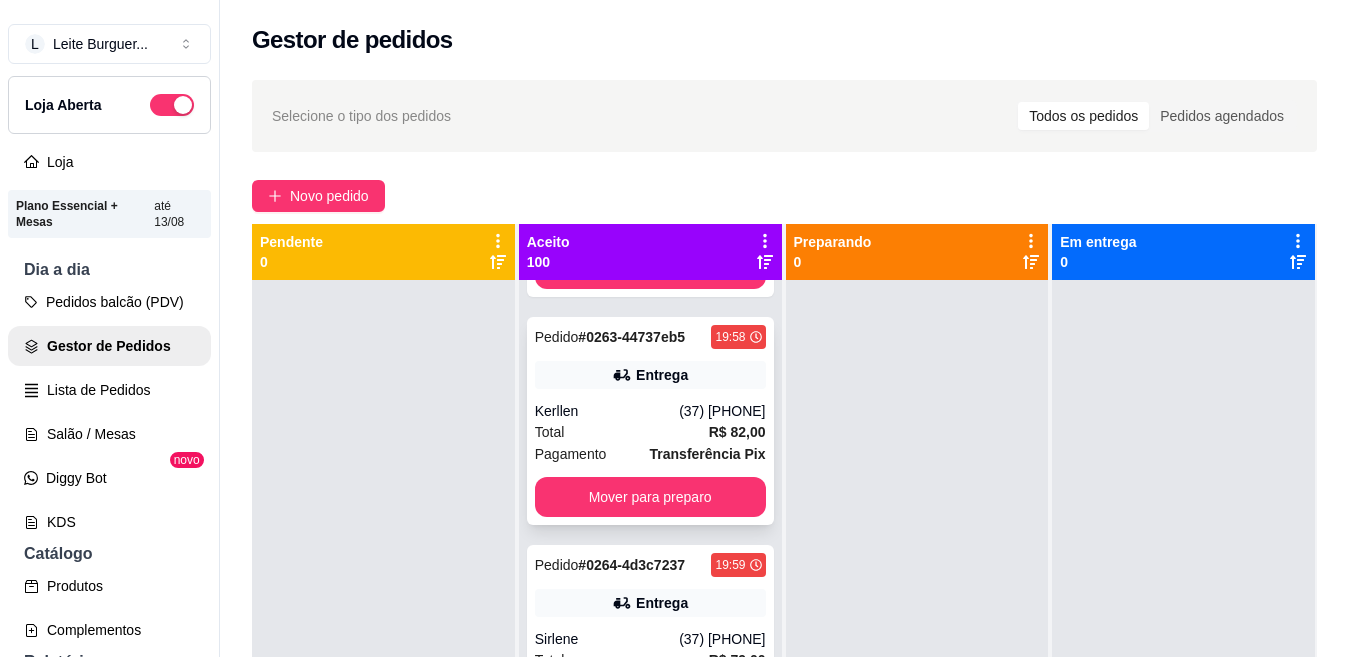 click on "Entrega" at bounding box center (650, 375) 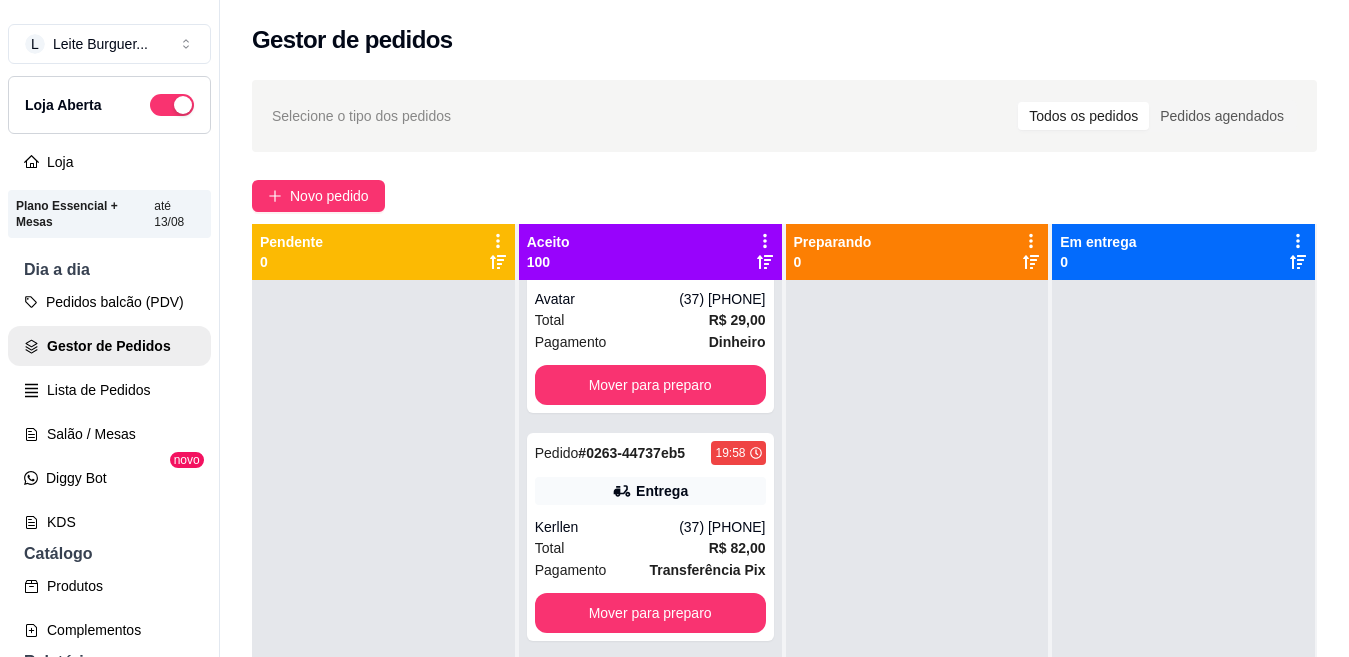 scroll, scrollTop: 0, scrollLeft: 0, axis: both 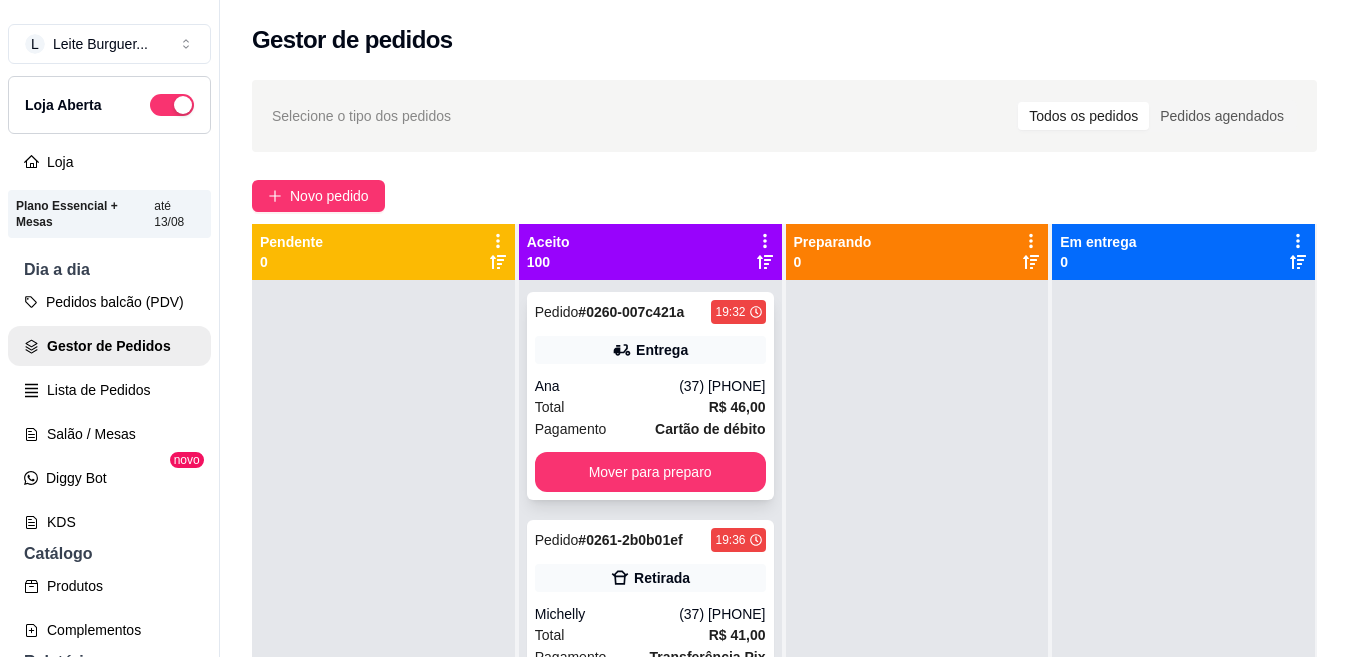 click on "(37) [PHONE]" at bounding box center [722, 386] 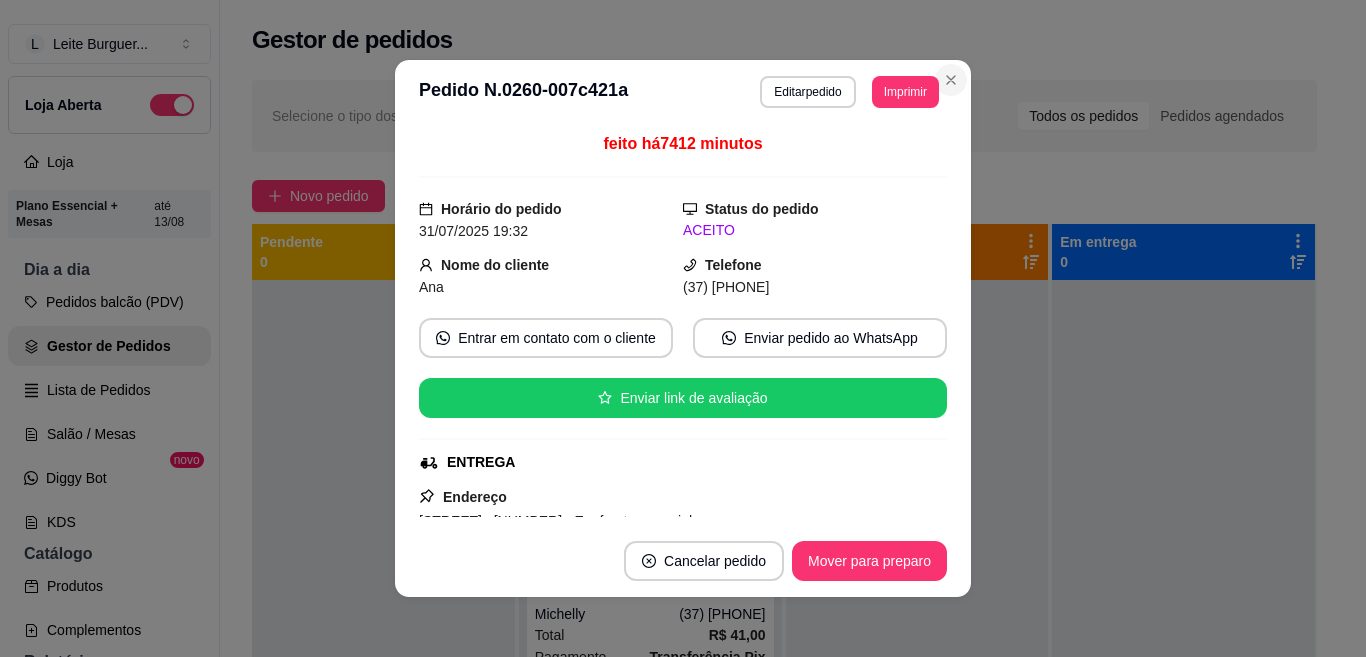 drag, startPoint x: 957, startPoint y: 69, endPoint x: 944, endPoint y: 80, distance: 17.029387 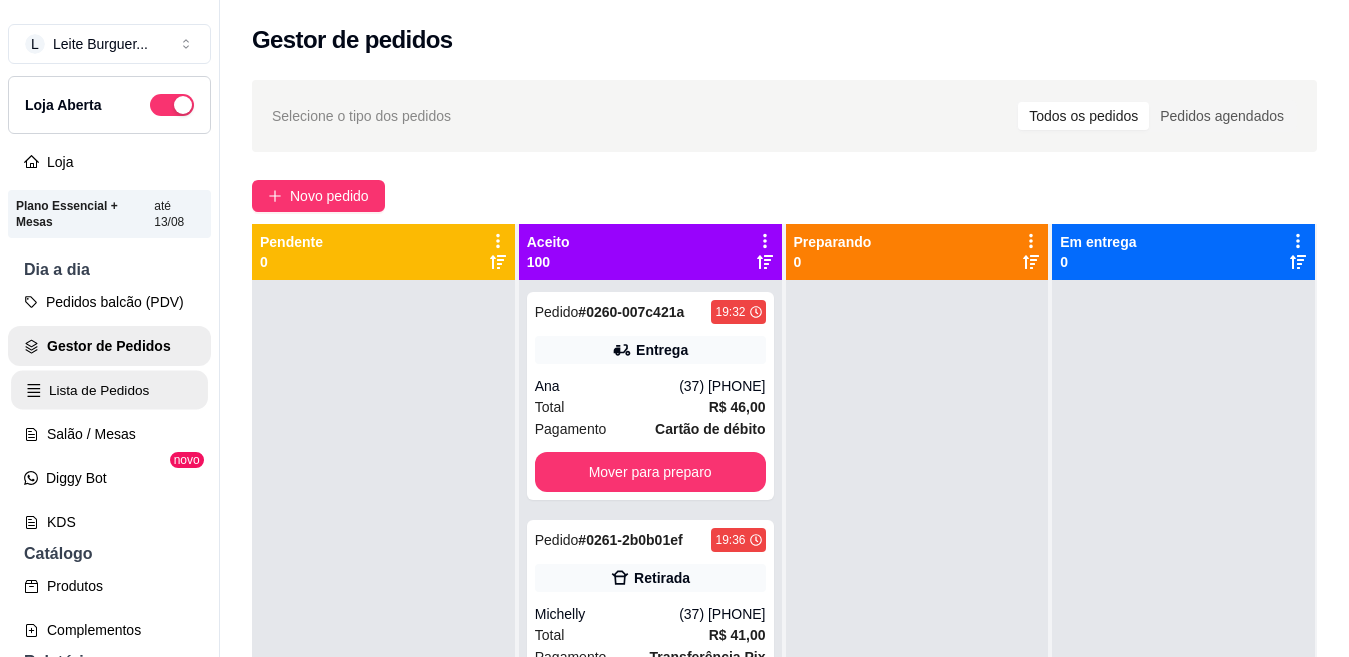 click on "Lista de Pedidos" at bounding box center (109, 390) 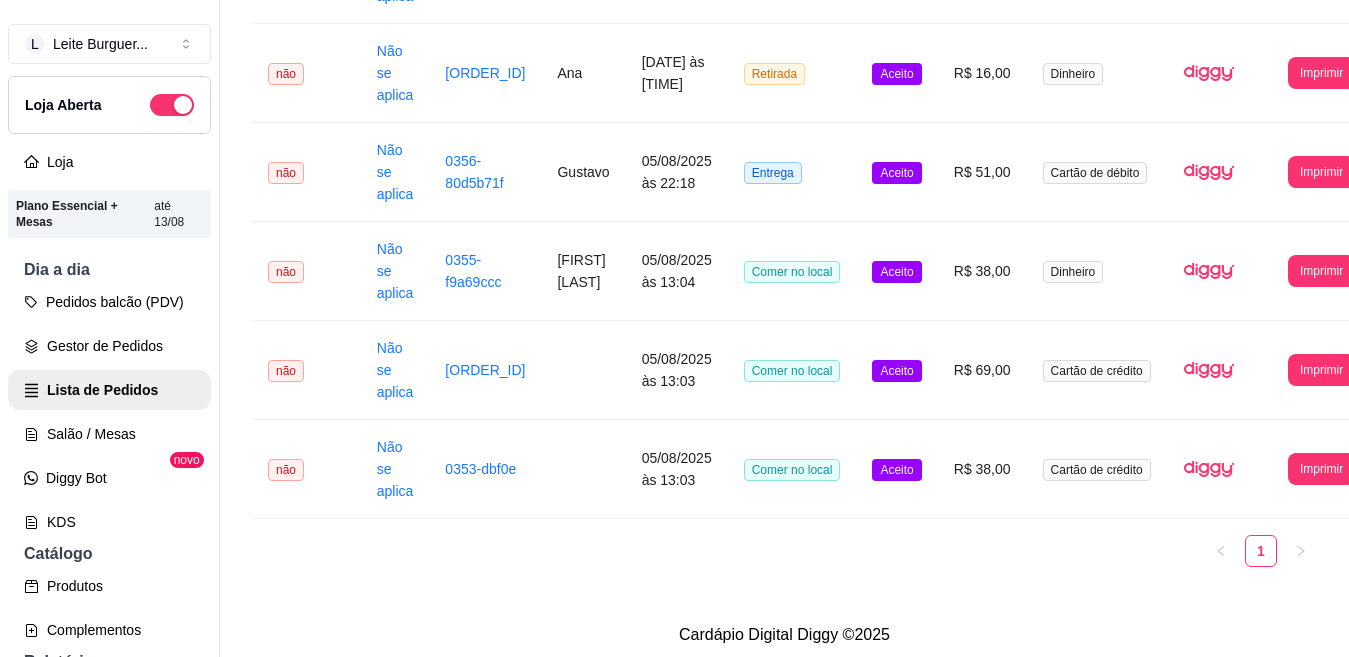 scroll, scrollTop: 454, scrollLeft: 0, axis: vertical 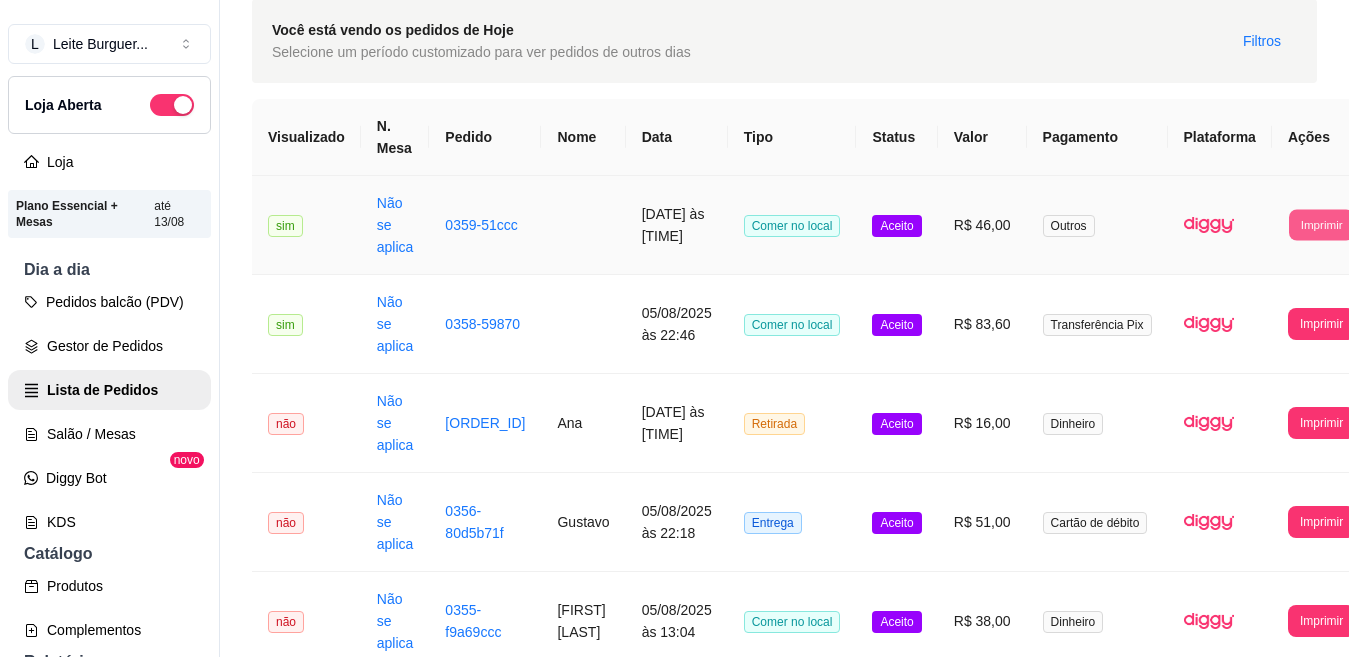 click on "Imprimir" at bounding box center [1321, 224] 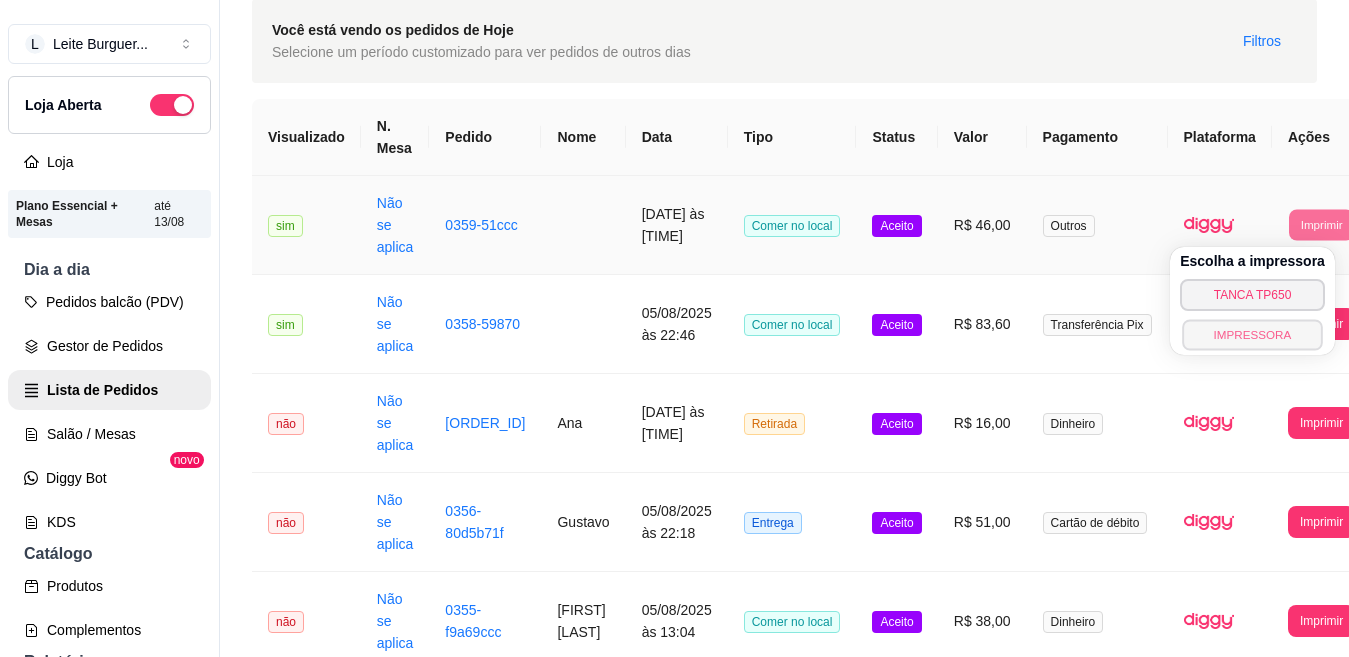 click on "IMPRESSORA" at bounding box center (1252, 334) 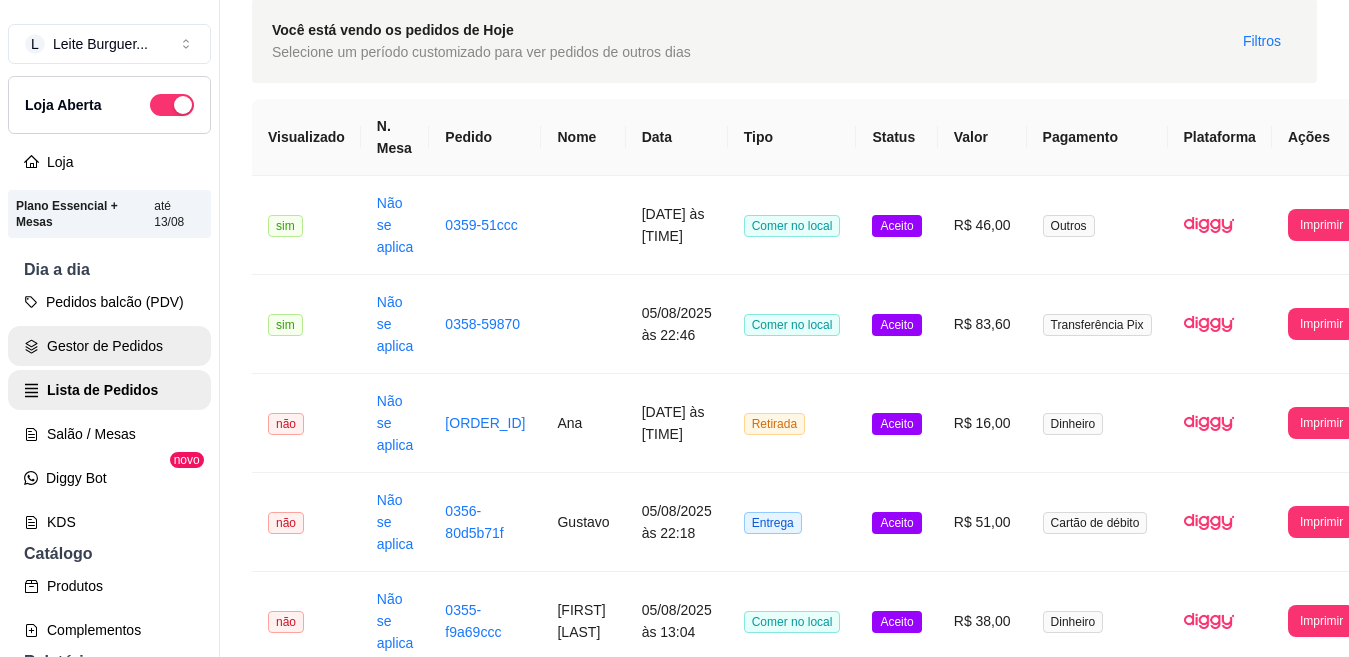 click on "Gestor de Pedidos" at bounding box center (109, 346) 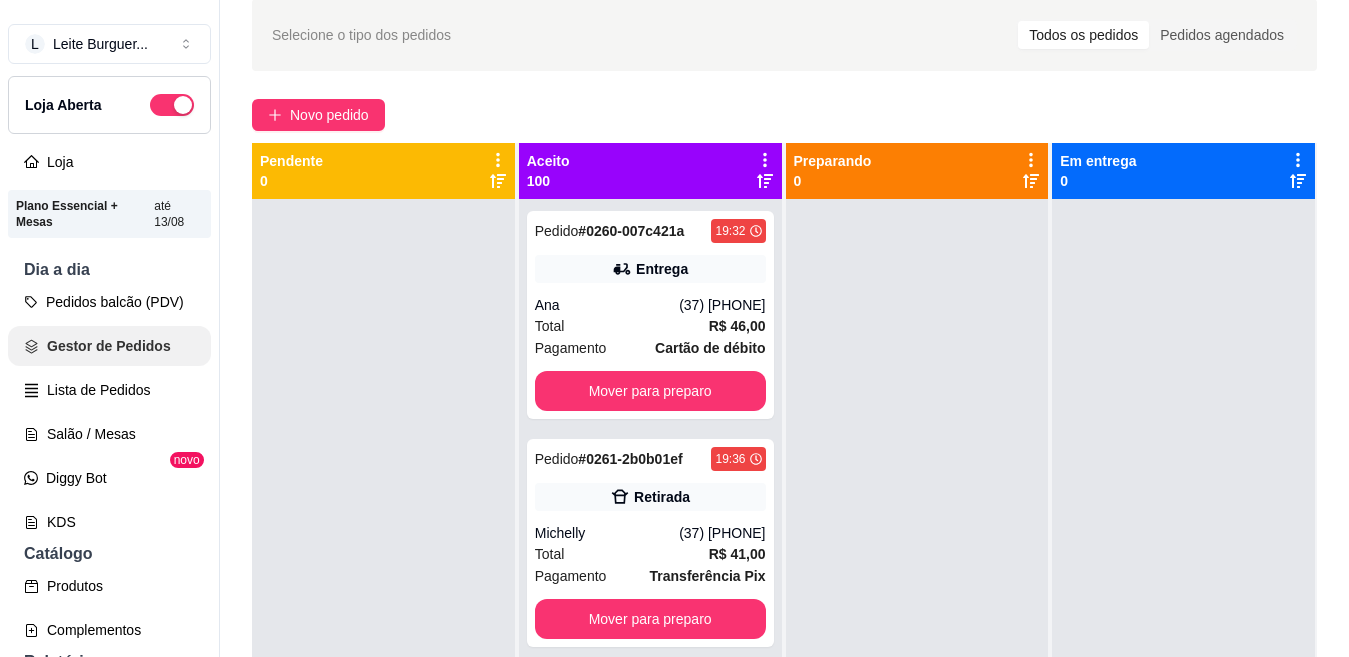scroll, scrollTop: 0, scrollLeft: 0, axis: both 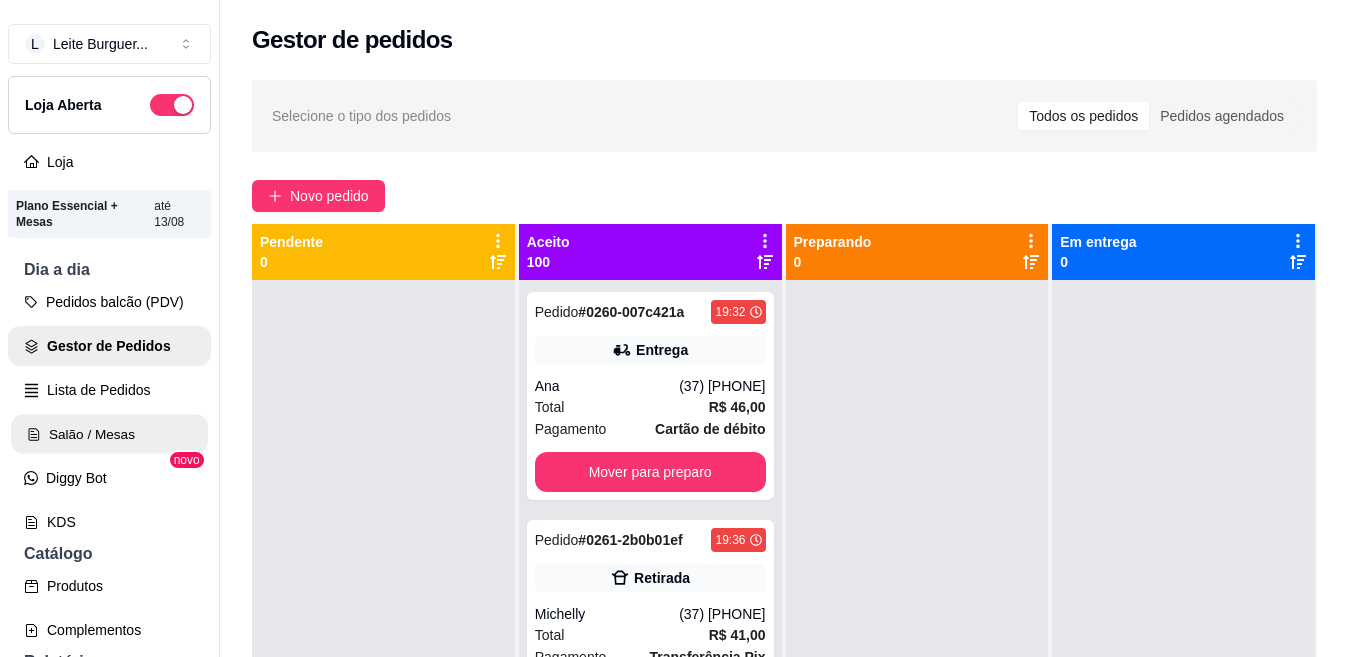 click on "Salão / Mesas" at bounding box center [109, 434] 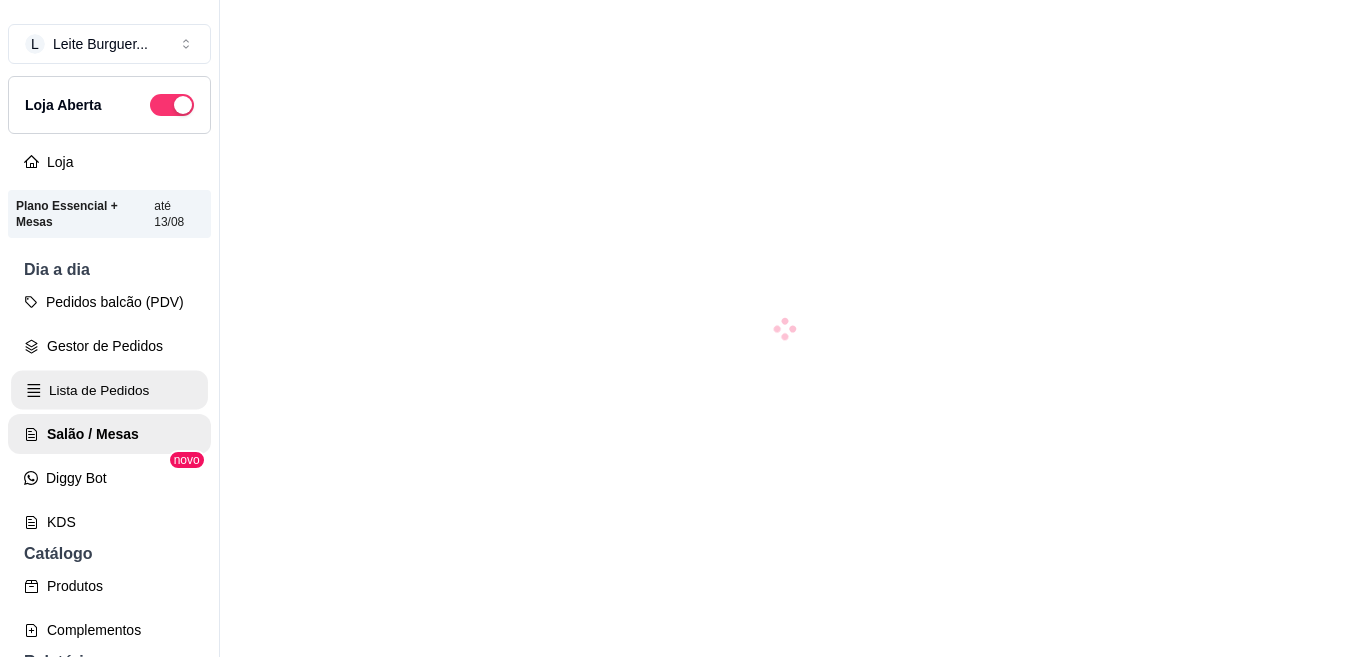 click on "Lista de Pedidos" at bounding box center (109, 390) 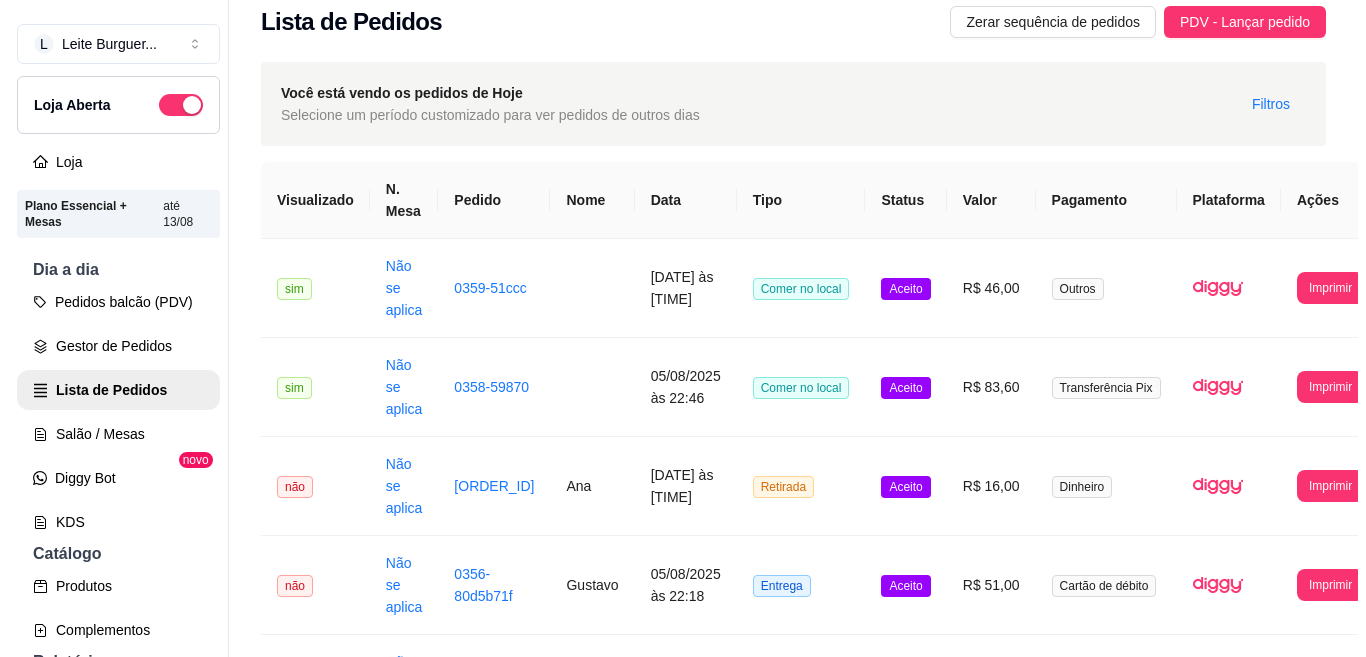scroll, scrollTop: 0, scrollLeft: 0, axis: both 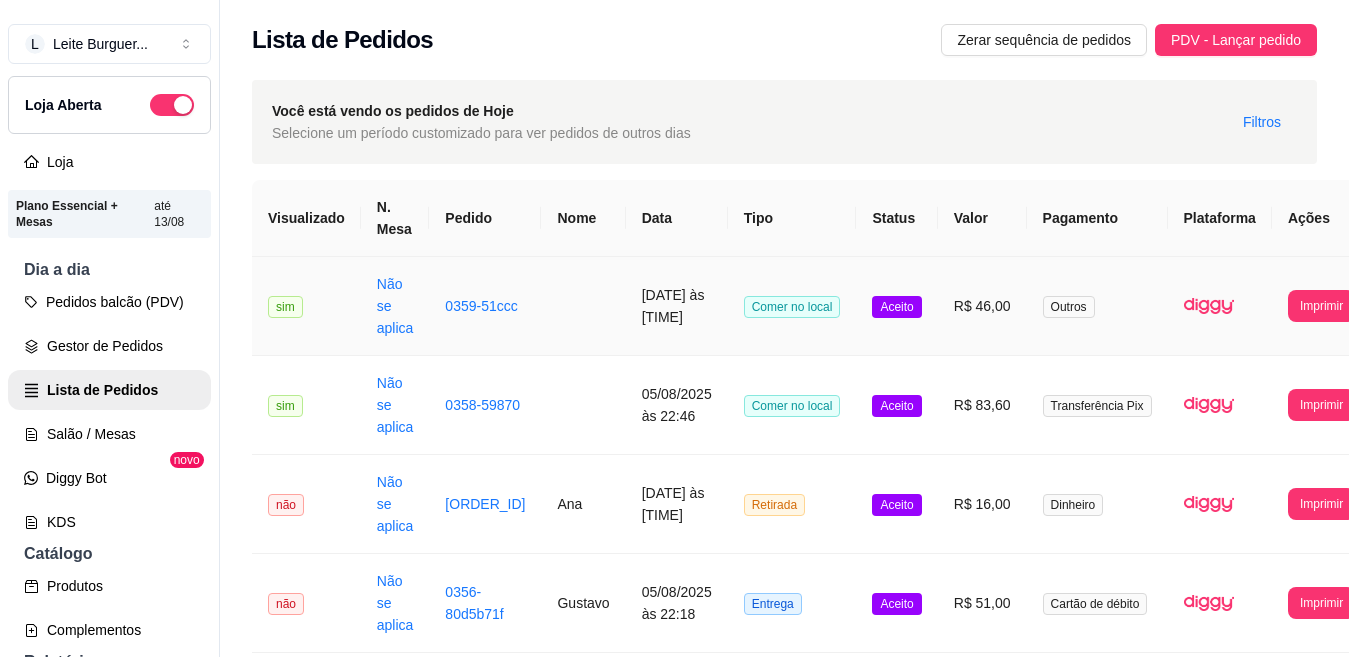 click on "Aceito" at bounding box center (896, 307) 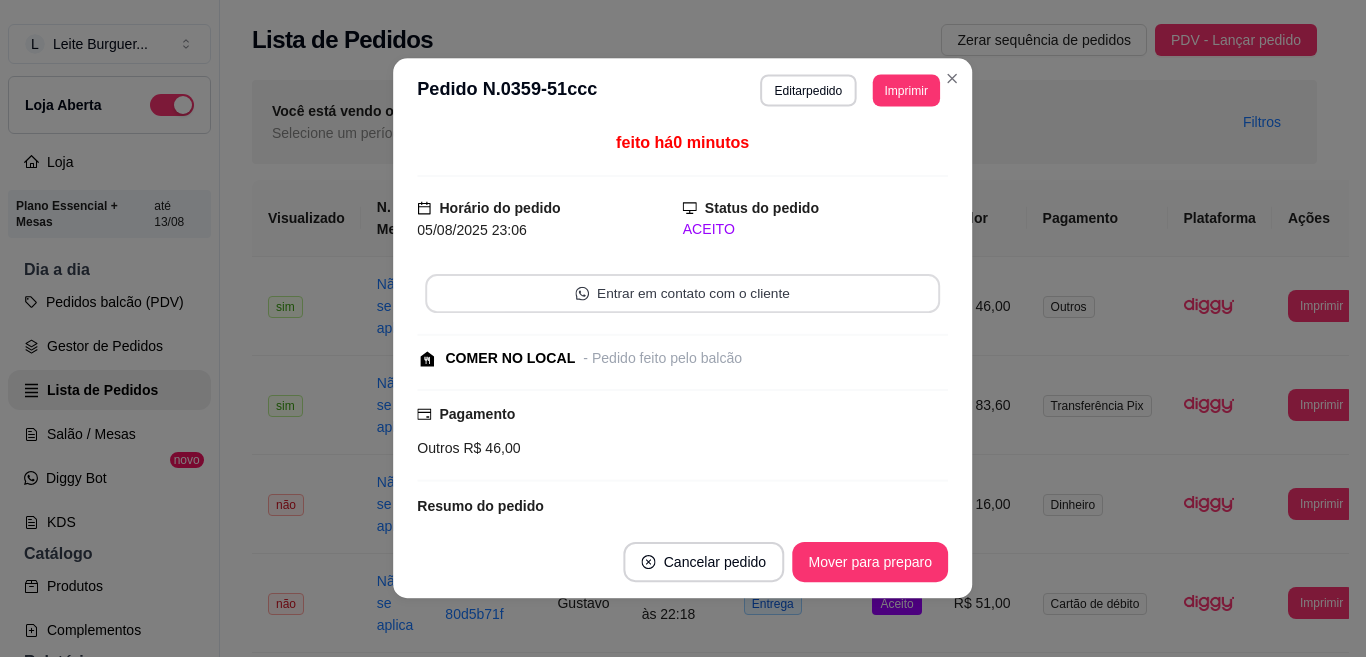 click on "Entrar em contato com o cliente" at bounding box center [683, 293] 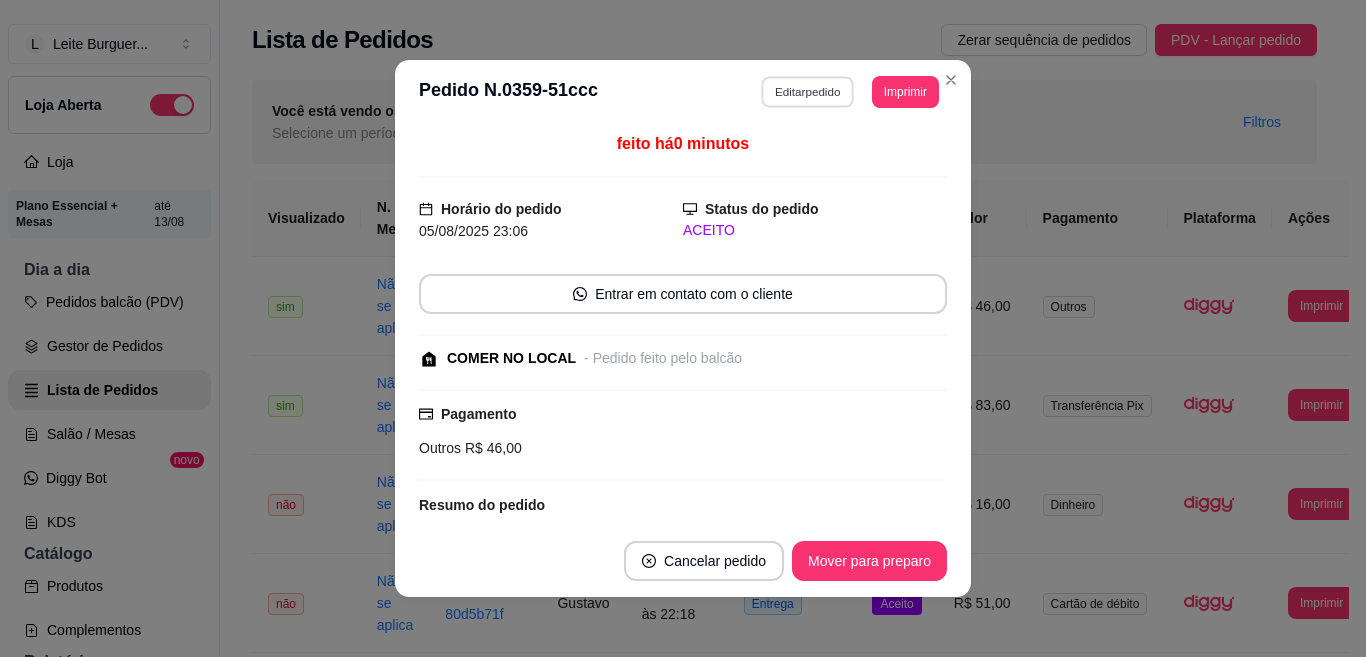 click on "Editar  pedido" at bounding box center (808, 91) 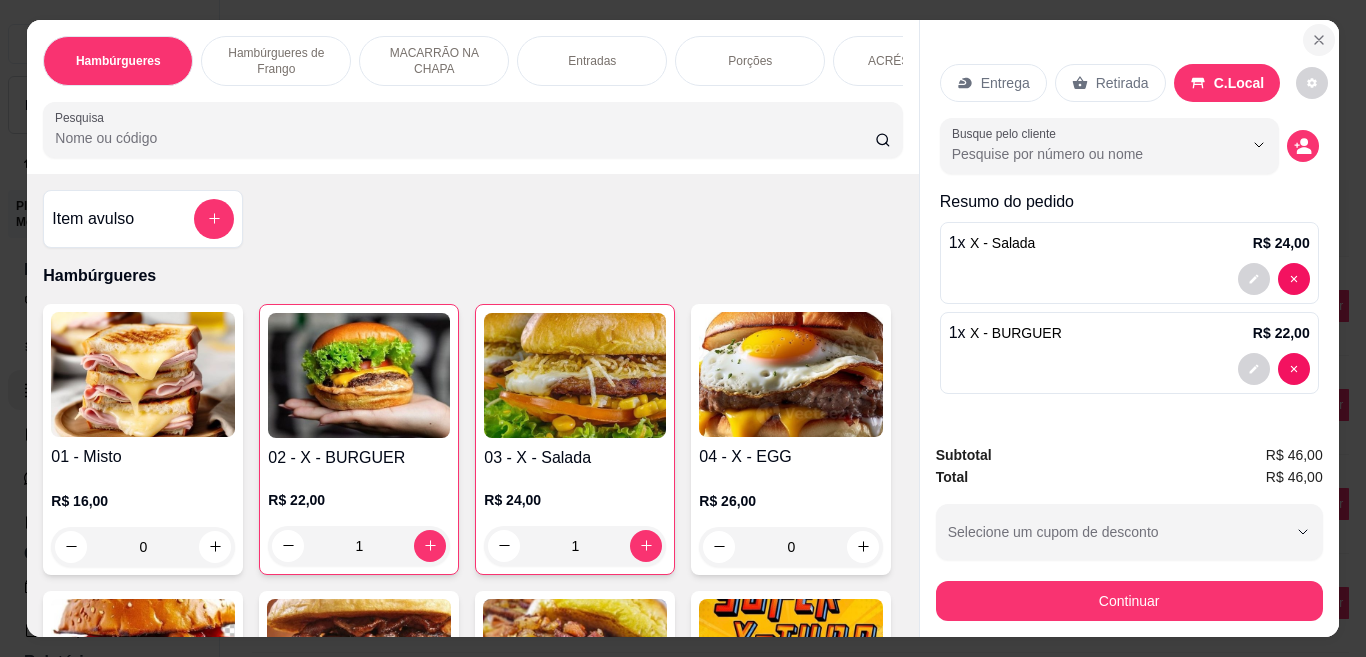 click 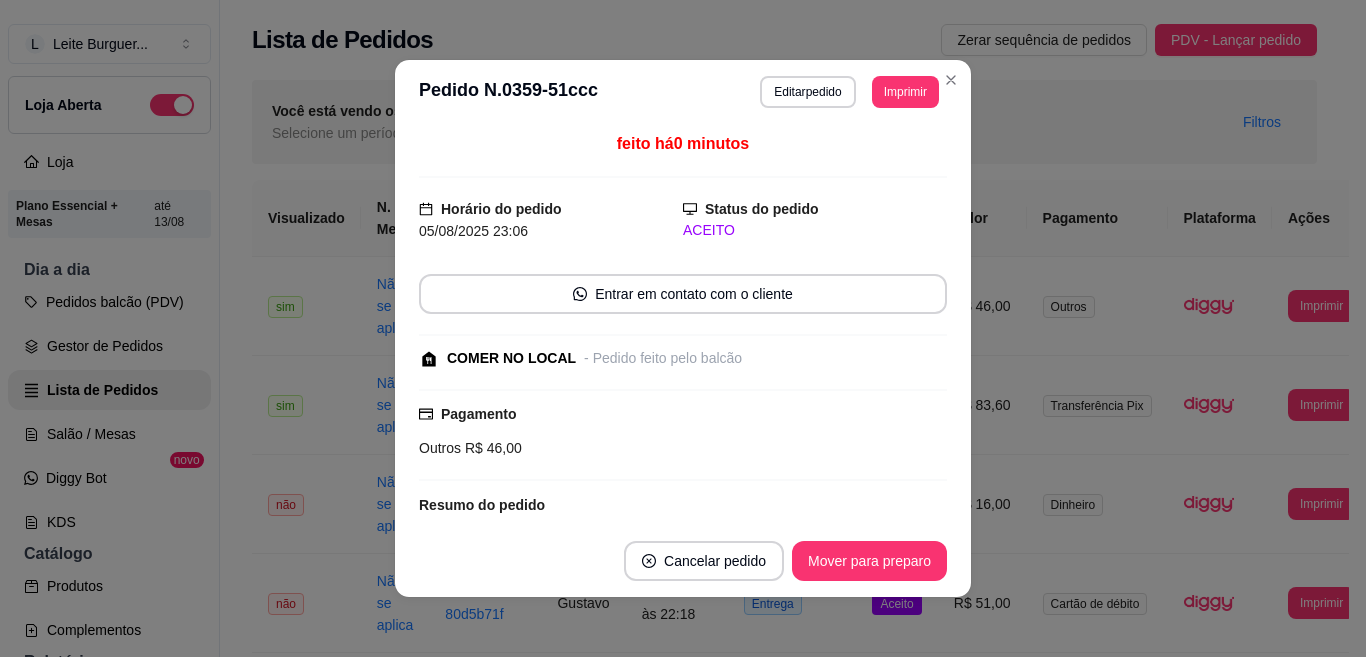 click on "ACEITO" at bounding box center (815, 230) 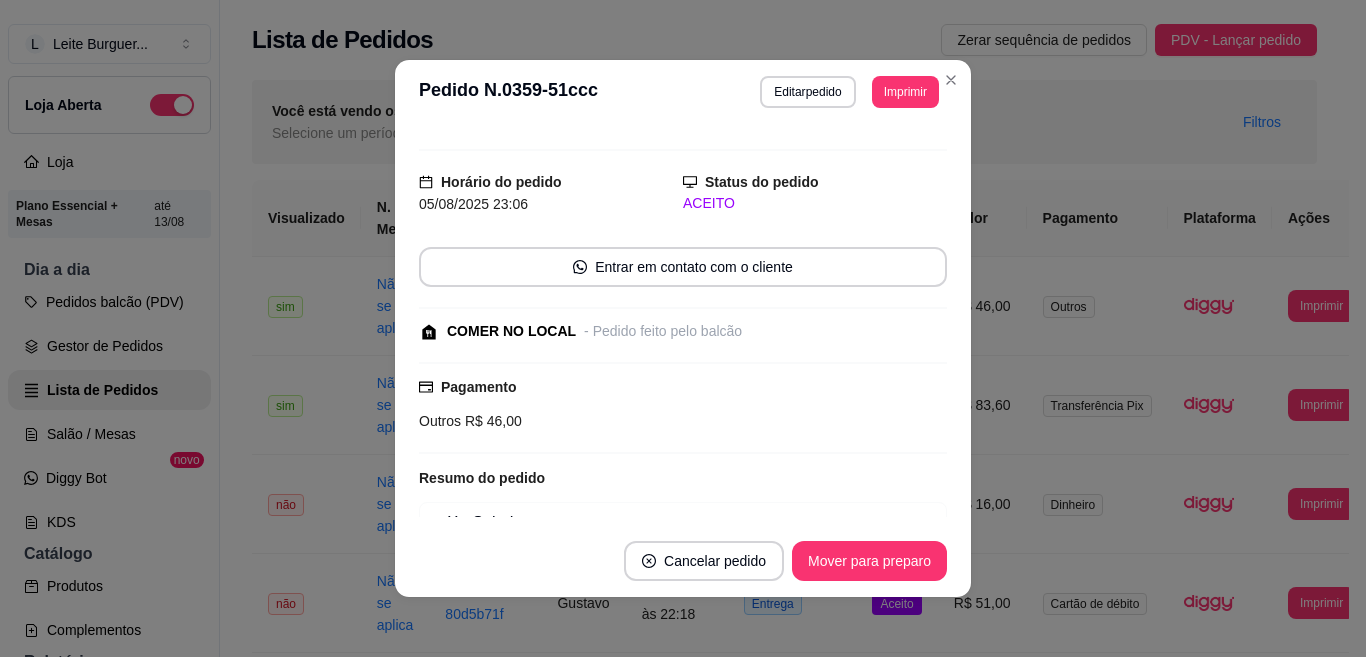 scroll, scrollTop: 0, scrollLeft: 0, axis: both 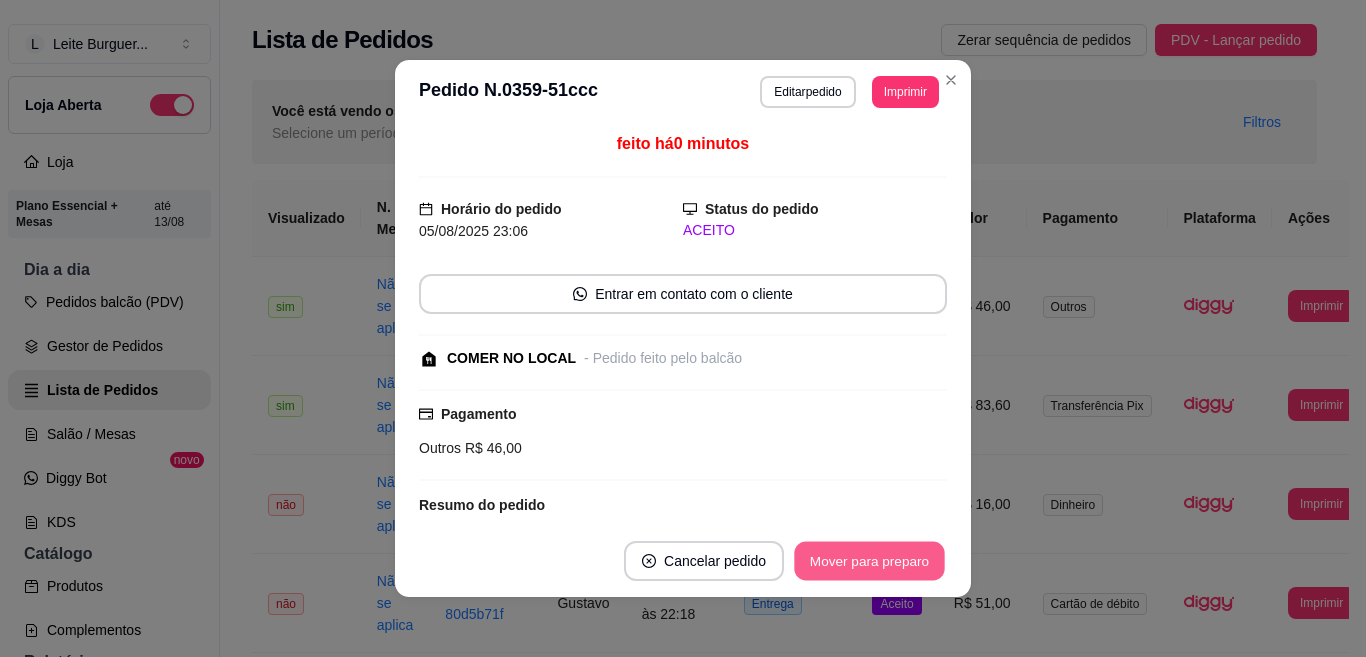 click on "Mover para preparo" at bounding box center [869, 561] 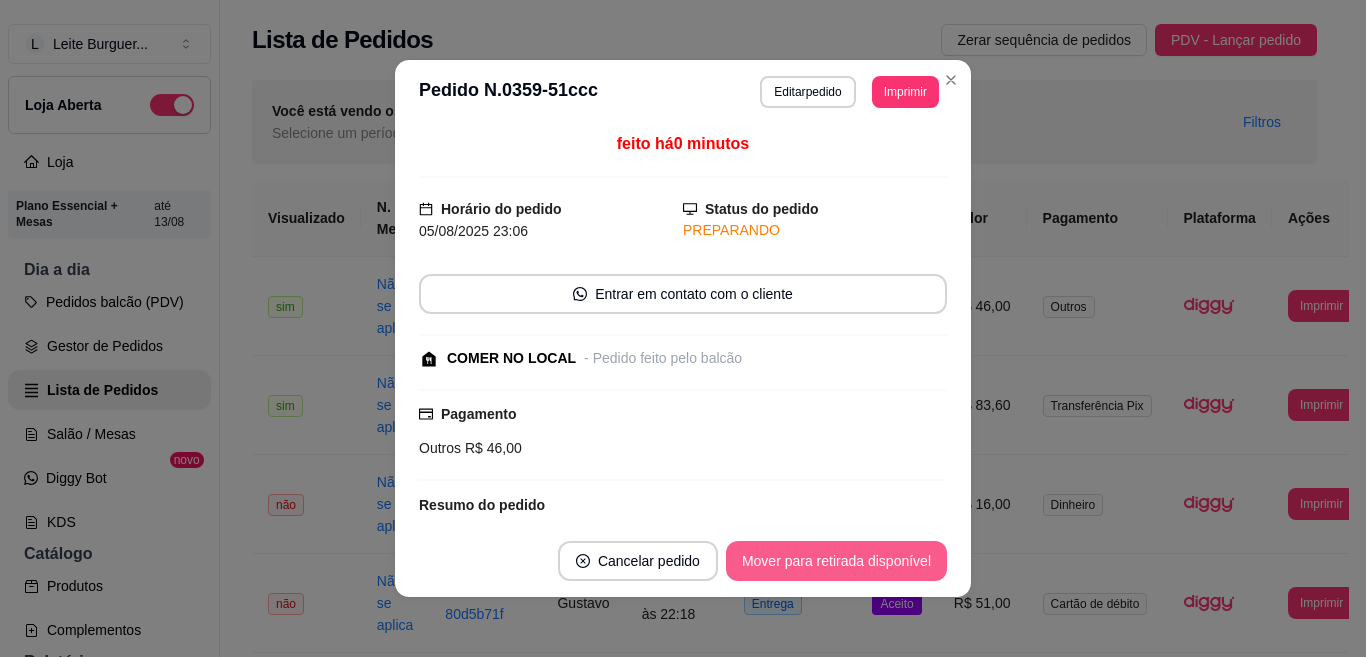 click on "Mover para retirada disponível" at bounding box center (836, 561) 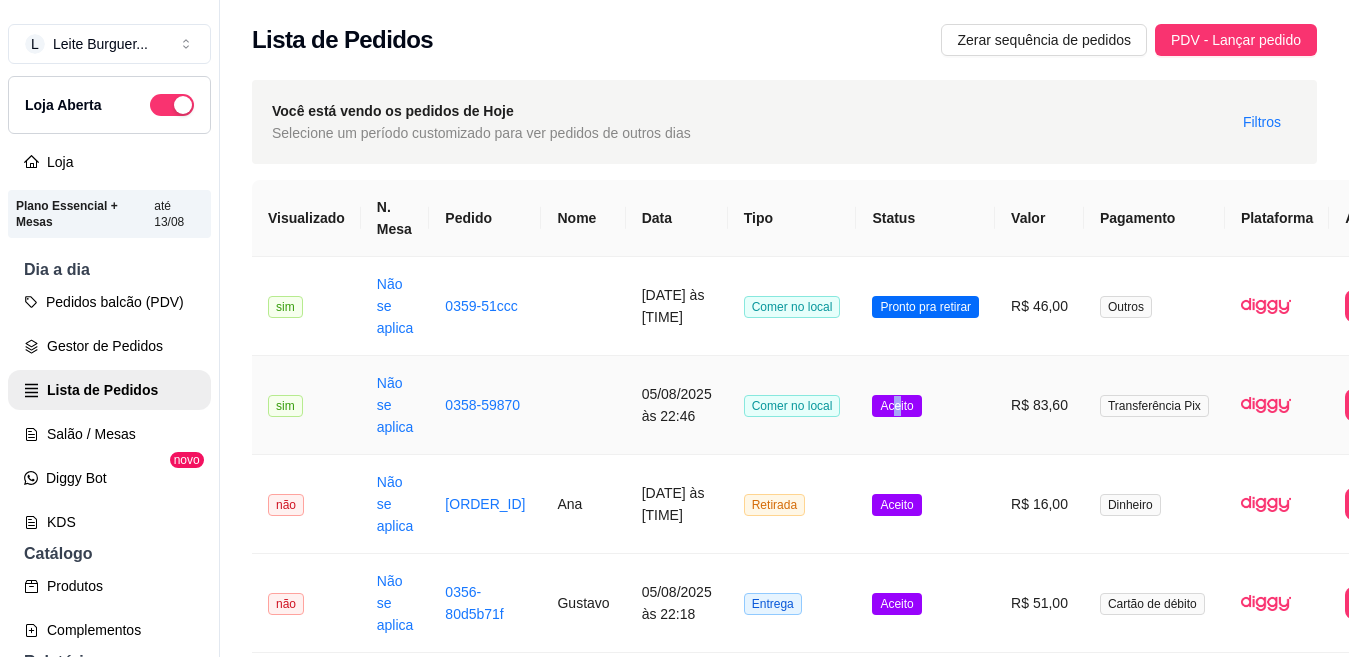 click on "Aceito" at bounding box center (896, 406) 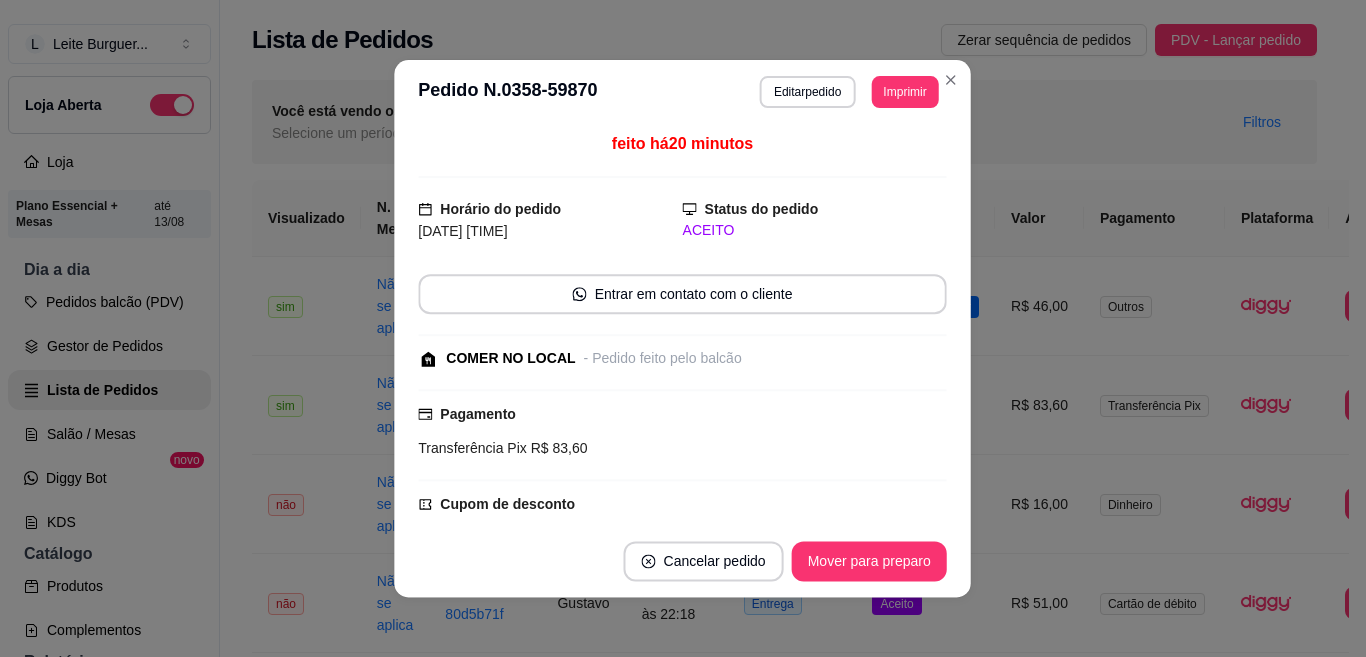 click at bounding box center (683, 390) 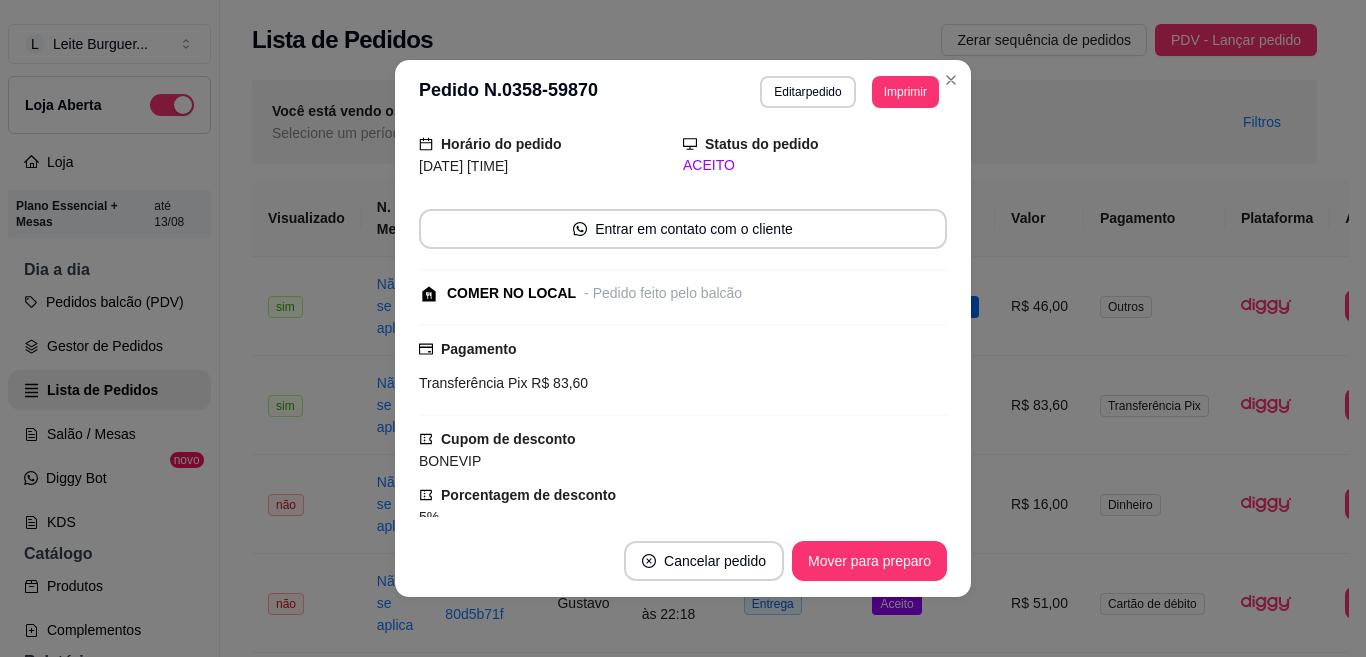 scroll, scrollTop: 328, scrollLeft: 0, axis: vertical 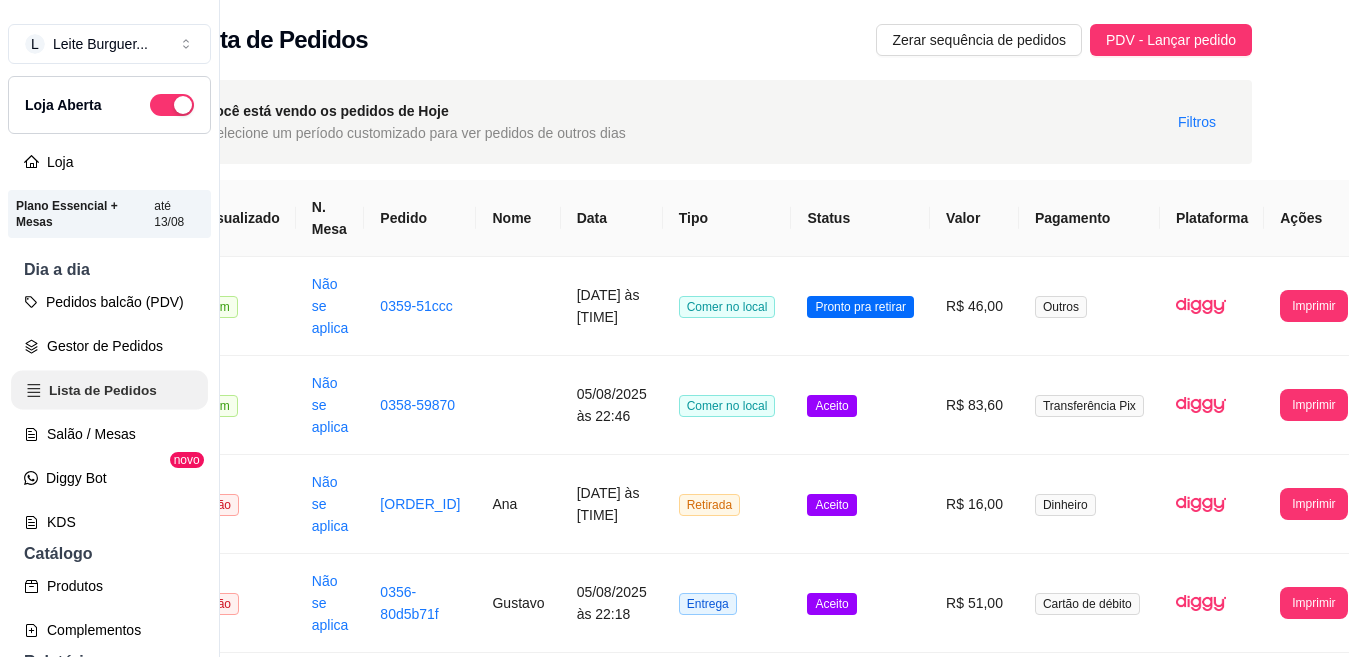 click on "Lista de Pedidos" at bounding box center [109, 390] 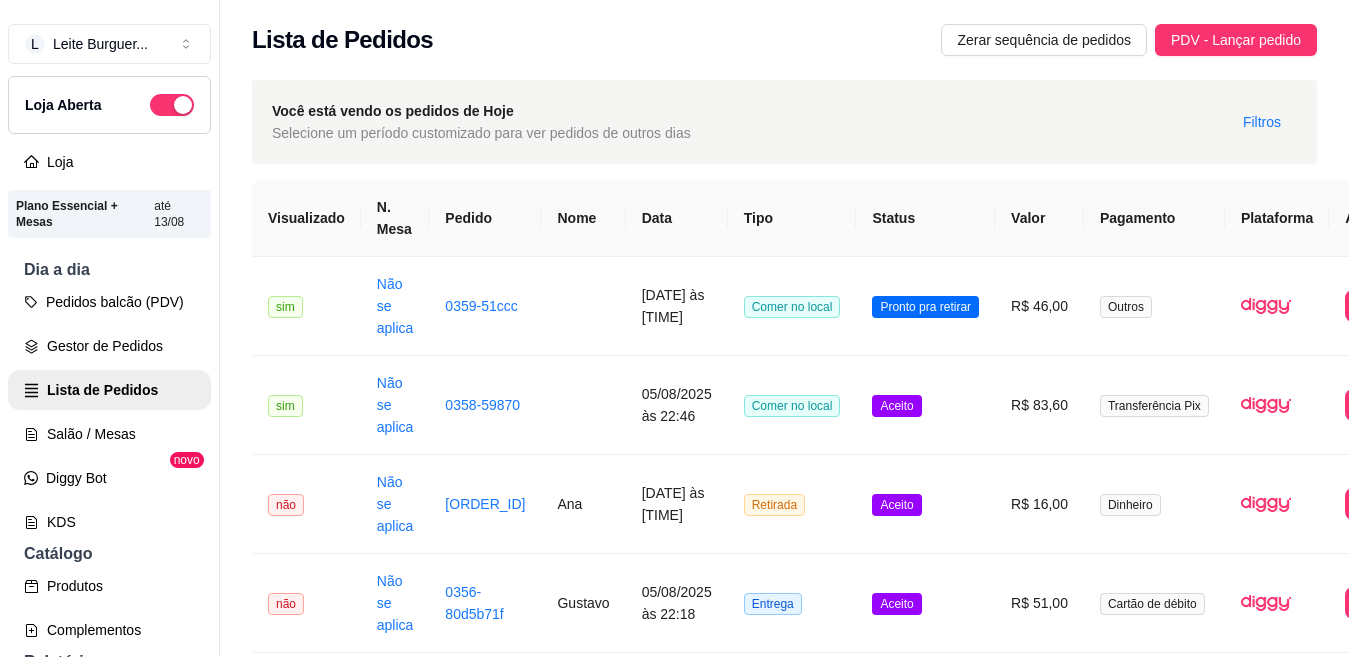 scroll, scrollTop: 0, scrollLeft: 65, axis: horizontal 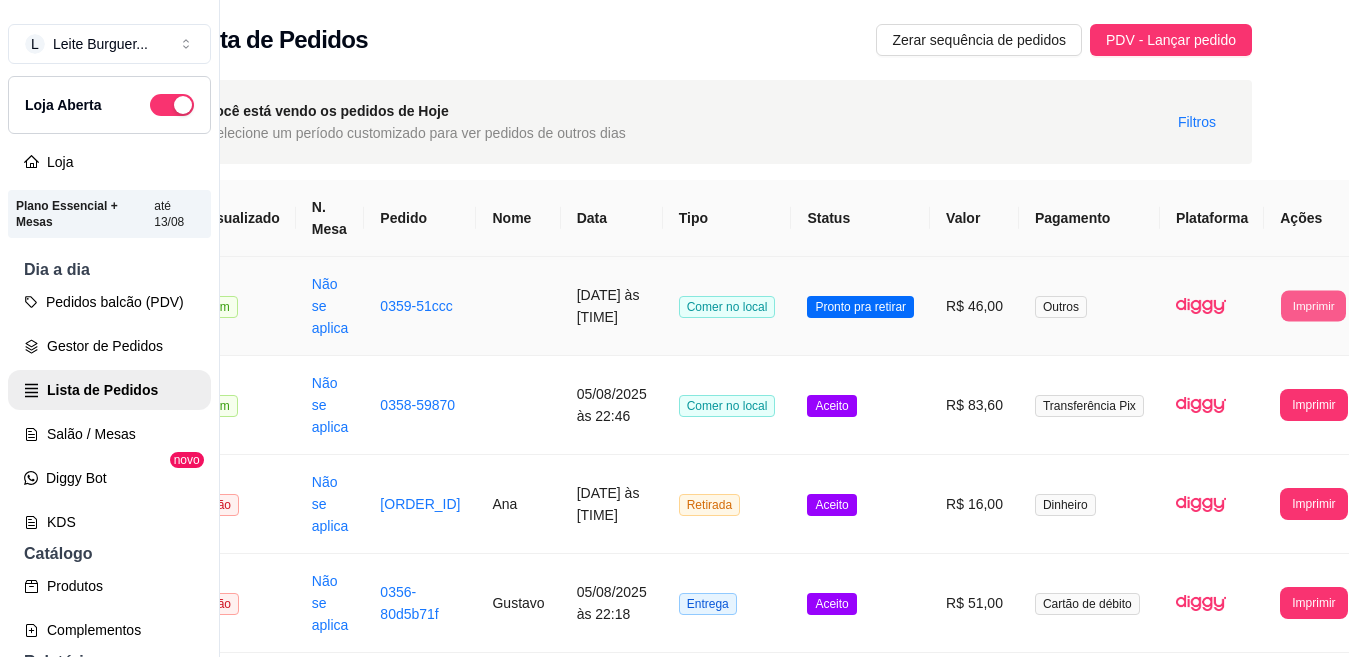 click on "Imprimir" at bounding box center [1313, 305] 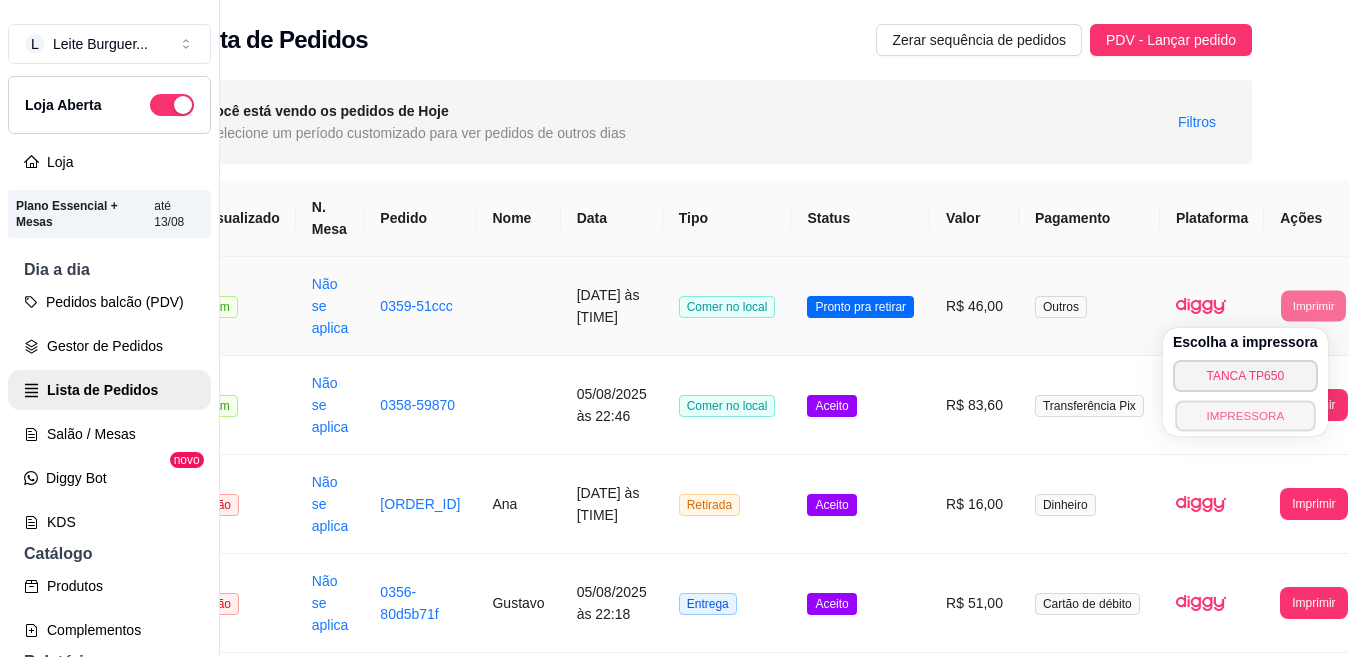 click on "IMPRESSORA" at bounding box center (1245, 415) 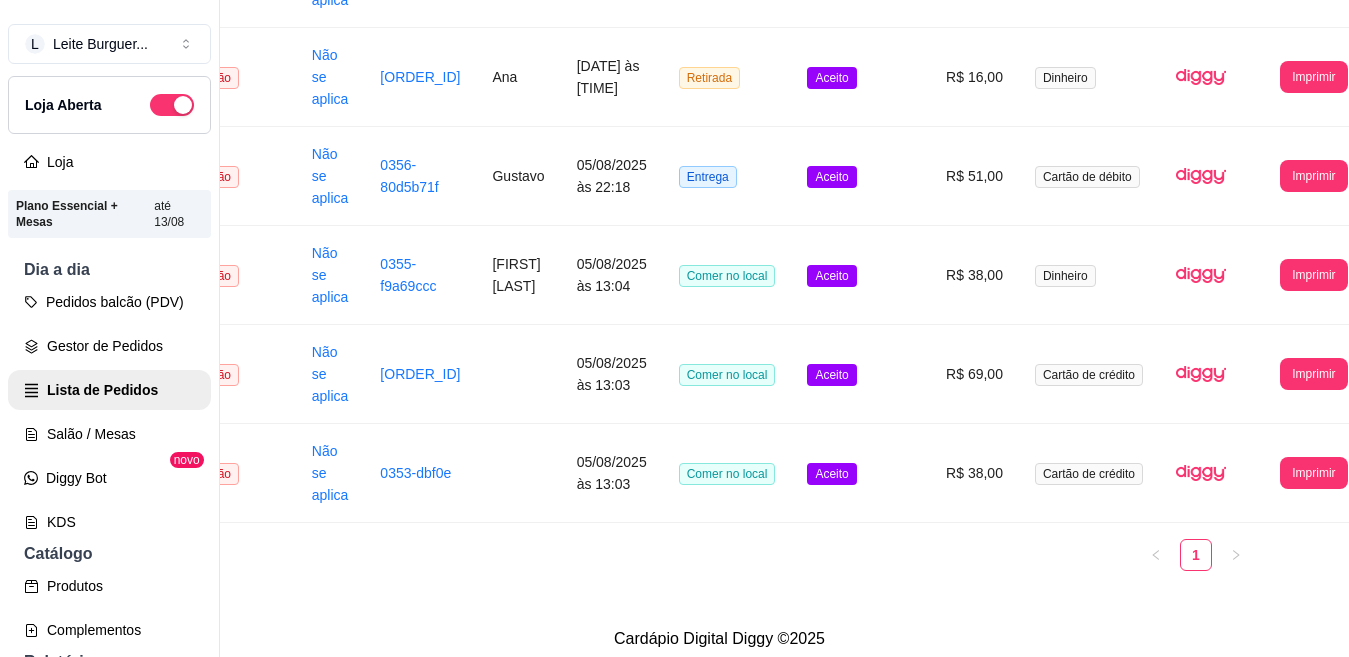 scroll, scrollTop: 454, scrollLeft: 65, axis: both 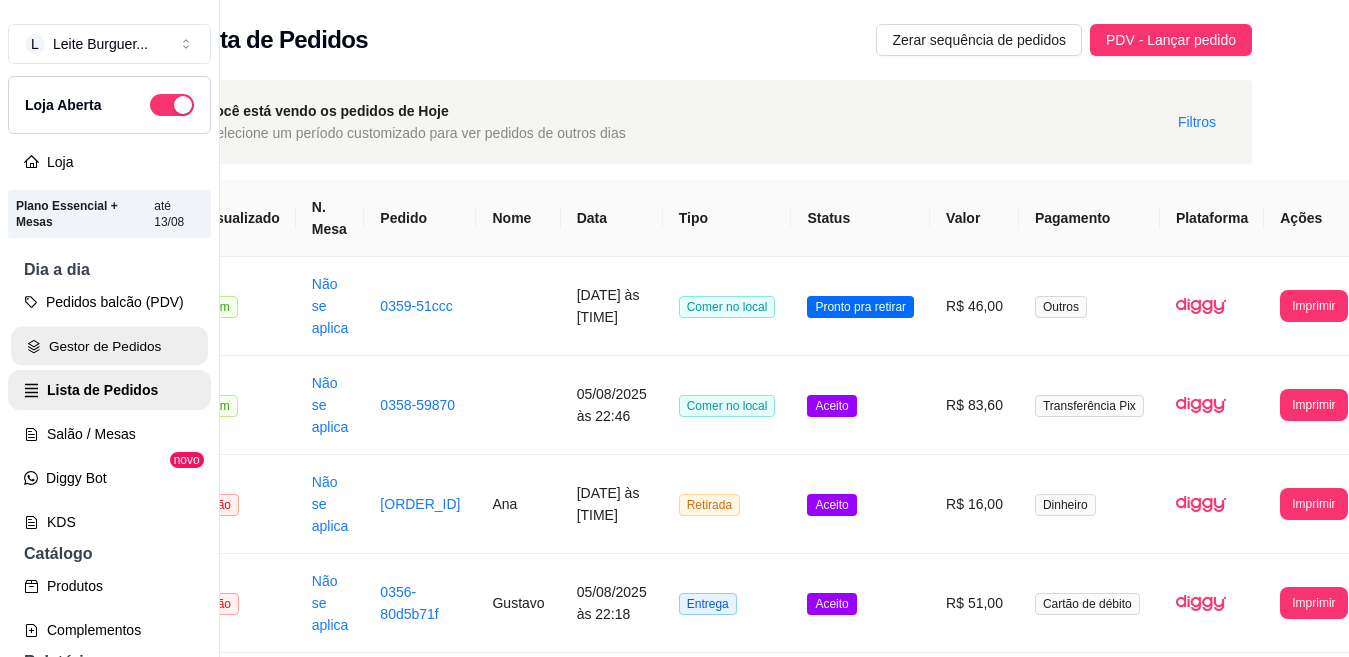 click on "Gestor de Pedidos" at bounding box center (109, 346) 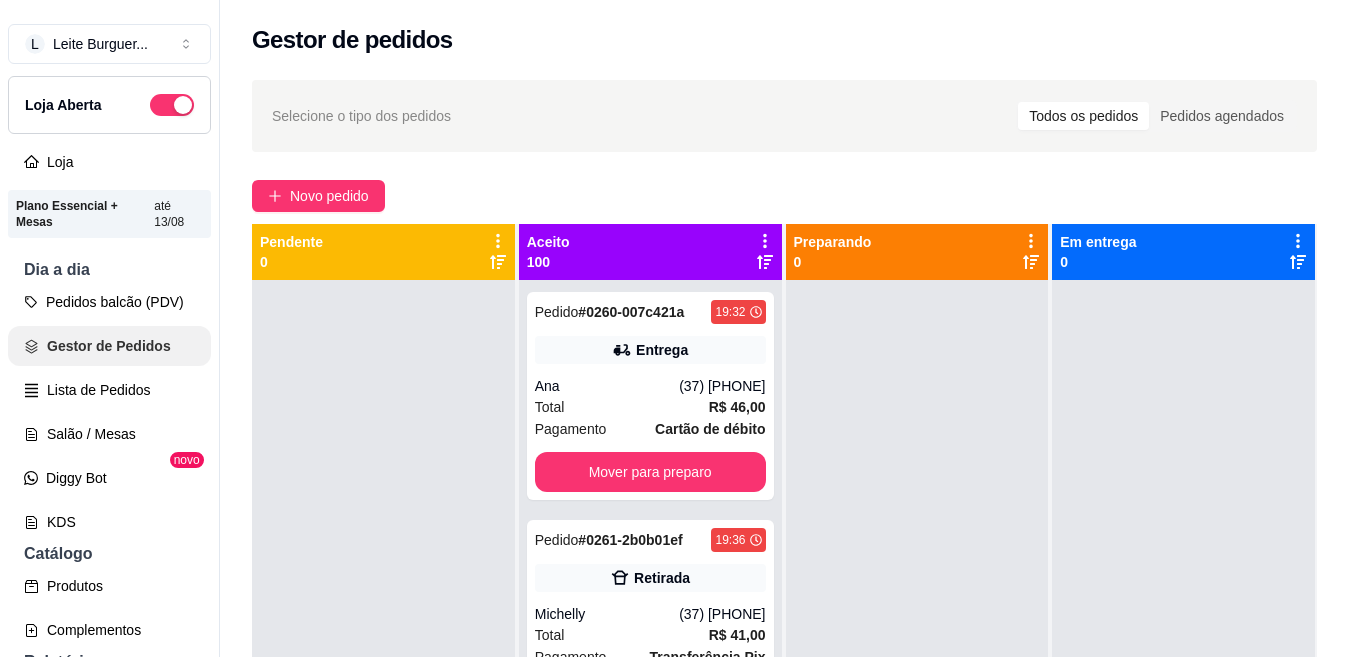 scroll, scrollTop: 0, scrollLeft: 0, axis: both 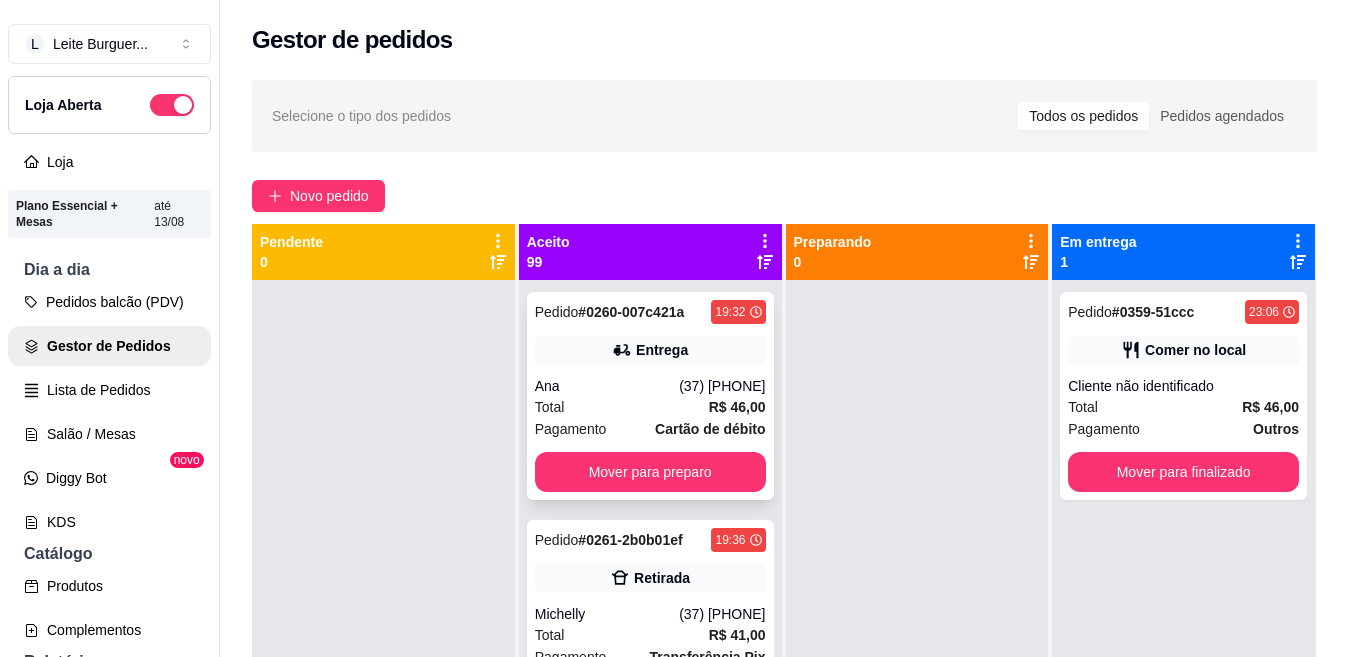 click on "Pedido  # 0260-007c421a 19:32 Entrega Ana (37) 99963-1676 Total R$ 46,00 Pagamento Cartão de débito Mover para preparo" at bounding box center (650, 396) 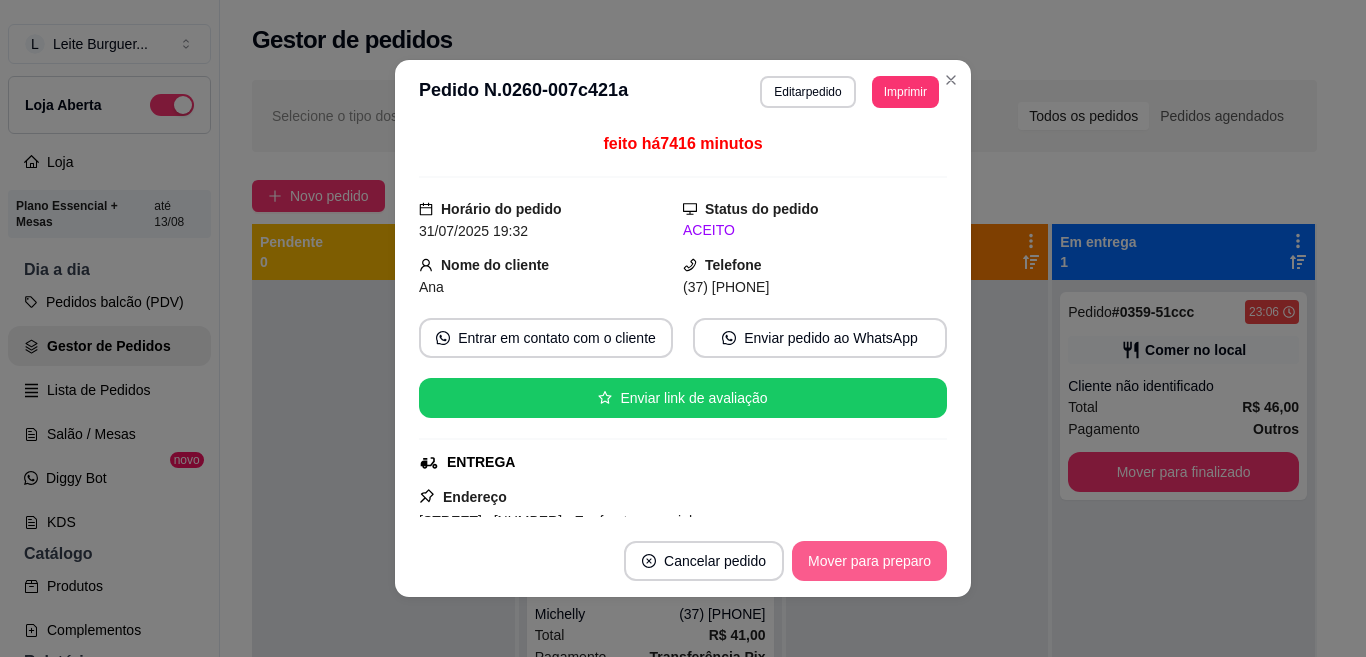 click on "Mover para preparo" at bounding box center (869, 561) 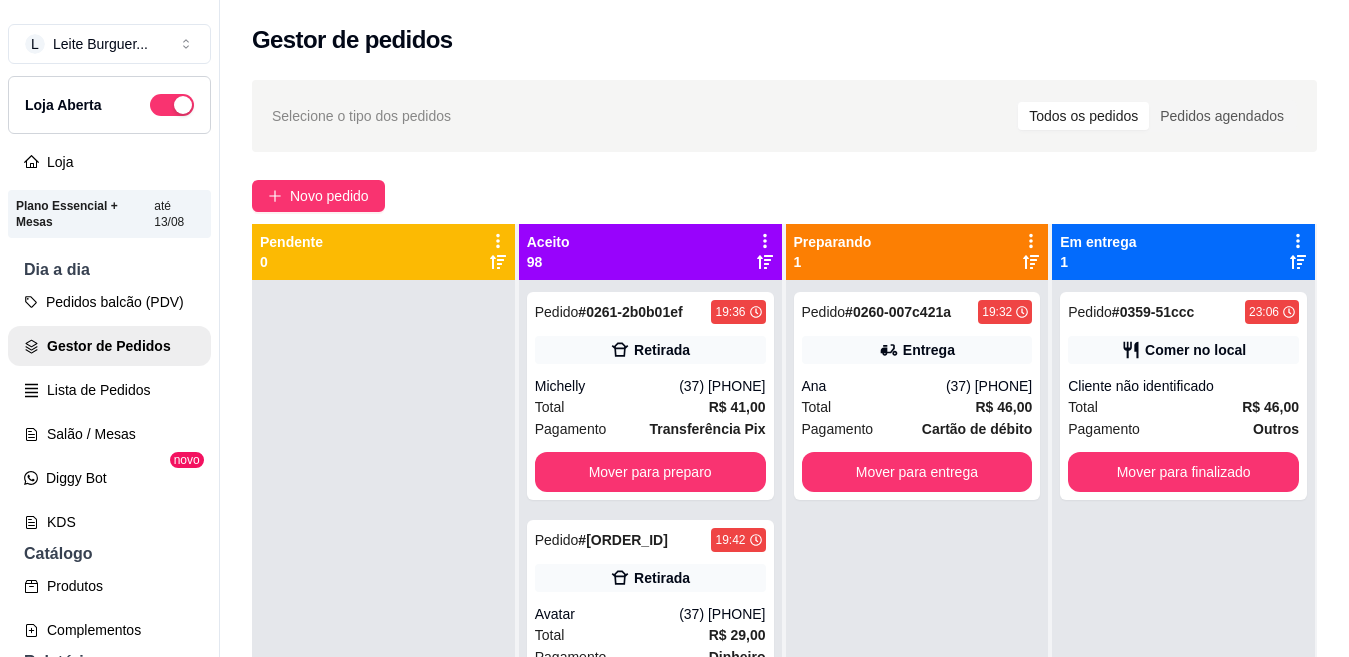 scroll, scrollTop: 56, scrollLeft: 0, axis: vertical 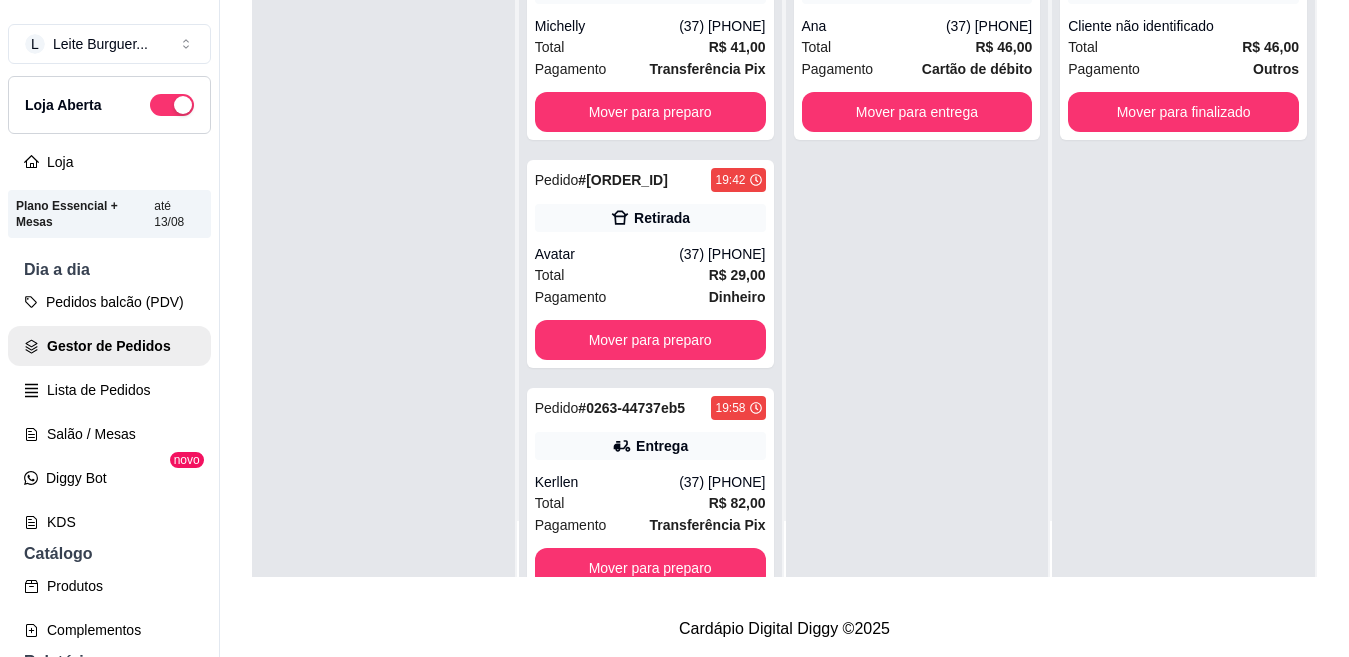 click on "Selecione o tipo dos pedidos Todos os pedidos Pedidos agendados Novo pedido Pendente 0 Aceito 98 Pedido  # 0261-2b0b01ef 19:36 Retirada Michelly (37) 99118-1584 Total R$ 41,00 Pagamento Transferência Pix Mover para preparo Pedido  # 0262-3e839093 19:42 Retirada Avatar  (37) 99963-1319 Total R$ 29,00 Pagamento Dinheiro Mover para preparo Pedido  # 0263-44737eb5 19:58 Entrega Kerllen (37) 99945-3005 Total R$ 82,00 Pagamento Transferência Pix Mover para preparo Pedido  # 0264-4d3c7237 19:59 Entrega Sirlene  (37) 99837-0889 Total R$ 79,00 Pagamento Cartão de crédito Mover para preparo Pedido  # 0265-1443d5e1 20:44 Entrega Jéssica Souza  (37) 99997-7165 Total R$ 56,00 Pagamento Transferência Pix Mover para preparo Pedido  # 0266-527f20de 21:00 Entrega Eliane  (37) 99838-2412 Total R$ 23,00 Pagamento Transferência Pix Mover para preparo Pedido  # 0267-6c1df611 21:02 Entrega Fabiana (37) 99908-2791 Total R$ 48,00 Pagamento Cartão de crédito Mover para preparo Pedido  # 0268-b2f395d7 21:03 Entrega # #" at bounding box center (784, 182) 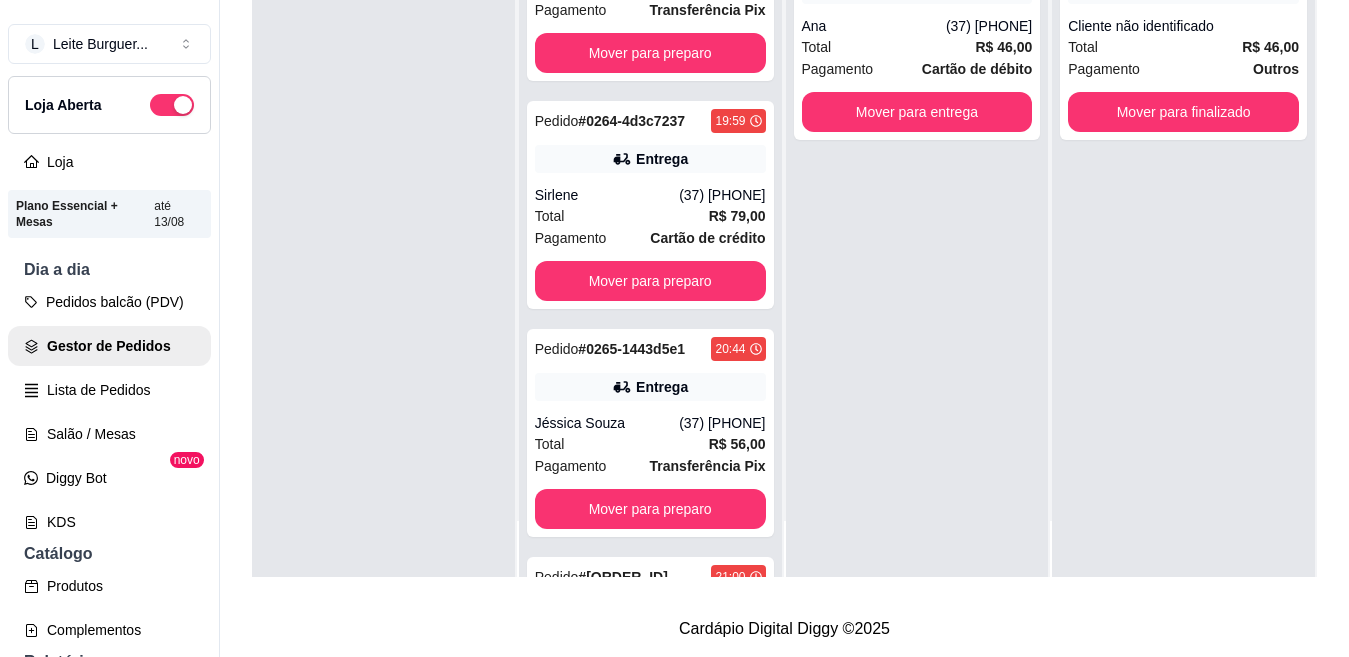 scroll, scrollTop: 0, scrollLeft: 0, axis: both 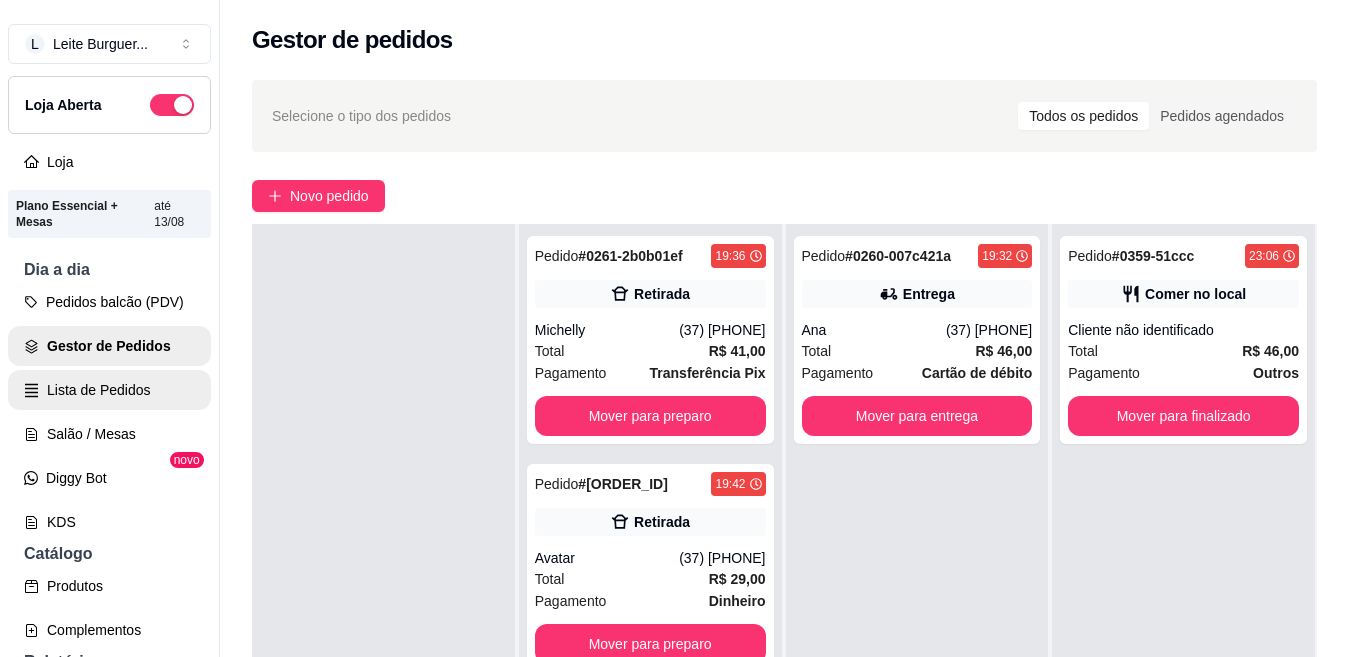 click on "Lista de Pedidos" at bounding box center (109, 390) 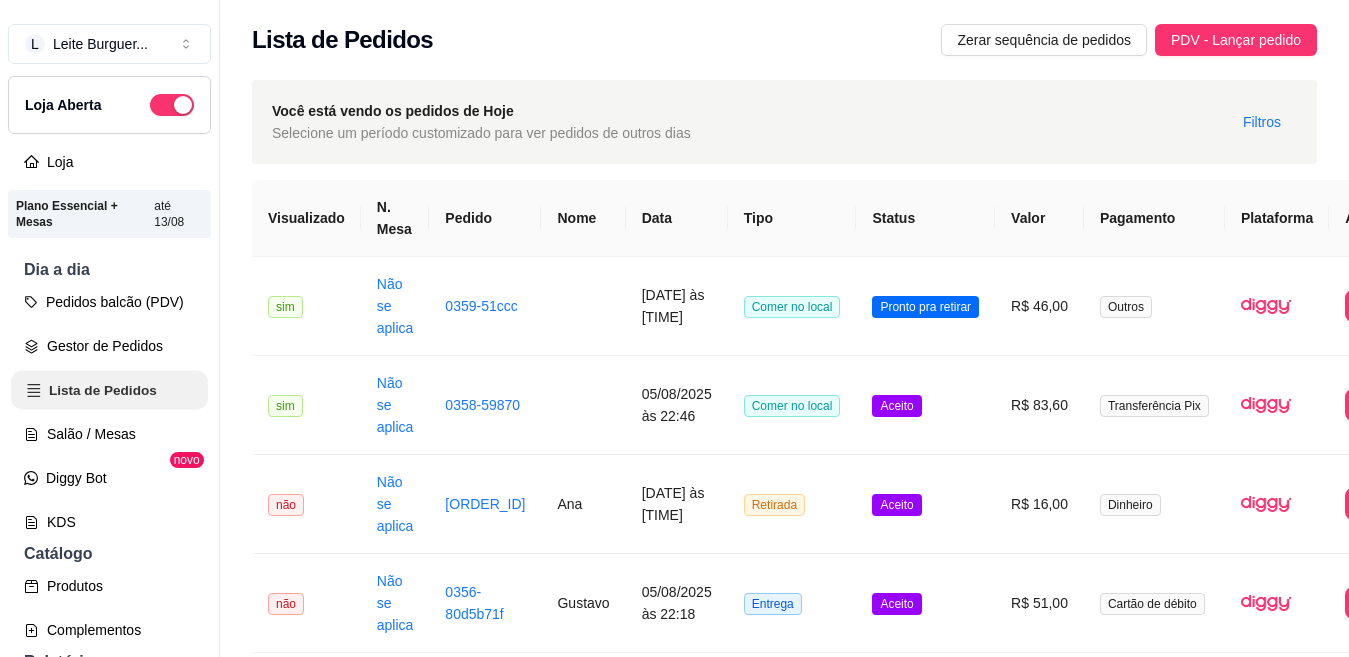 click on "Lista de Pedidos" at bounding box center (109, 390) 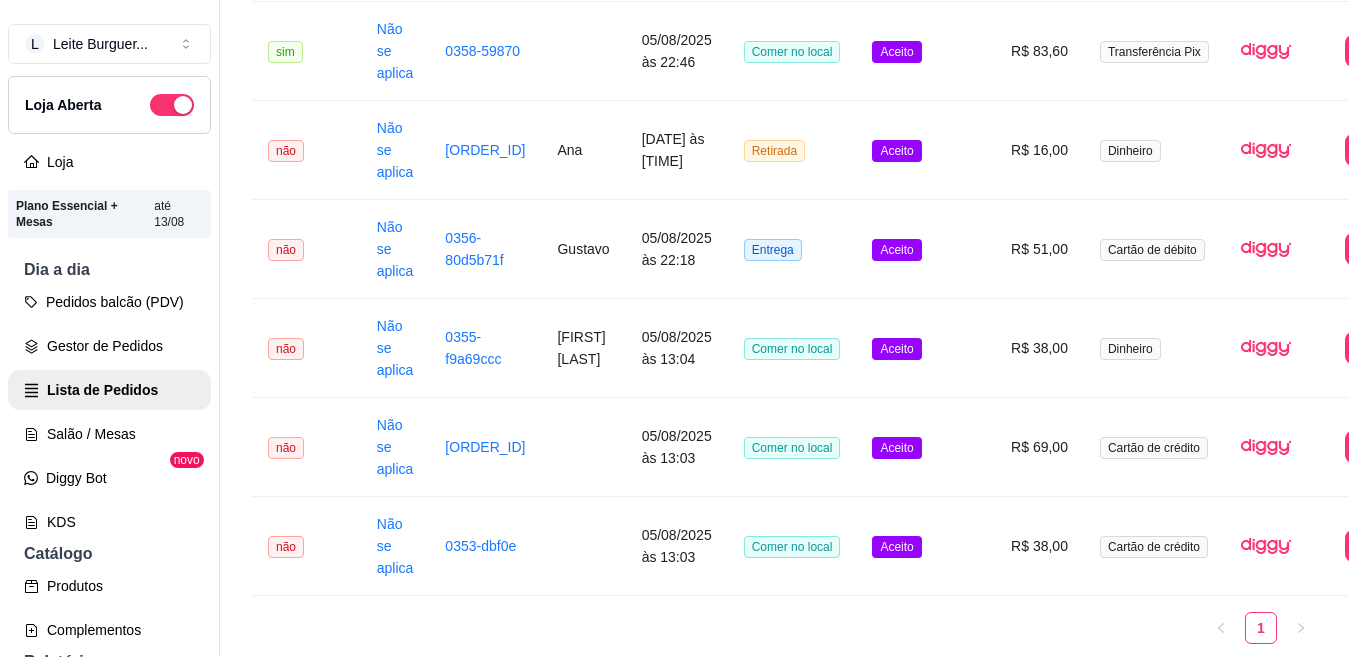 scroll, scrollTop: 449, scrollLeft: 0, axis: vertical 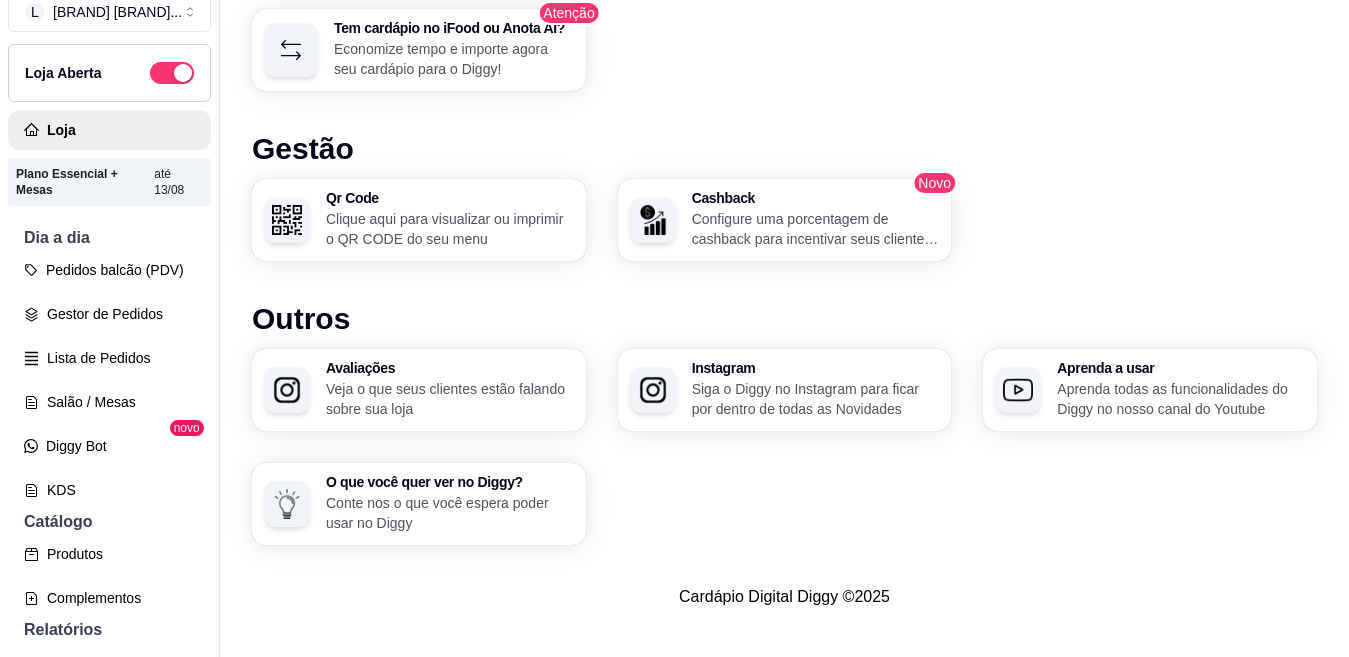 drag, startPoint x: 1331, startPoint y: 496, endPoint x: 1330, endPoint y: 446, distance: 50.01 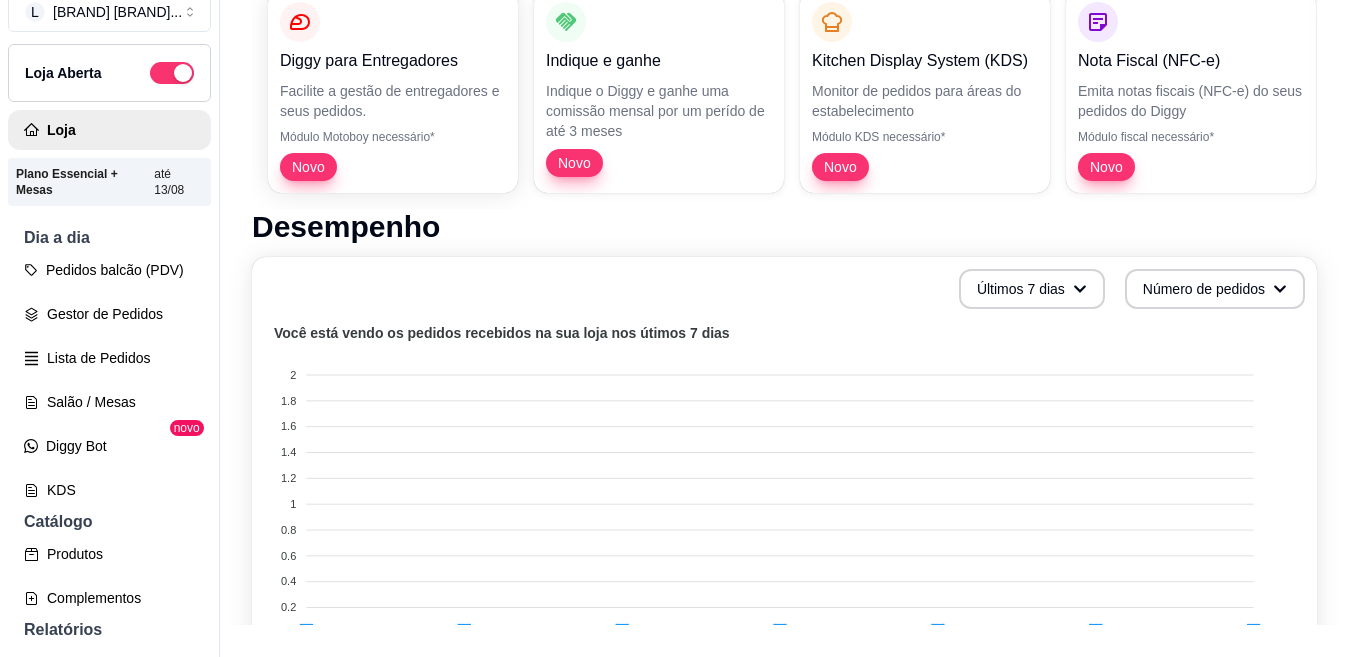 scroll, scrollTop: 0, scrollLeft: 0, axis: both 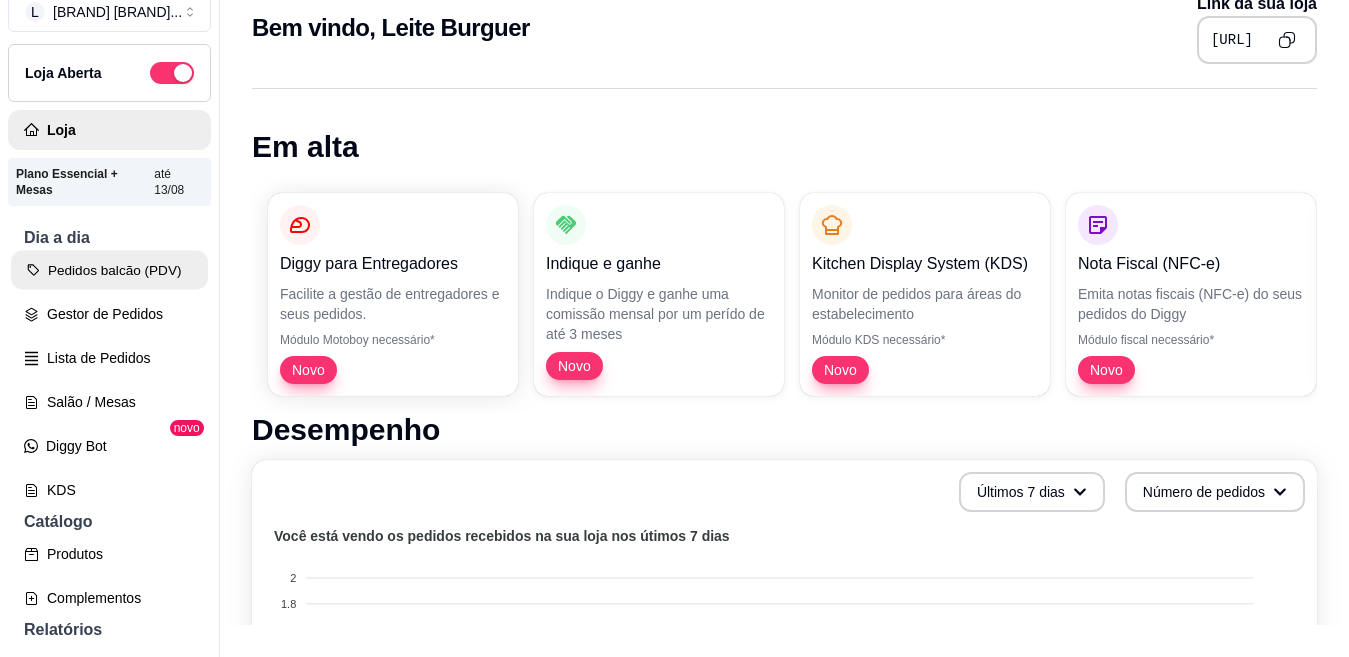 click on "Pedidos balcão (PDV)" at bounding box center (109, 270) 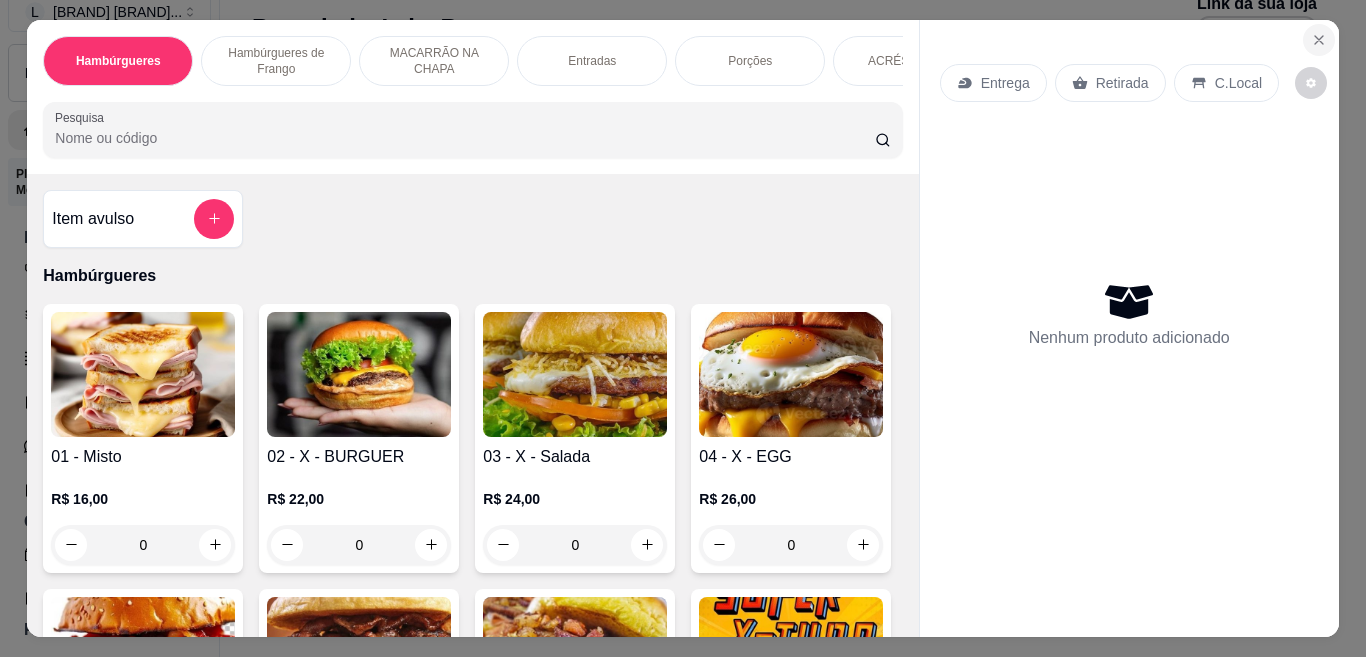 click 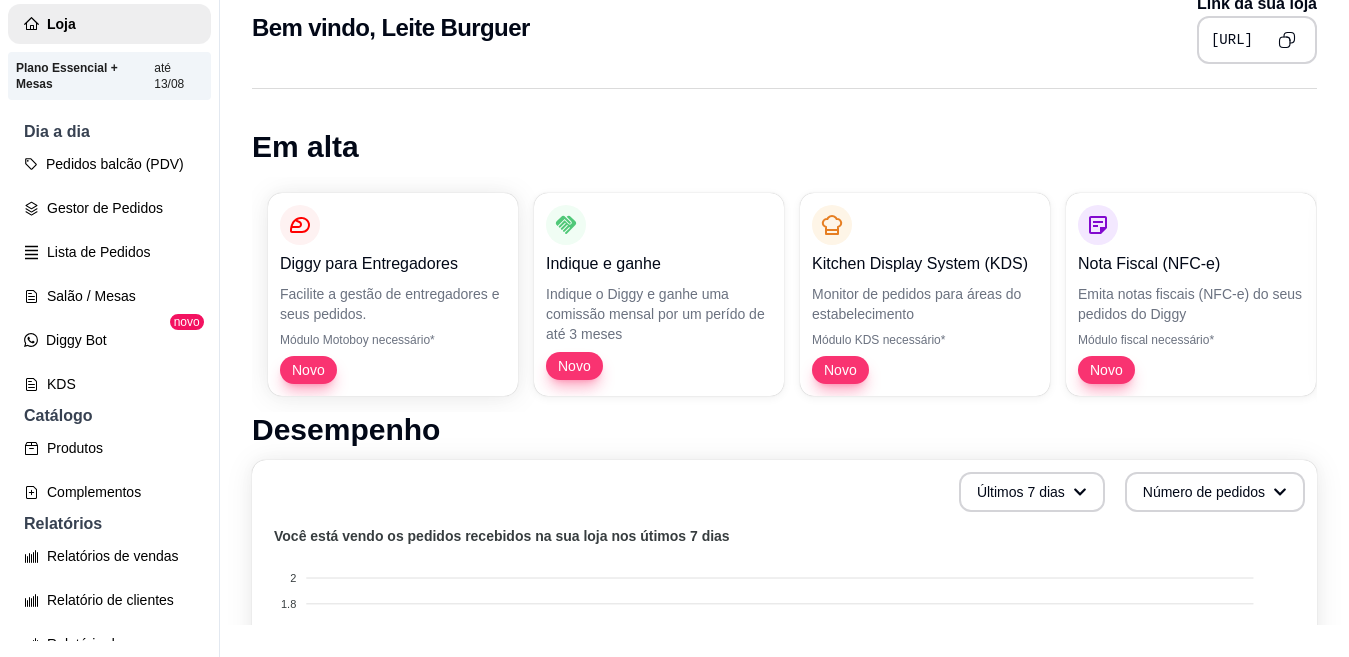 scroll, scrollTop: 0, scrollLeft: 0, axis: both 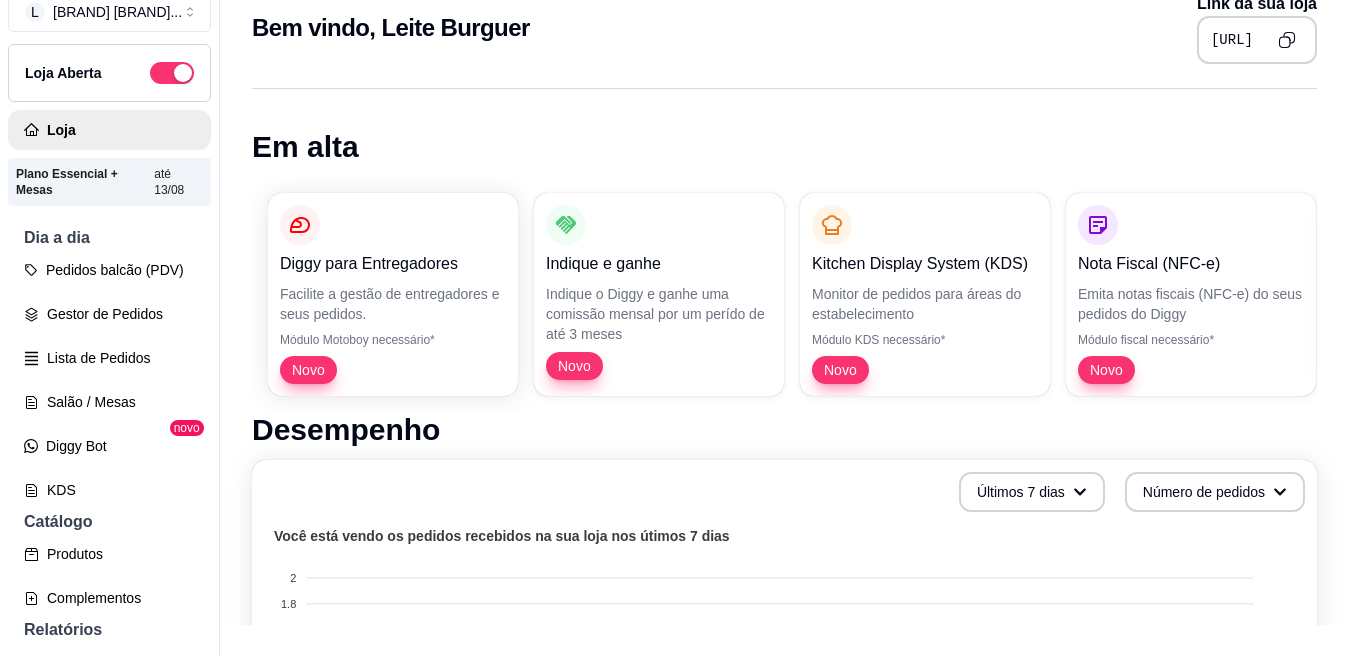 click on "Plano Essencial + Mesas" at bounding box center (85, 182) 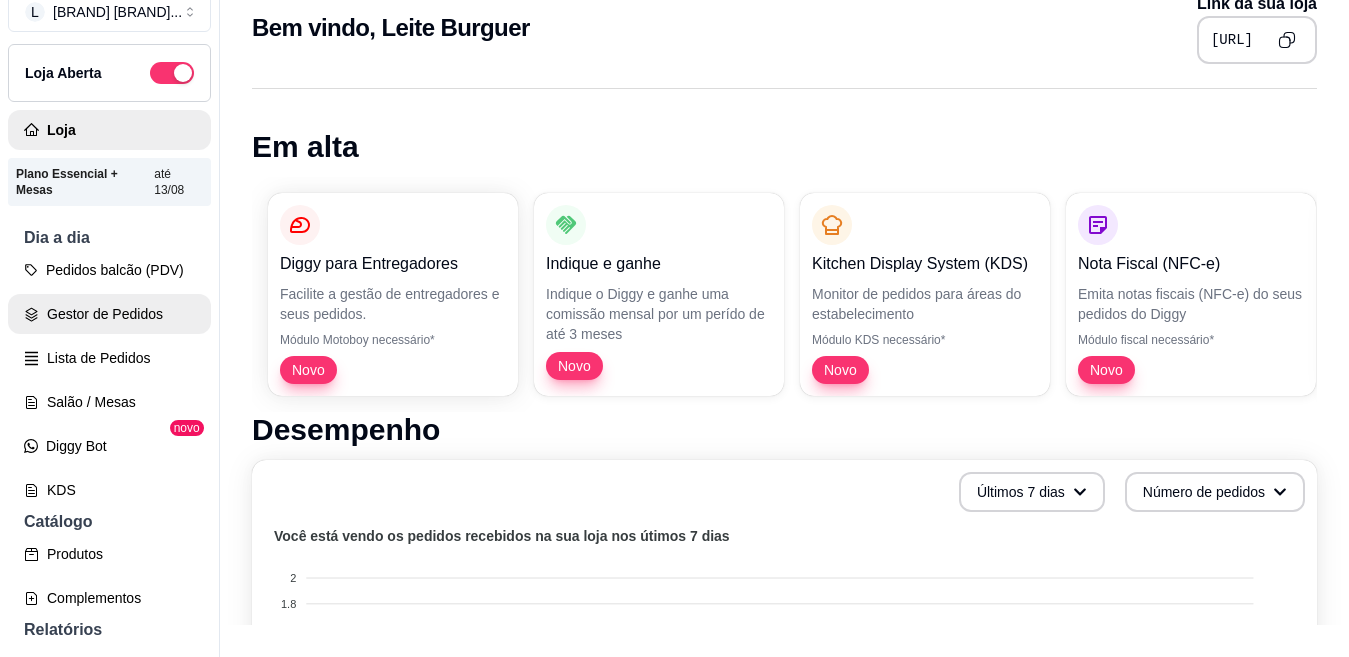 click on "Gestor de Pedidos" at bounding box center (109, 314) 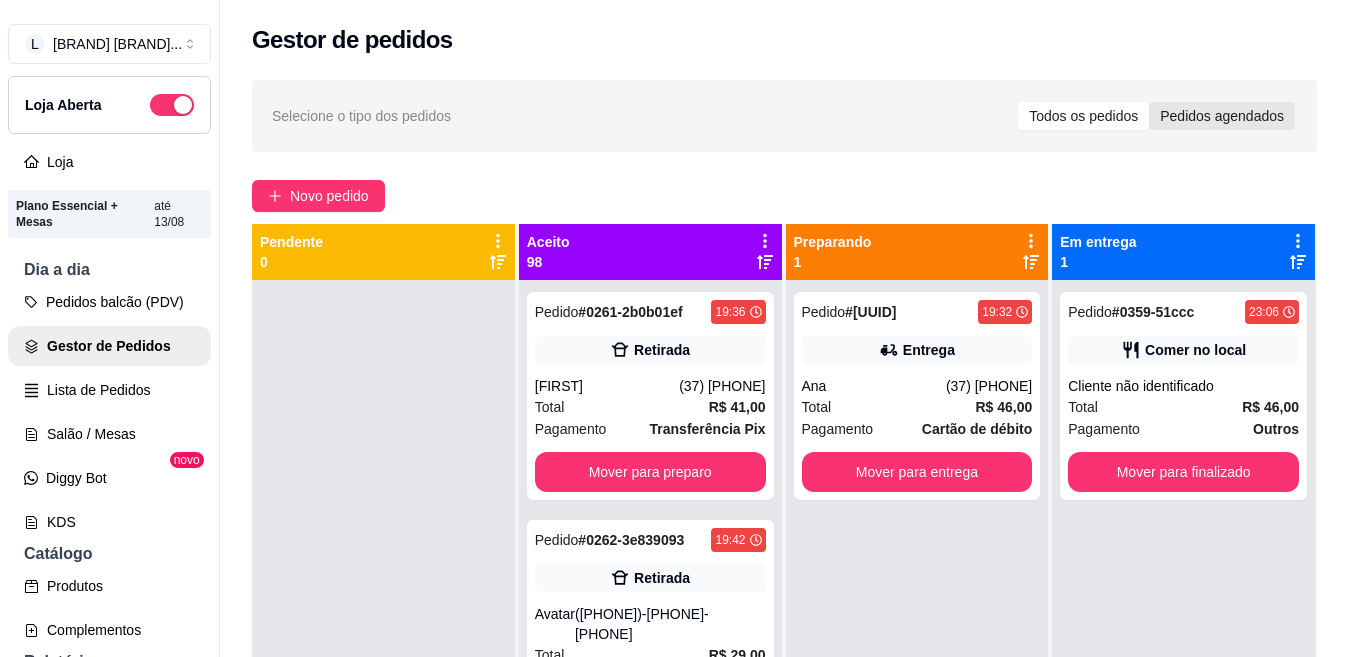 click on "Pedidos agendados" at bounding box center (1222, 116) 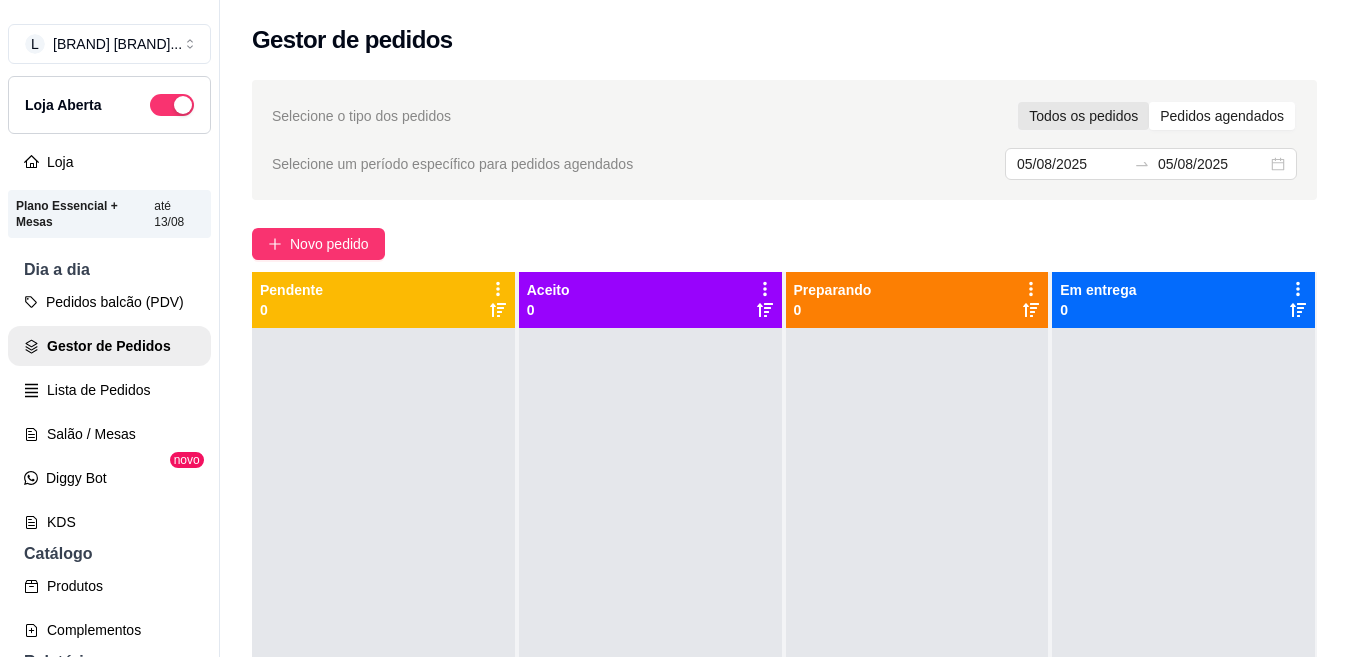 click on "Todos os pedidos" at bounding box center (1083, 116) 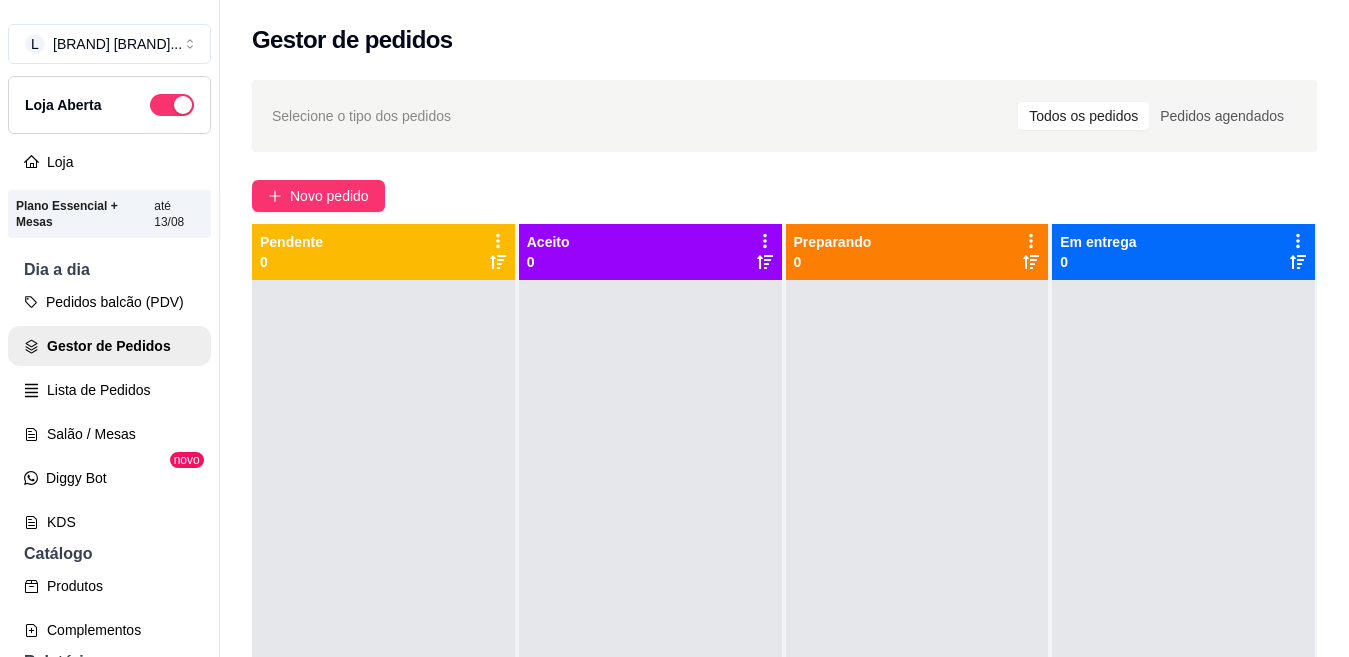 click on "Todos os pedidos" at bounding box center [1083, 116] 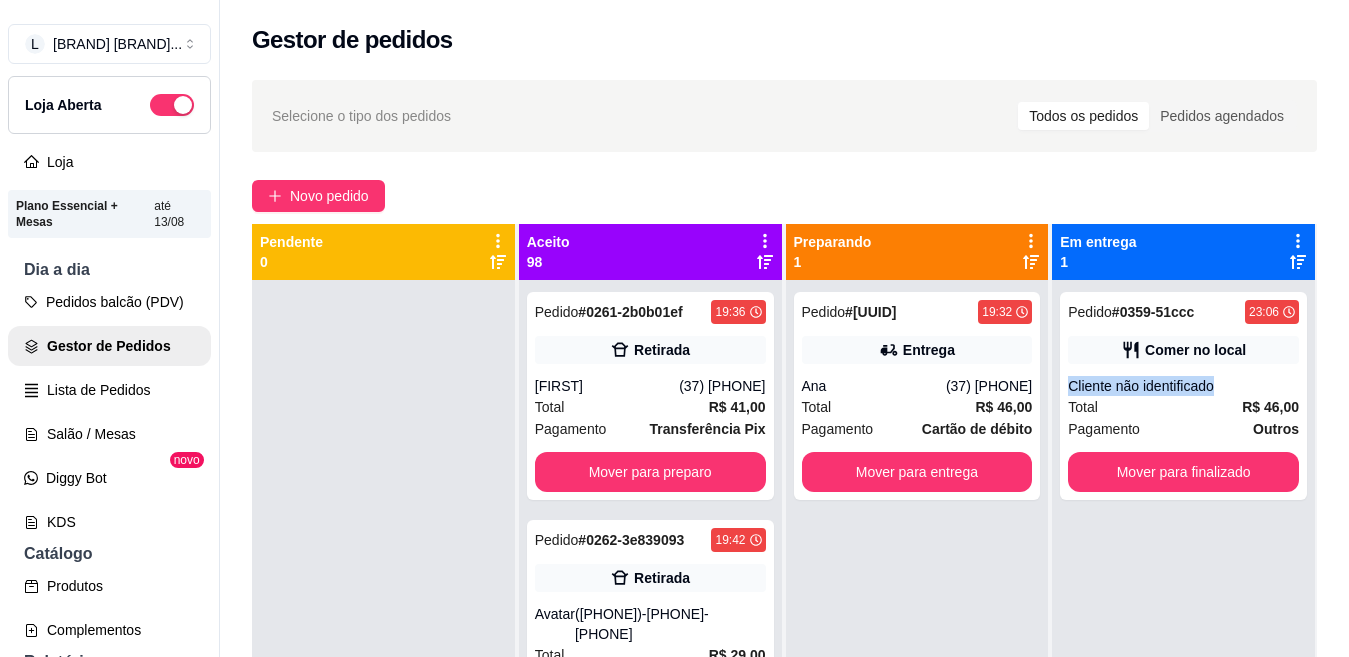 drag, startPoint x: 1224, startPoint y: 328, endPoint x: 1233, endPoint y: 542, distance: 214.18916 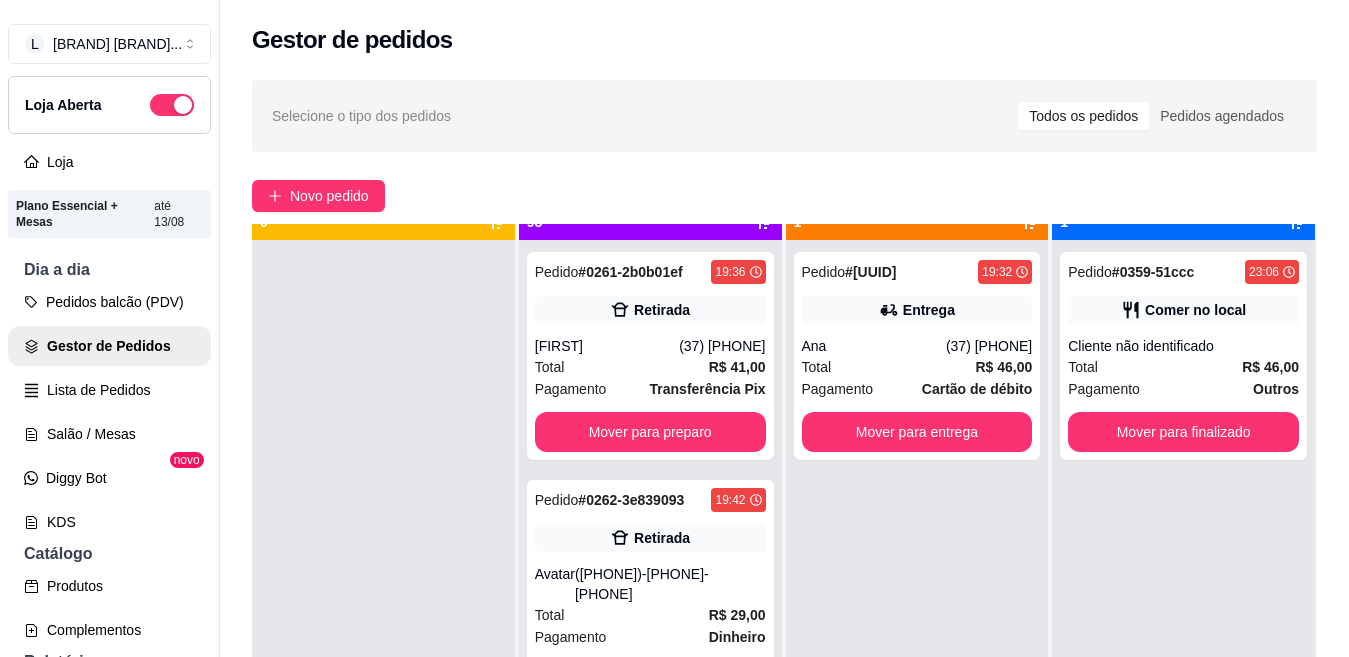 scroll, scrollTop: 56, scrollLeft: 0, axis: vertical 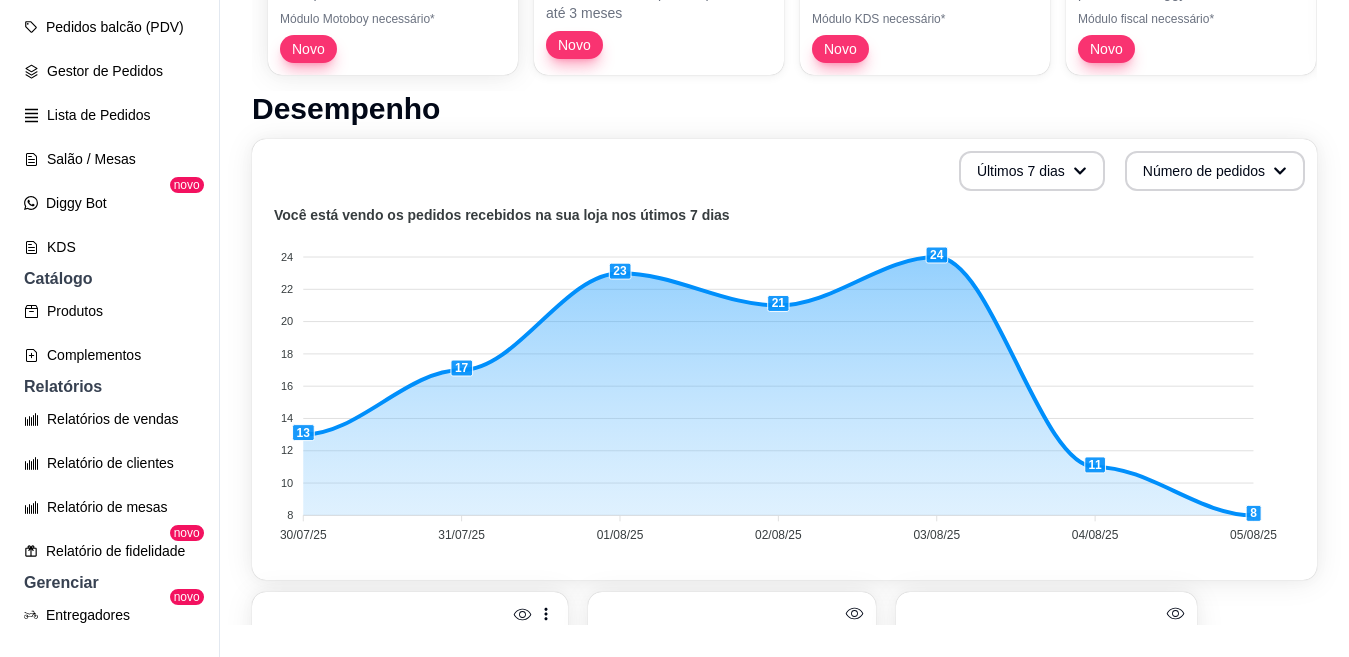 drag, startPoint x: 218, startPoint y: 228, endPoint x: 217, endPoint y: 280, distance: 52.009613 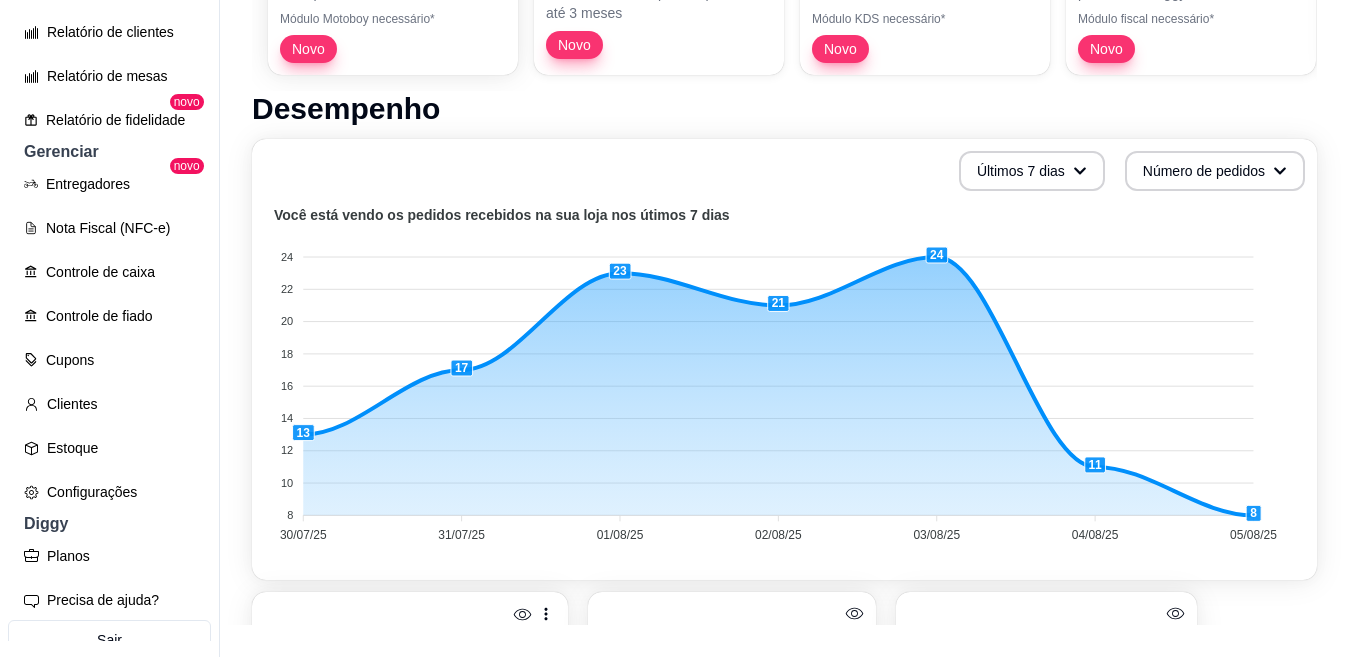 scroll, scrollTop: 688, scrollLeft: 0, axis: vertical 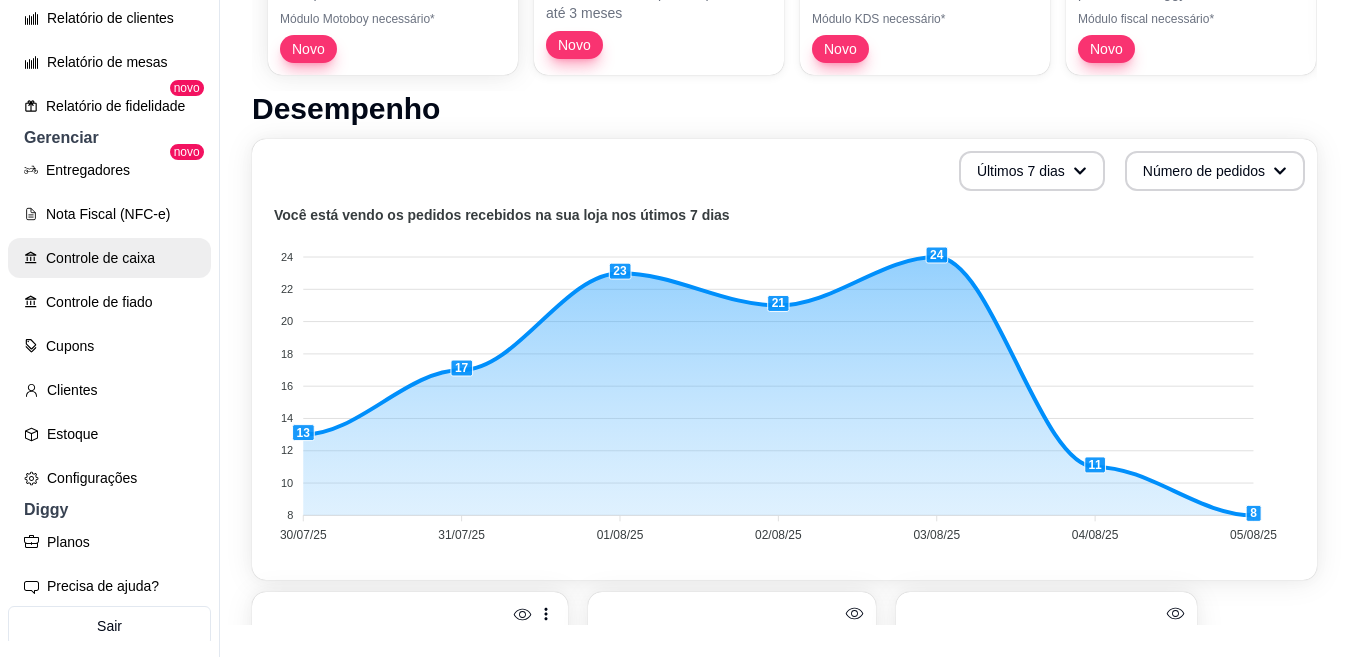 click on "Controle de caixa" at bounding box center (109, 258) 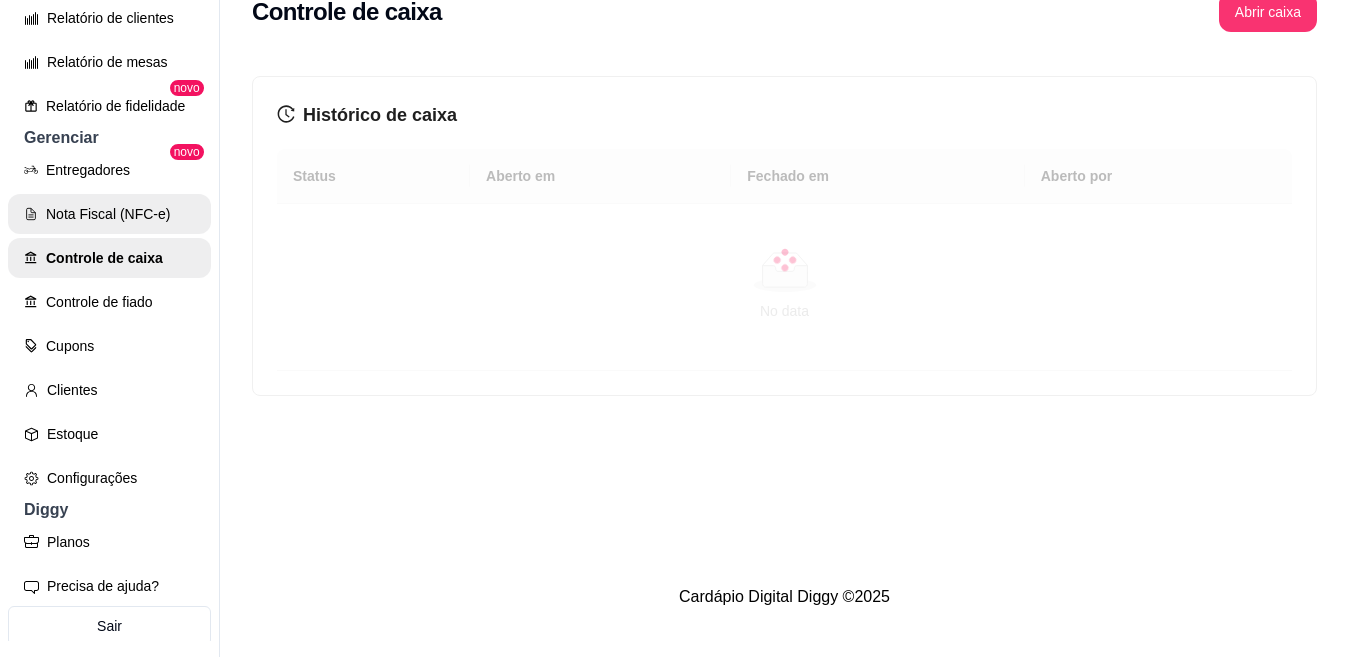 scroll, scrollTop: 0, scrollLeft: 0, axis: both 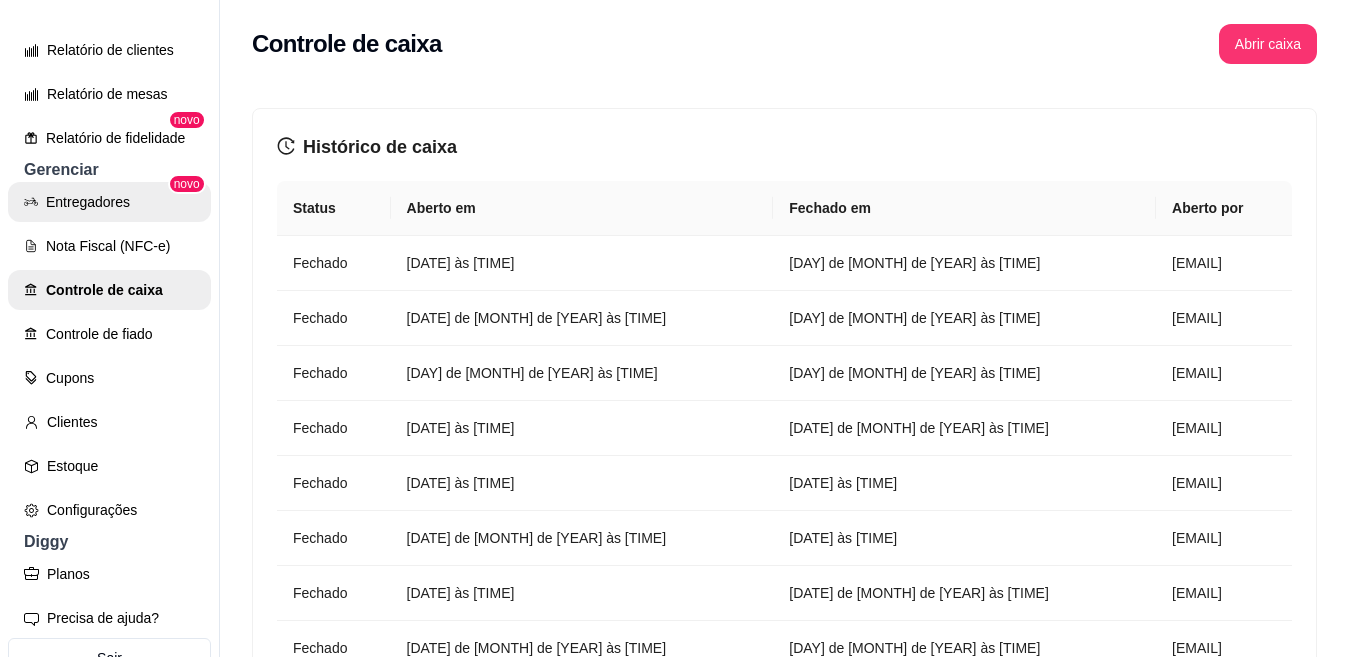 click on "Entregadores" at bounding box center (109, 202) 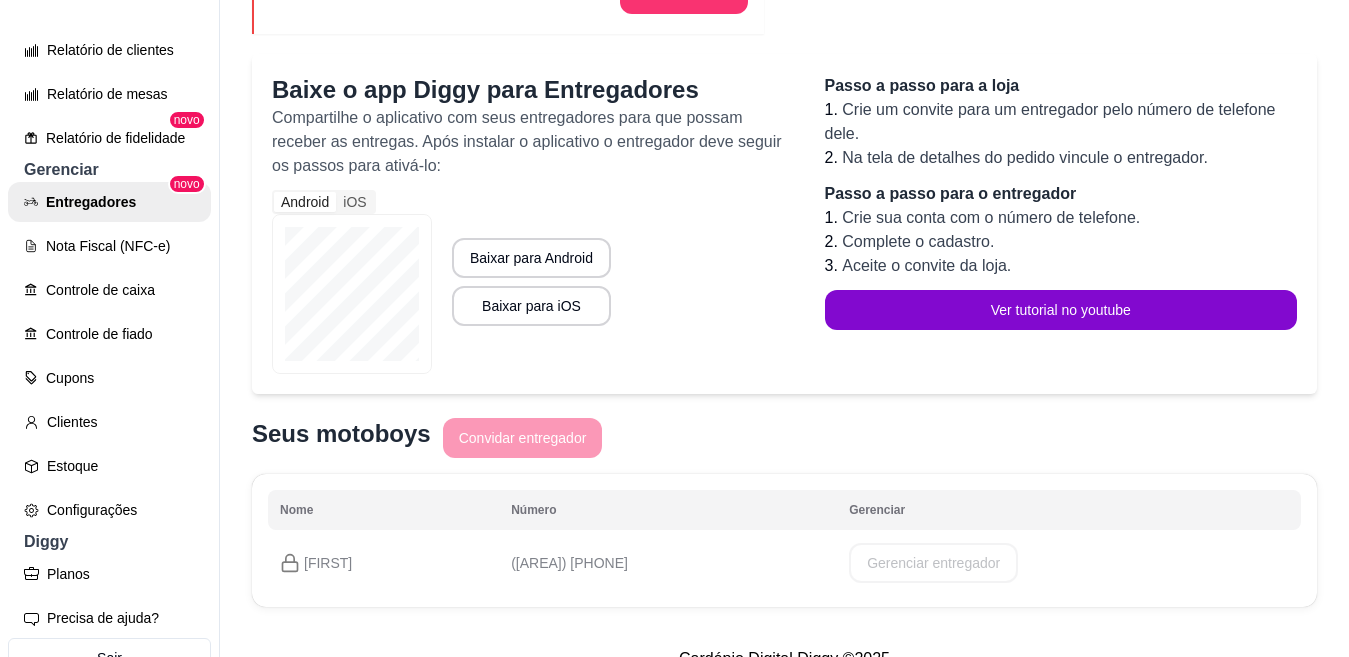 scroll, scrollTop: 220, scrollLeft: 0, axis: vertical 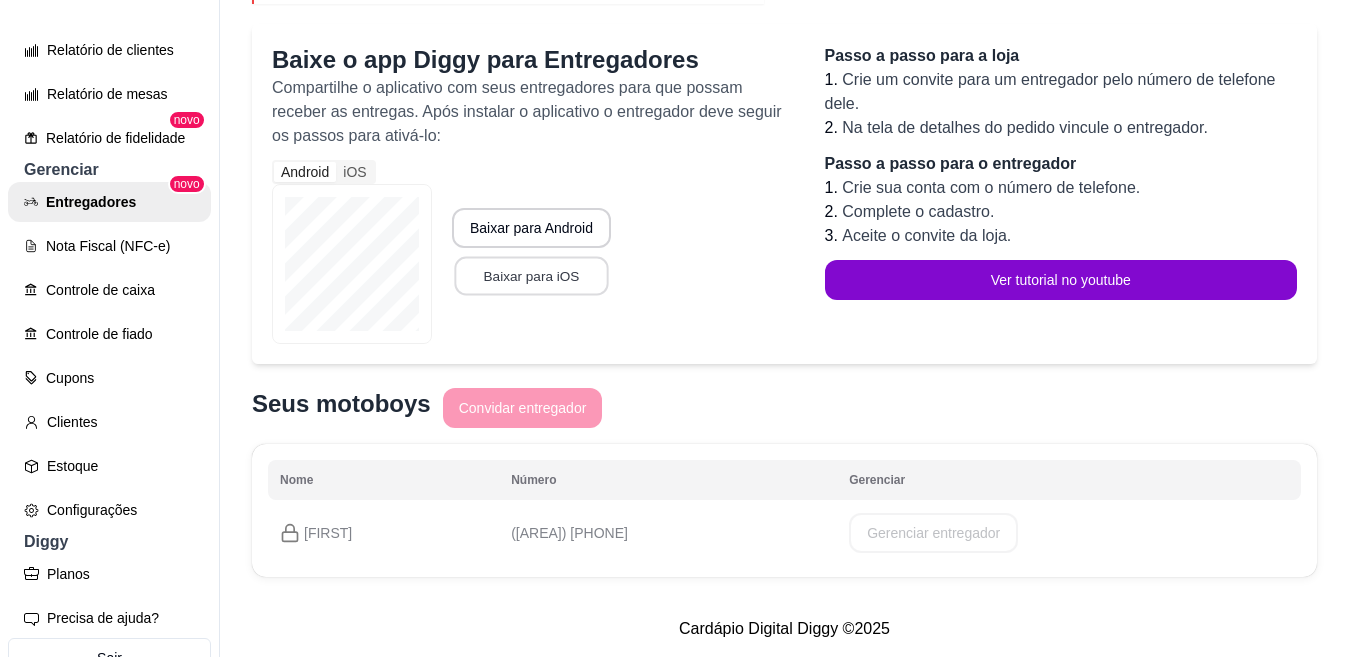 click on "Baixar para iOS" at bounding box center [531, 276] 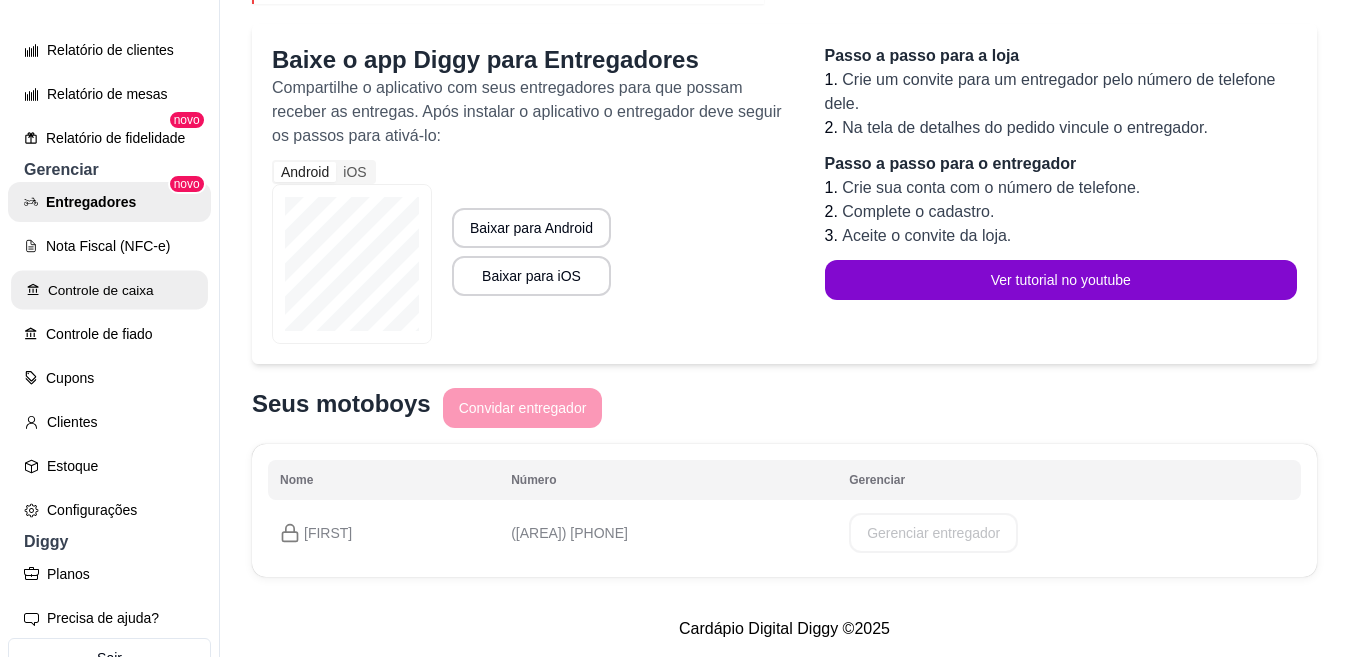 click on "Controle de caixa" at bounding box center [109, 290] 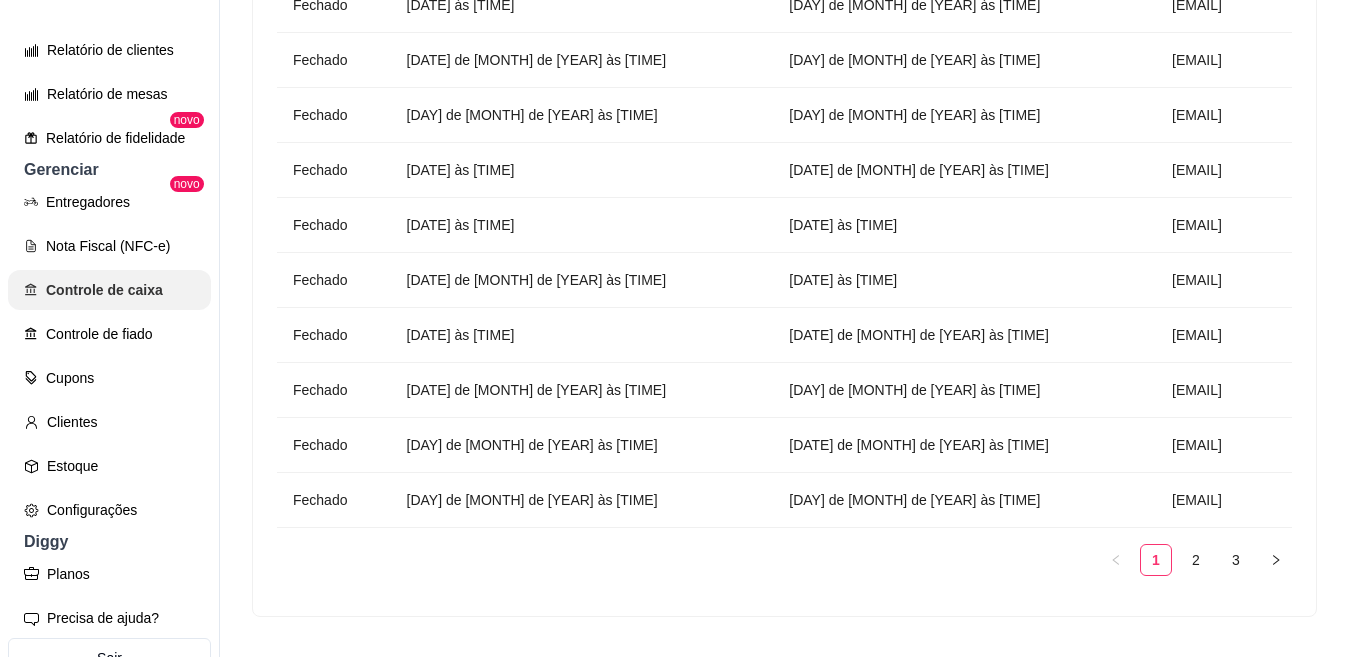 scroll, scrollTop: 0, scrollLeft: 0, axis: both 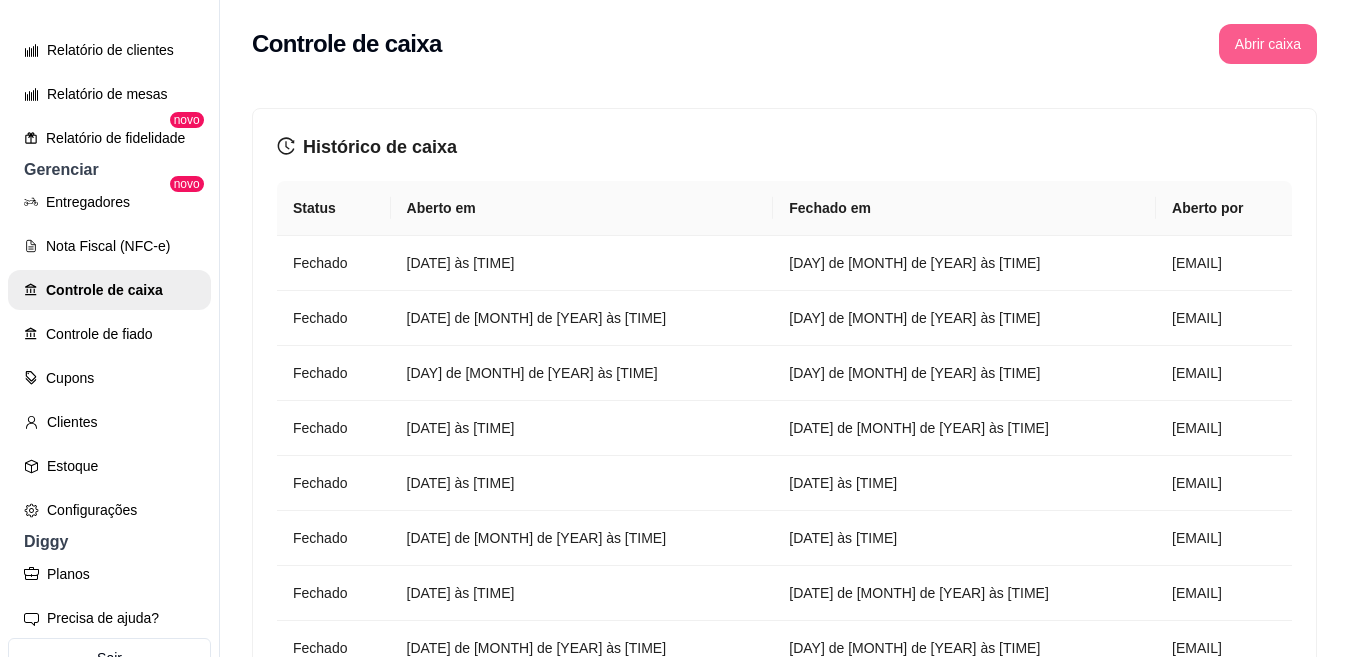 click on "Abrir caixa" at bounding box center (1268, 44) 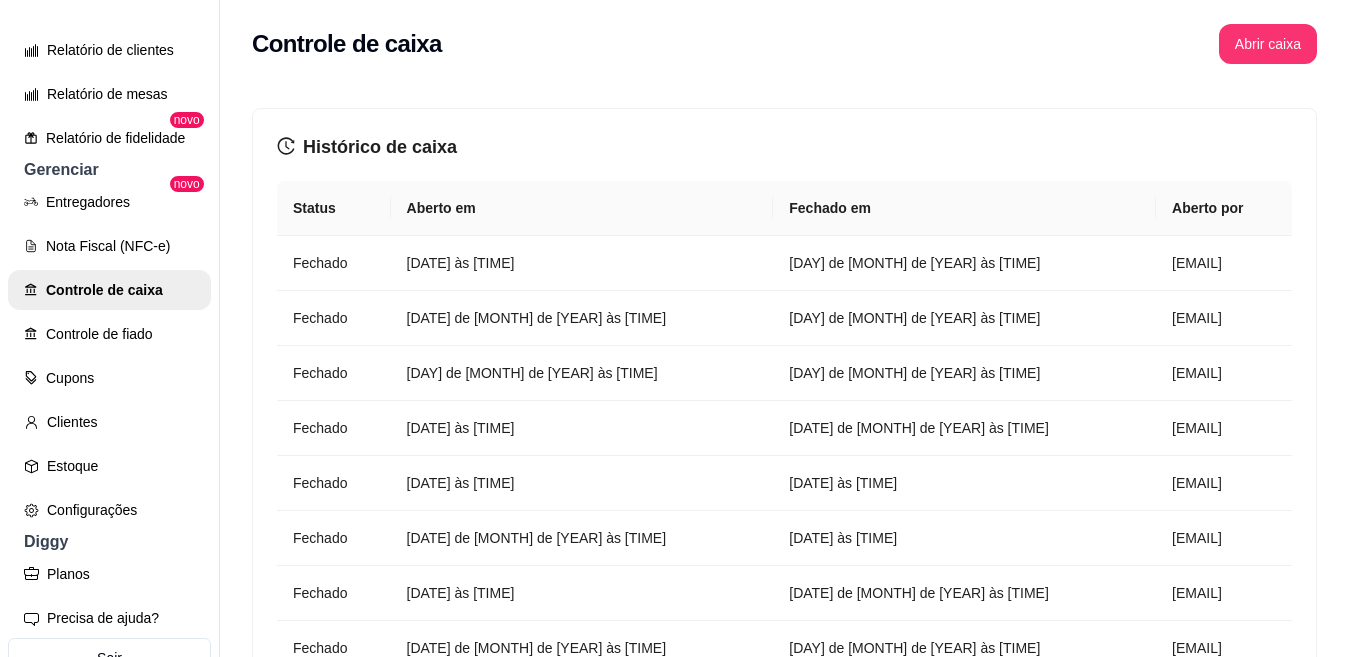 click on "Histórico de caixa" at bounding box center [784, 147] 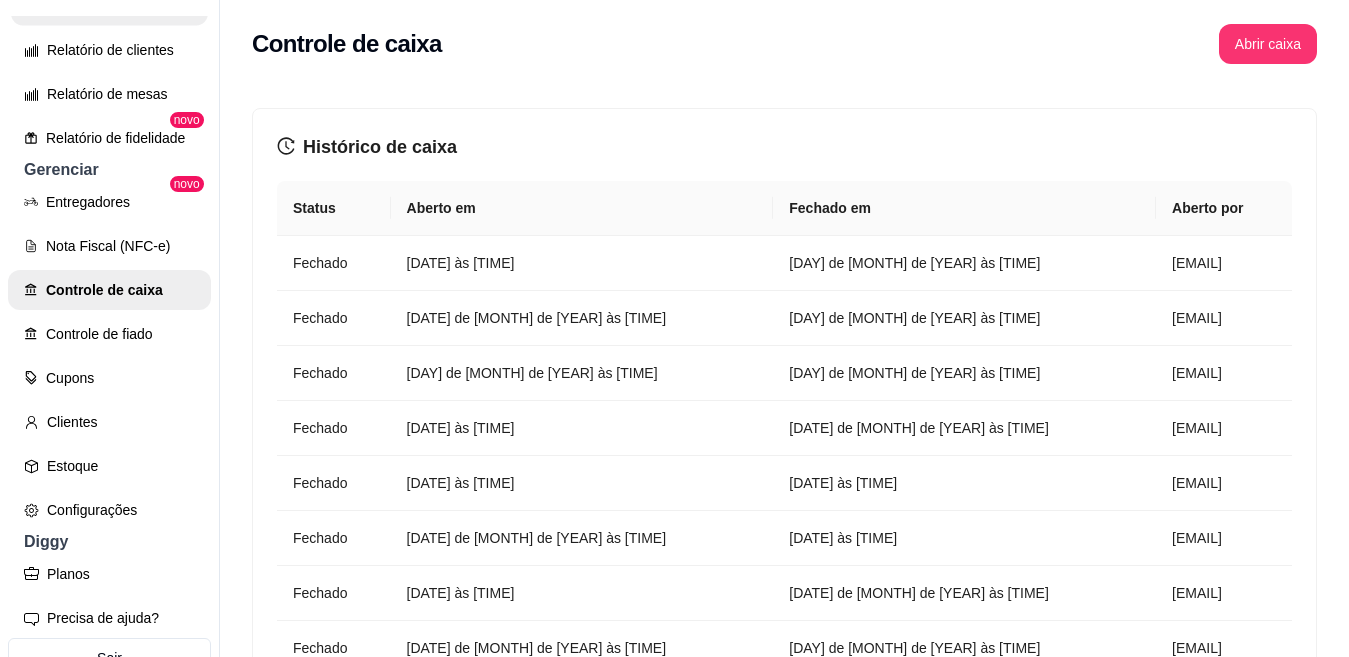 click on "Relatórios de vendas" at bounding box center (109, 6) 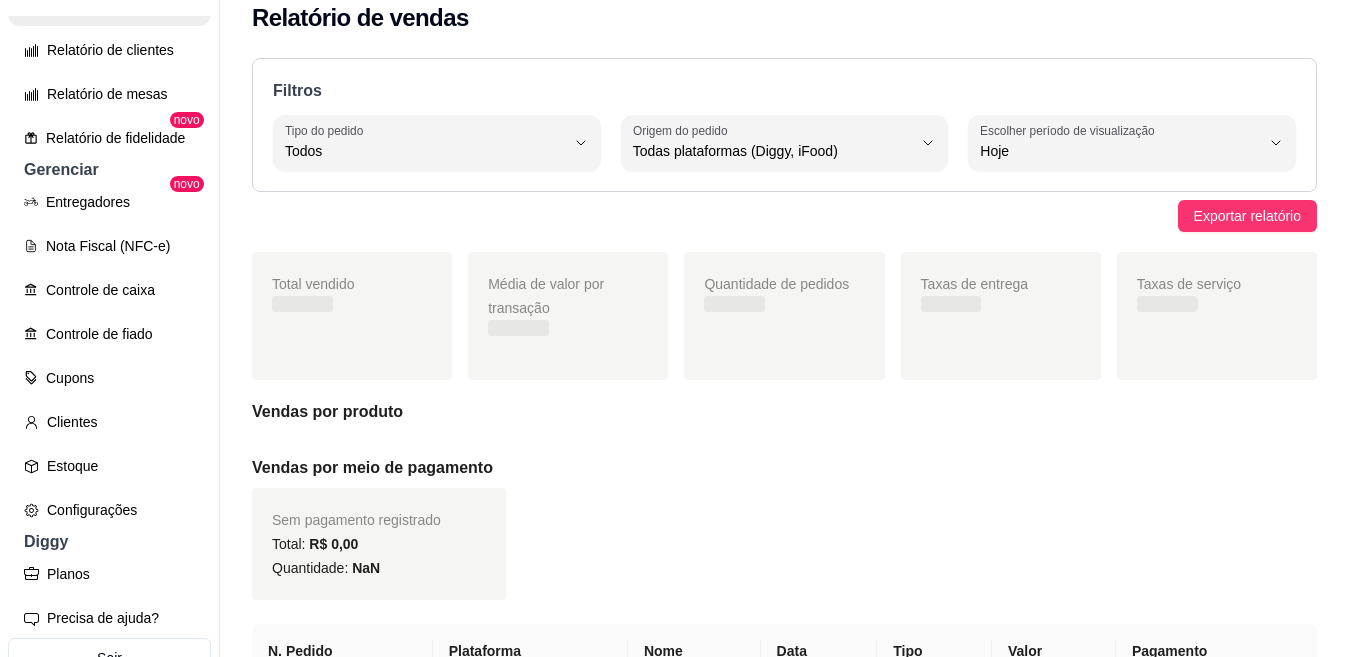 scroll, scrollTop: 24, scrollLeft: 0, axis: vertical 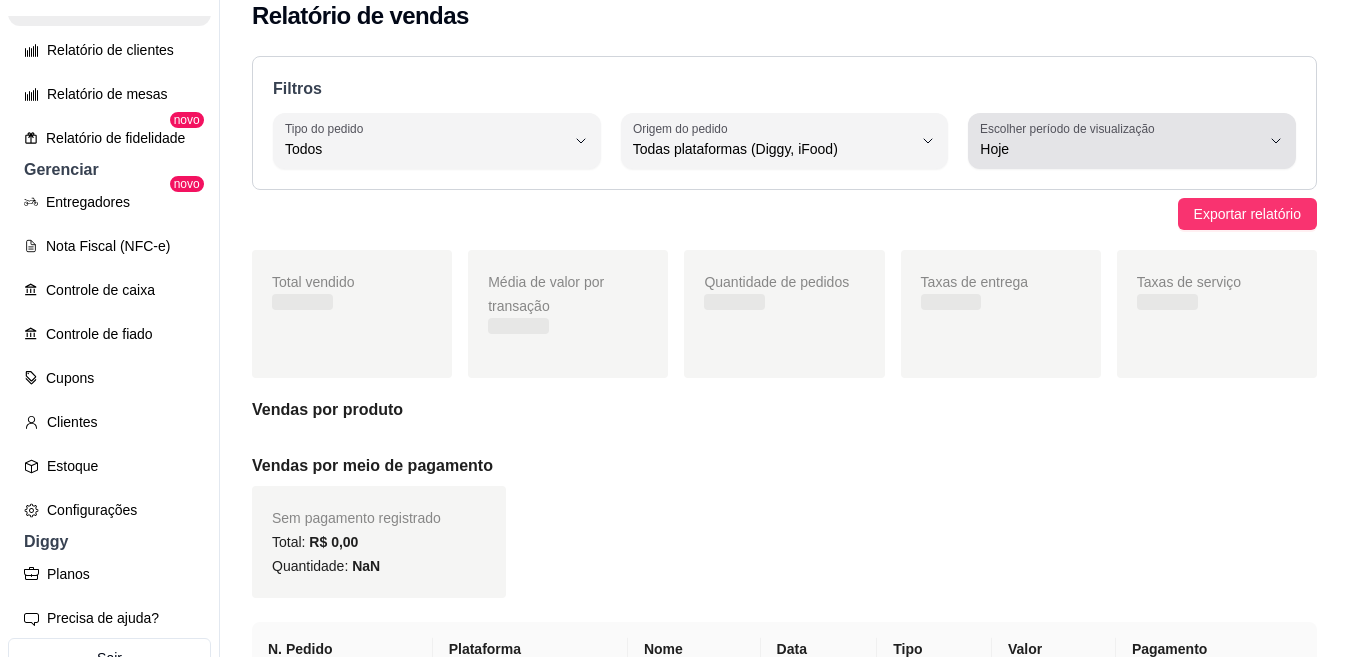 click on "Escolher período de visualização Hoje" at bounding box center [1132, 141] 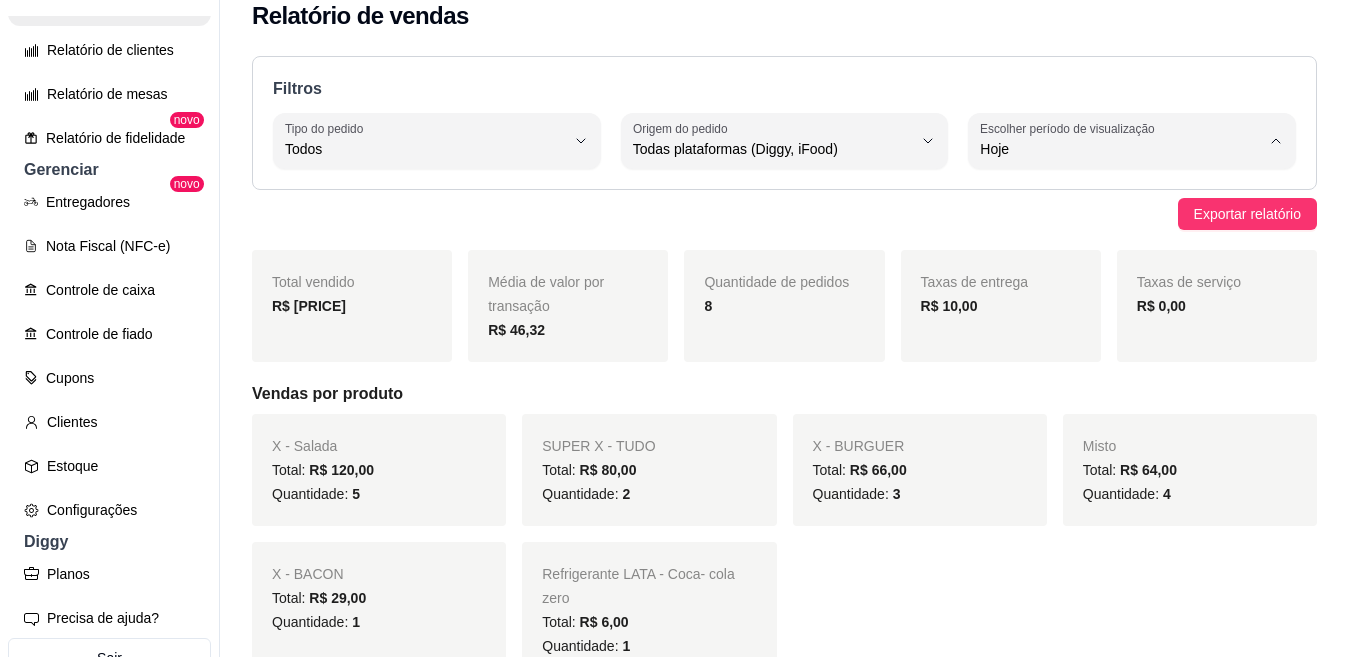 click on "30 dias" at bounding box center [1118, 327] 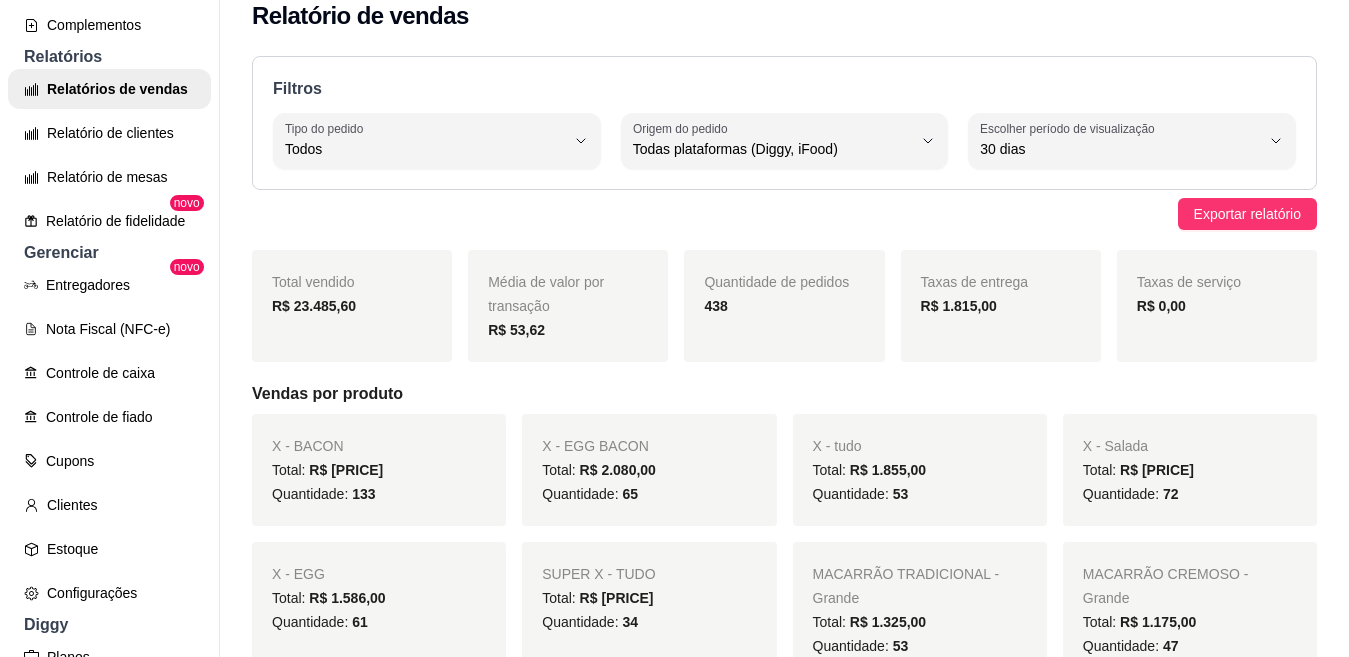scroll, scrollTop: 588, scrollLeft: 0, axis: vertical 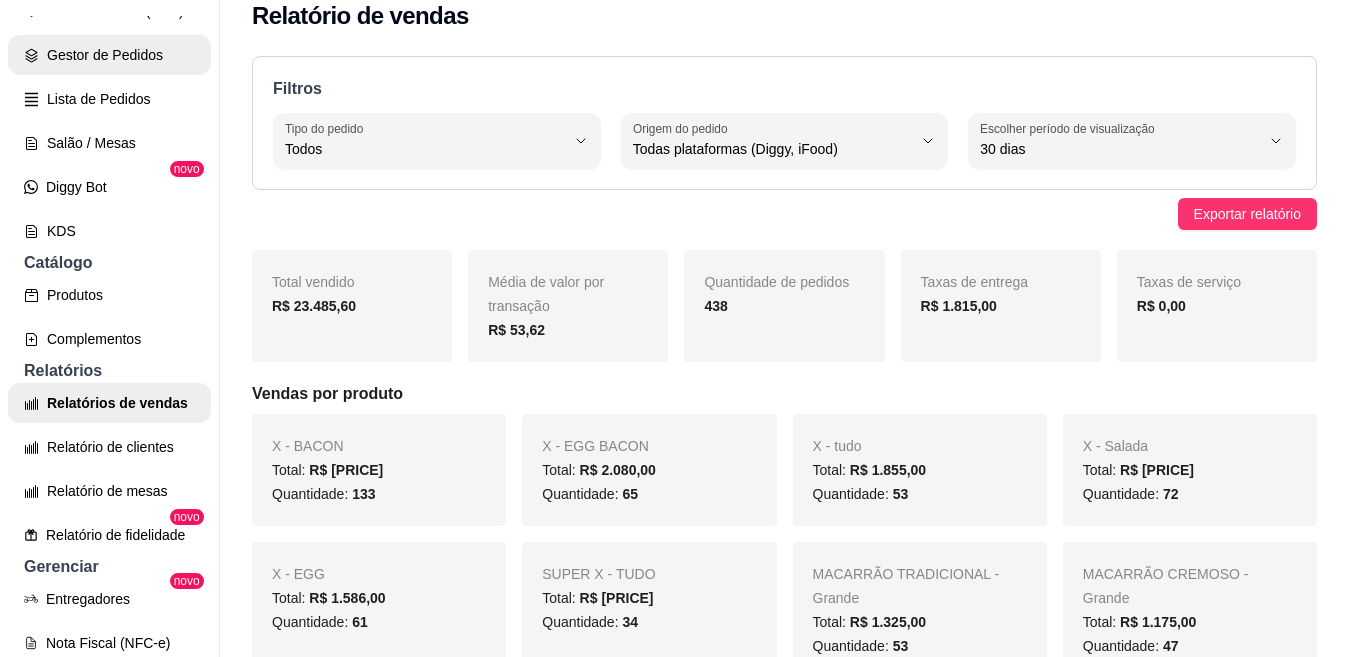 click on "Gestor de Pedidos" at bounding box center [109, 55] 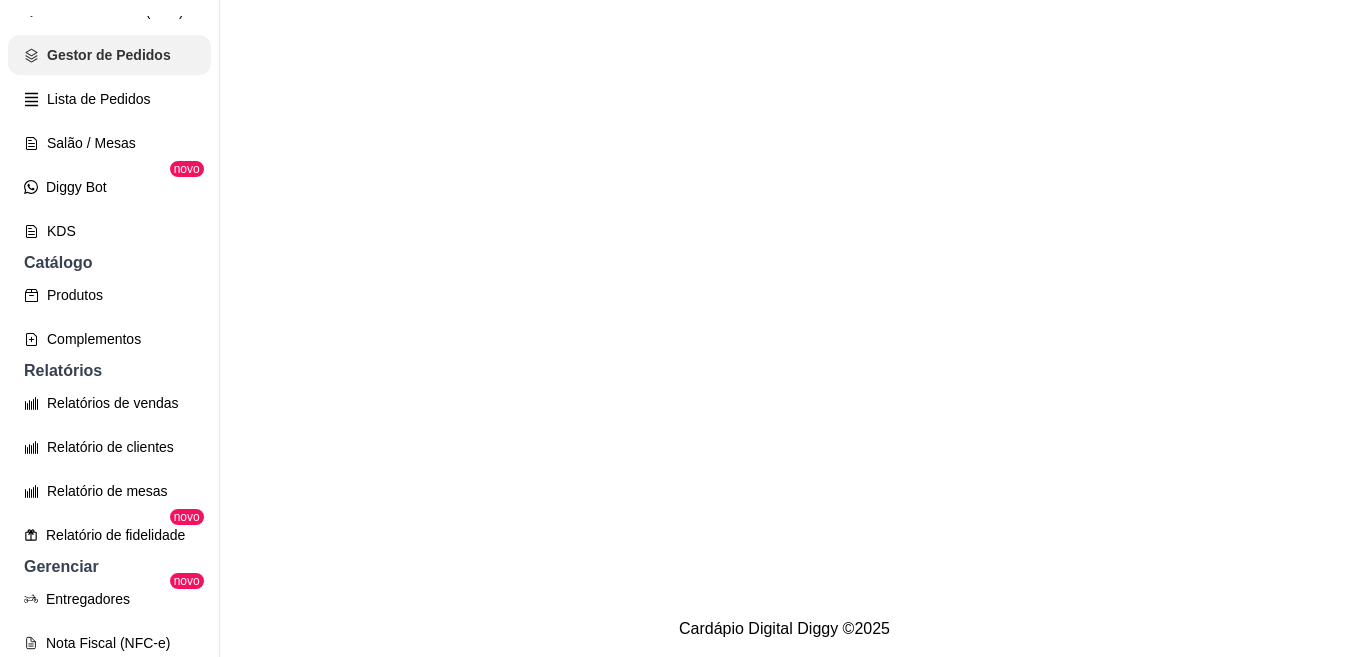 scroll, scrollTop: 0, scrollLeft: 0, axis: both 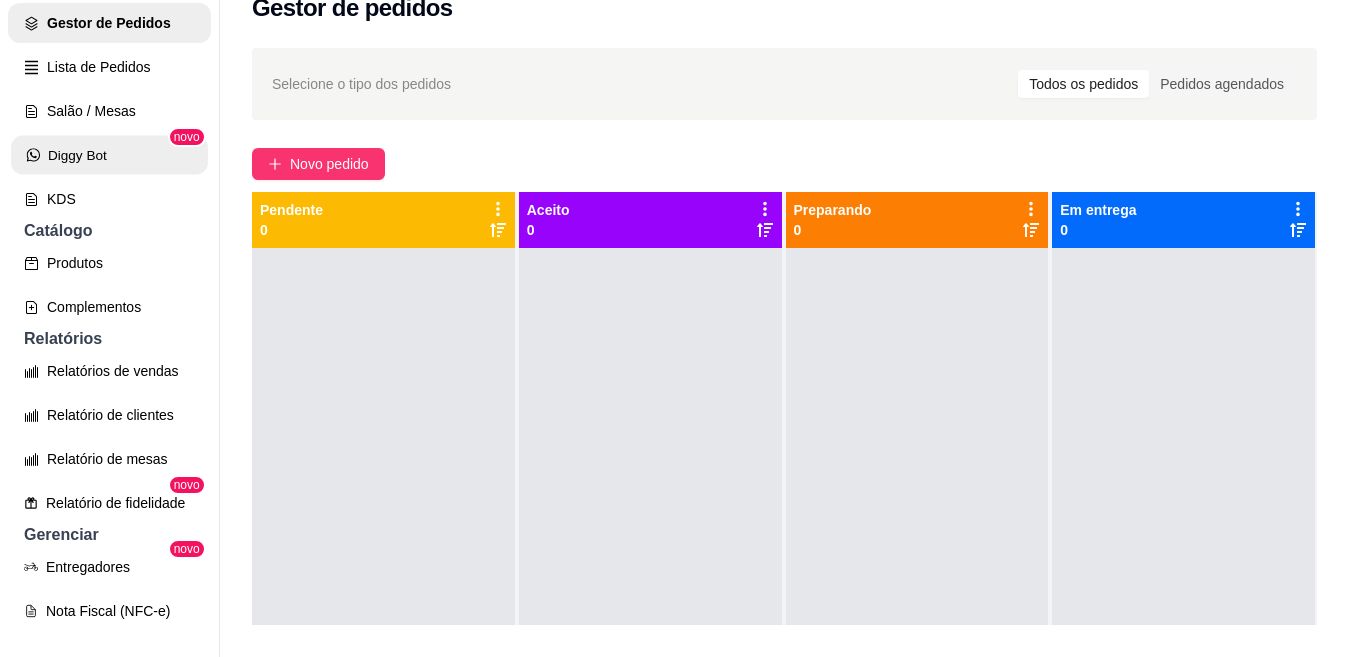 click on "Diggy Bot" at bounding box center (109, 155) 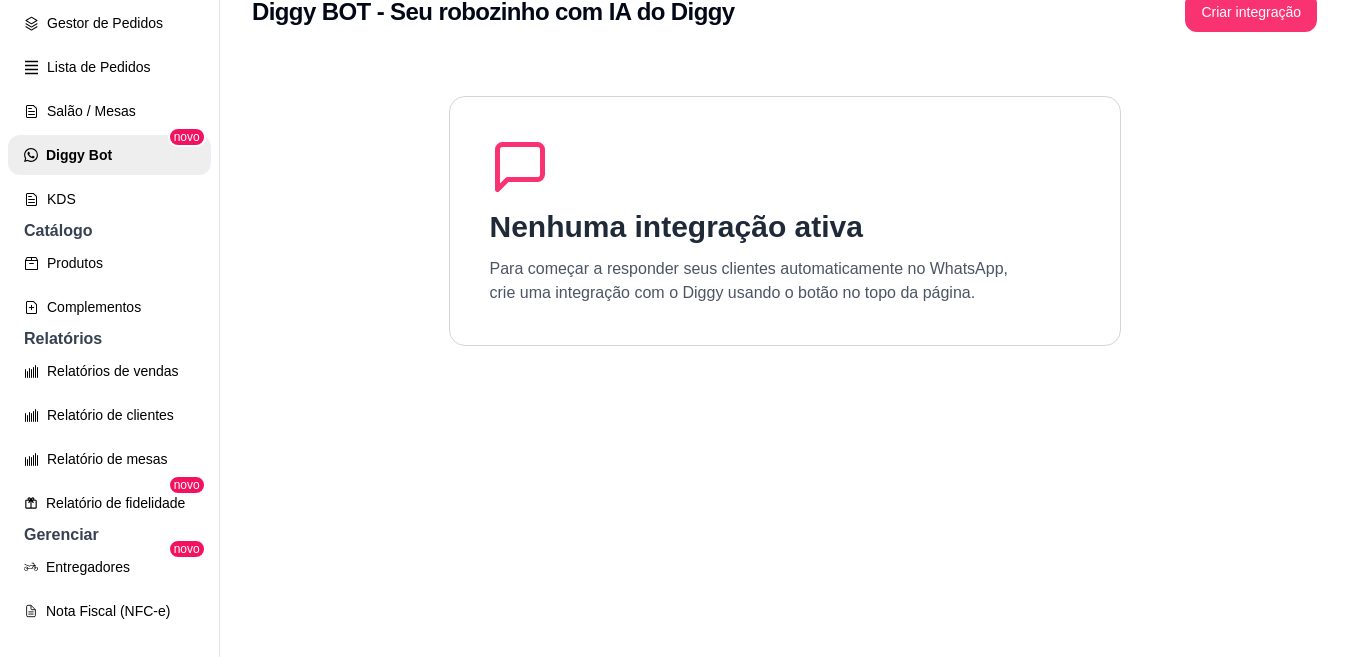 scroll, scrollTop: 0, scrollLeft: 0, axis: both 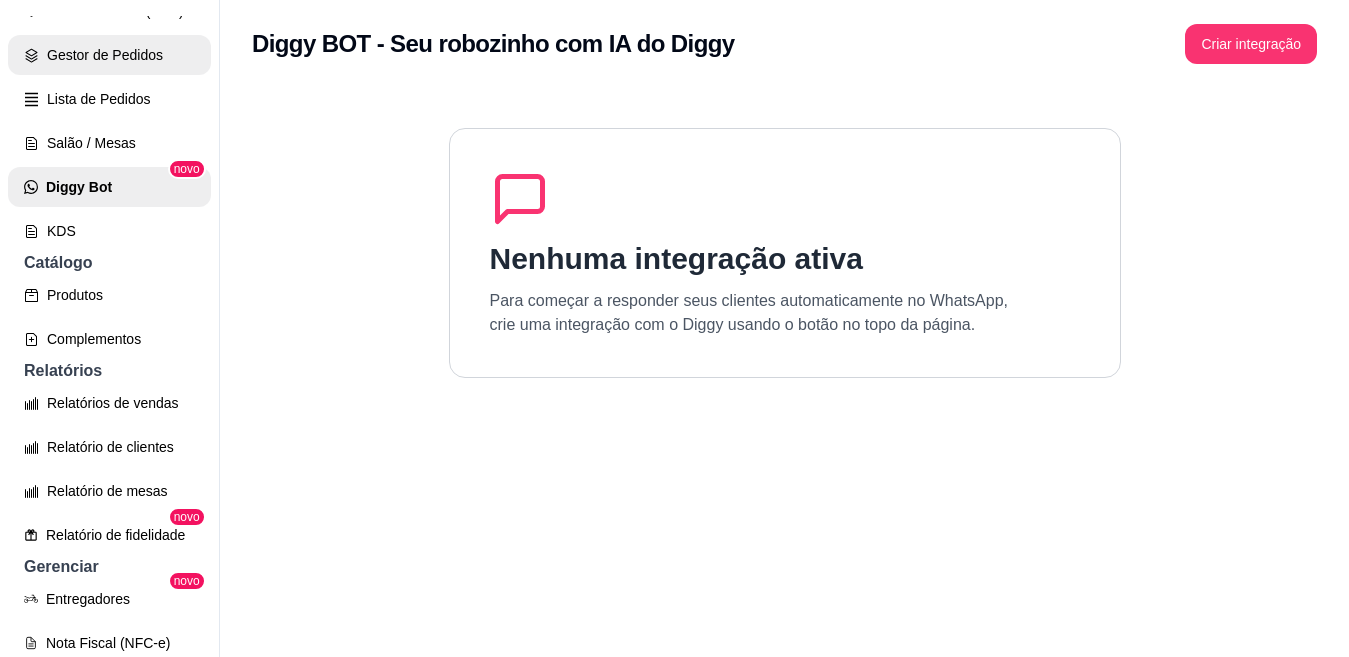 click on "Gestor de Pedidos" at bounding box center (109, 55) 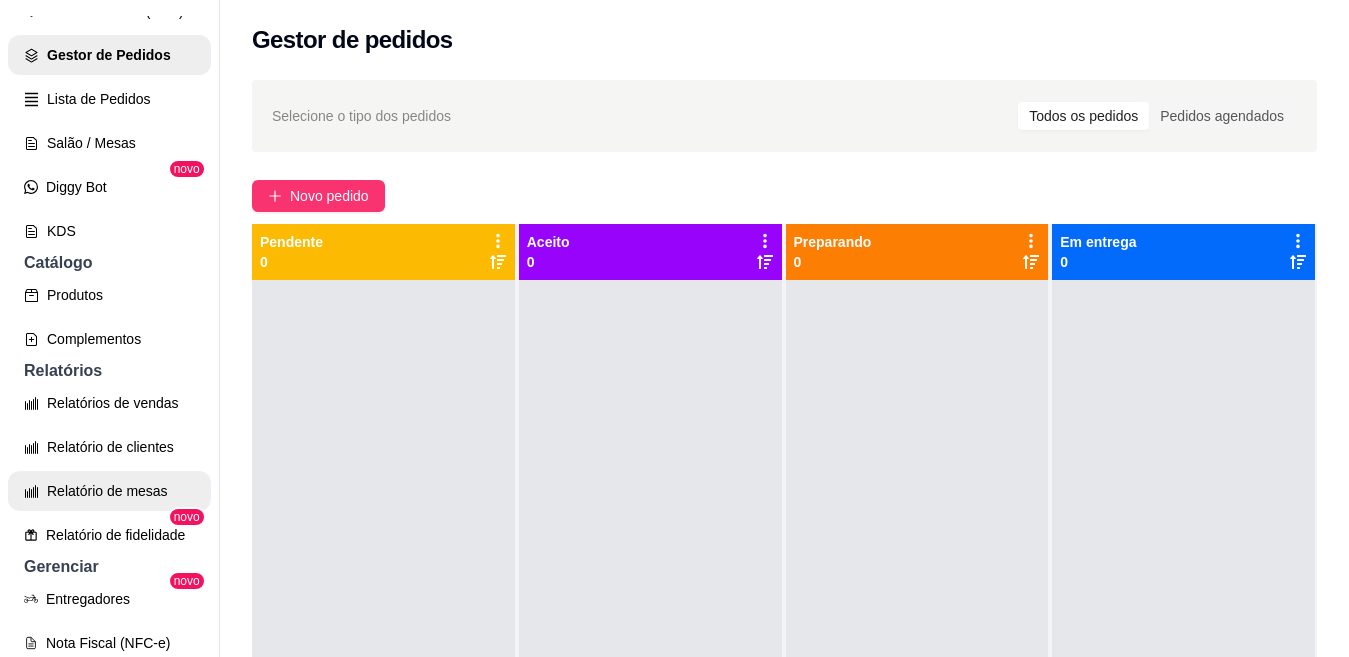 click on "Relatório de mesas" at bounding box center (109, 491) 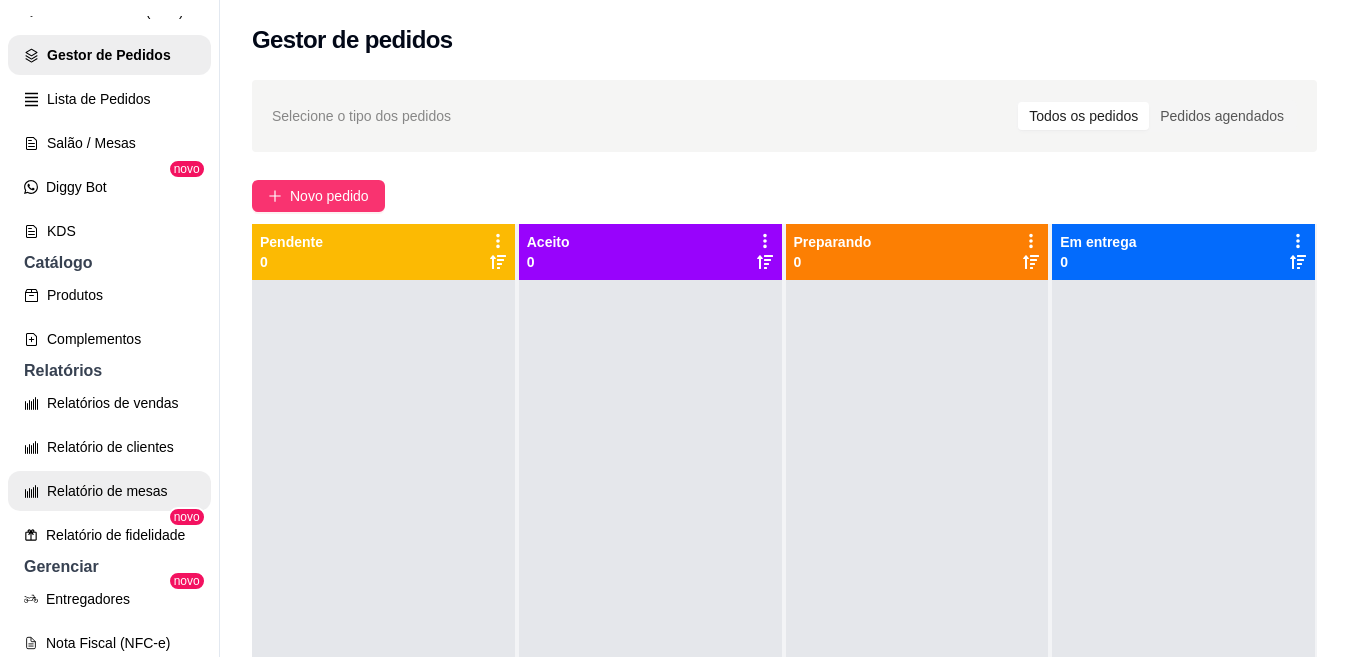 select on "TOTAL_OF_ORDERS" 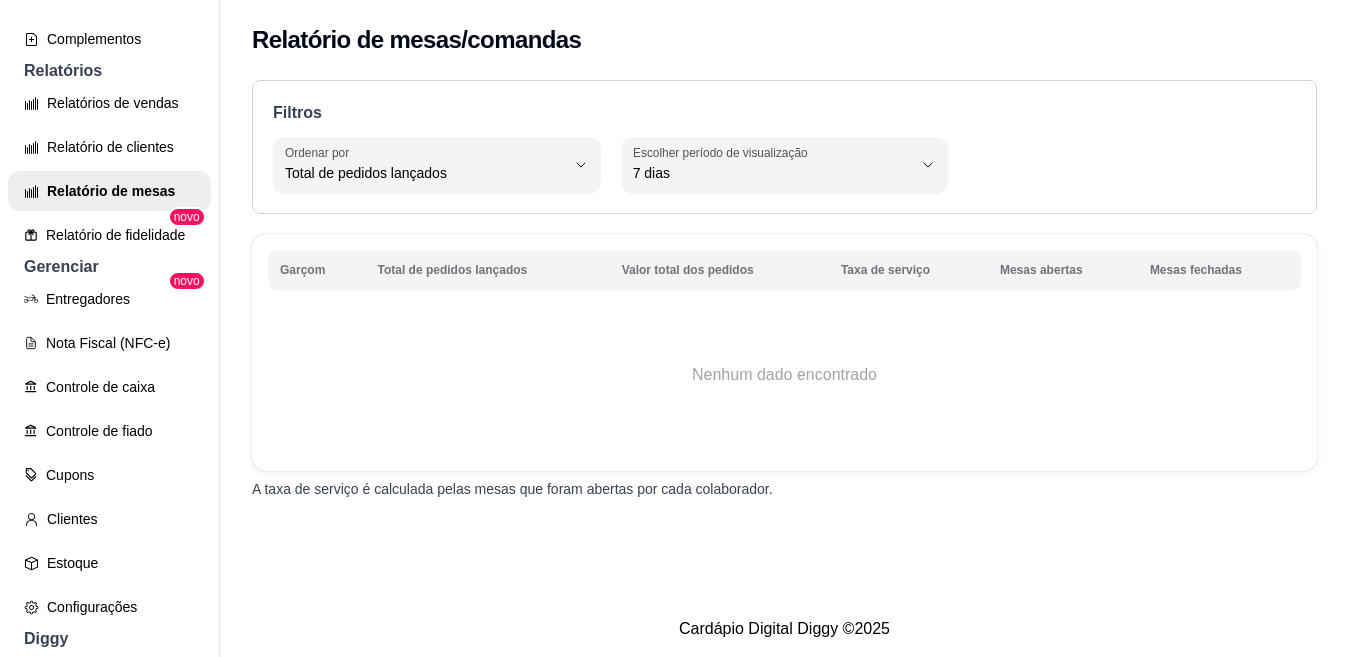 scroll, scrollTop: 612, scrollLeft: 0, axis: vertical 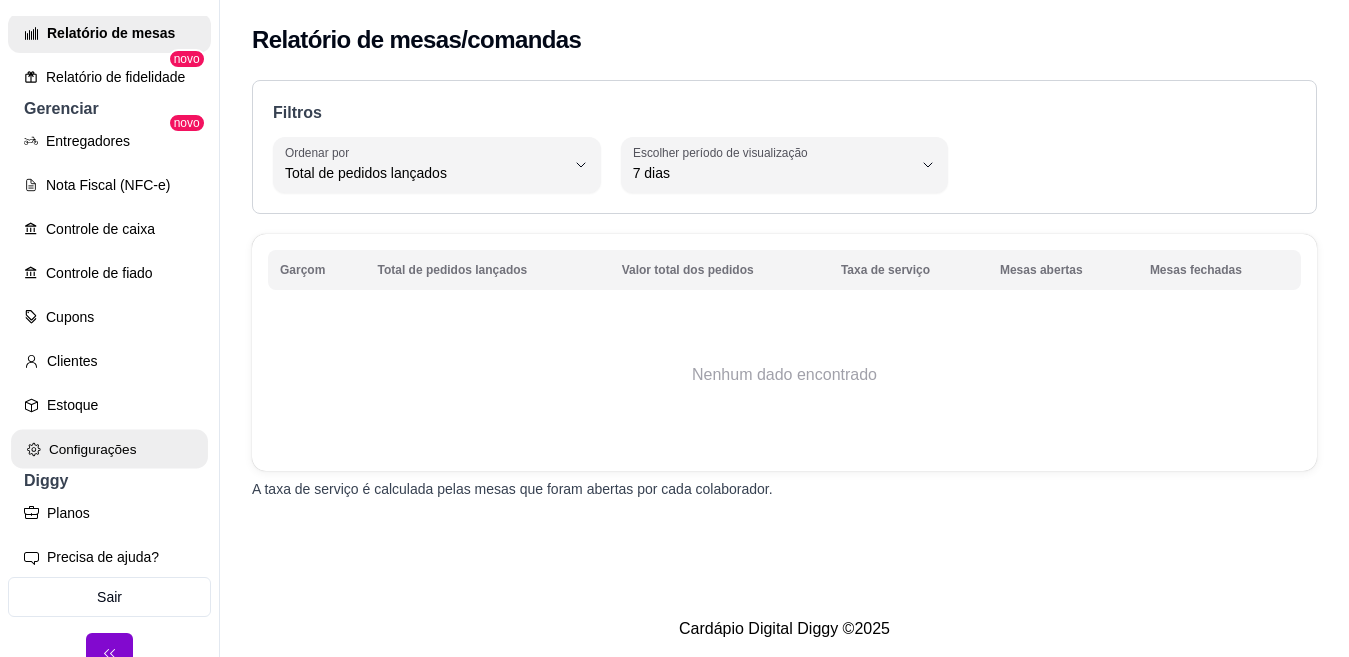 click on "Configurações" at bounding box center [109, 449] 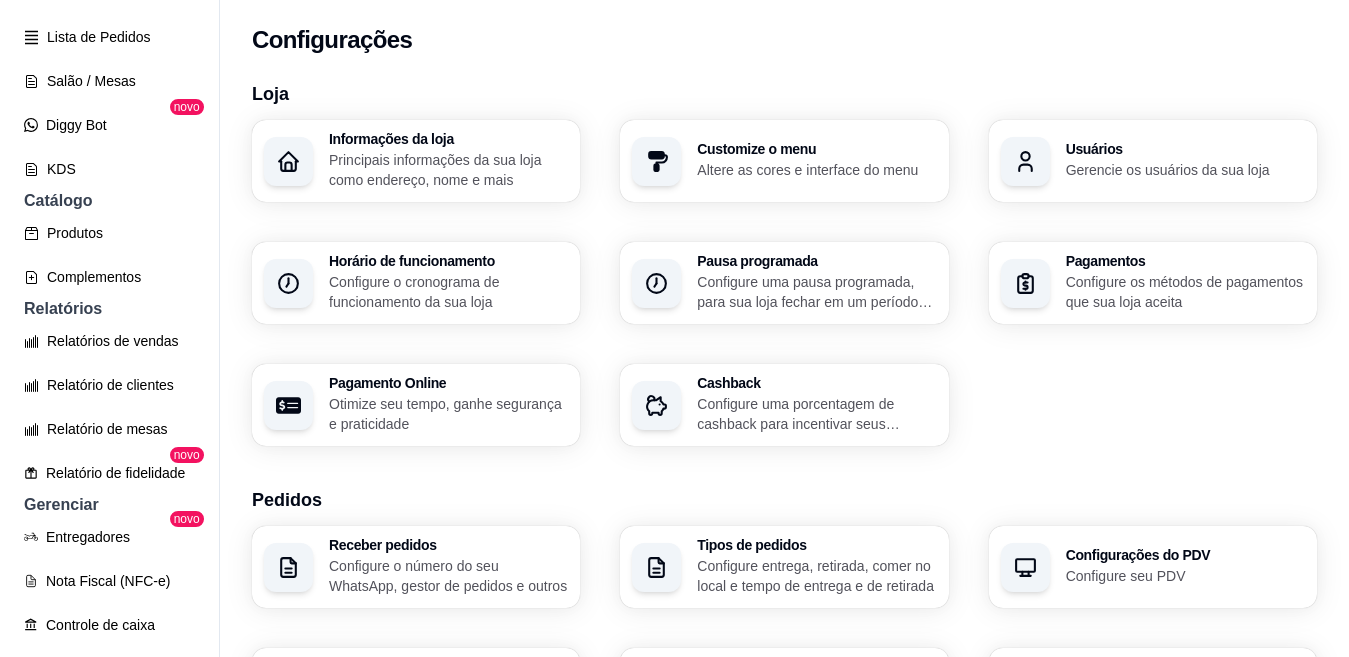 scroll, scrollTop: 360, scrollLeft: 0, axis: vertical 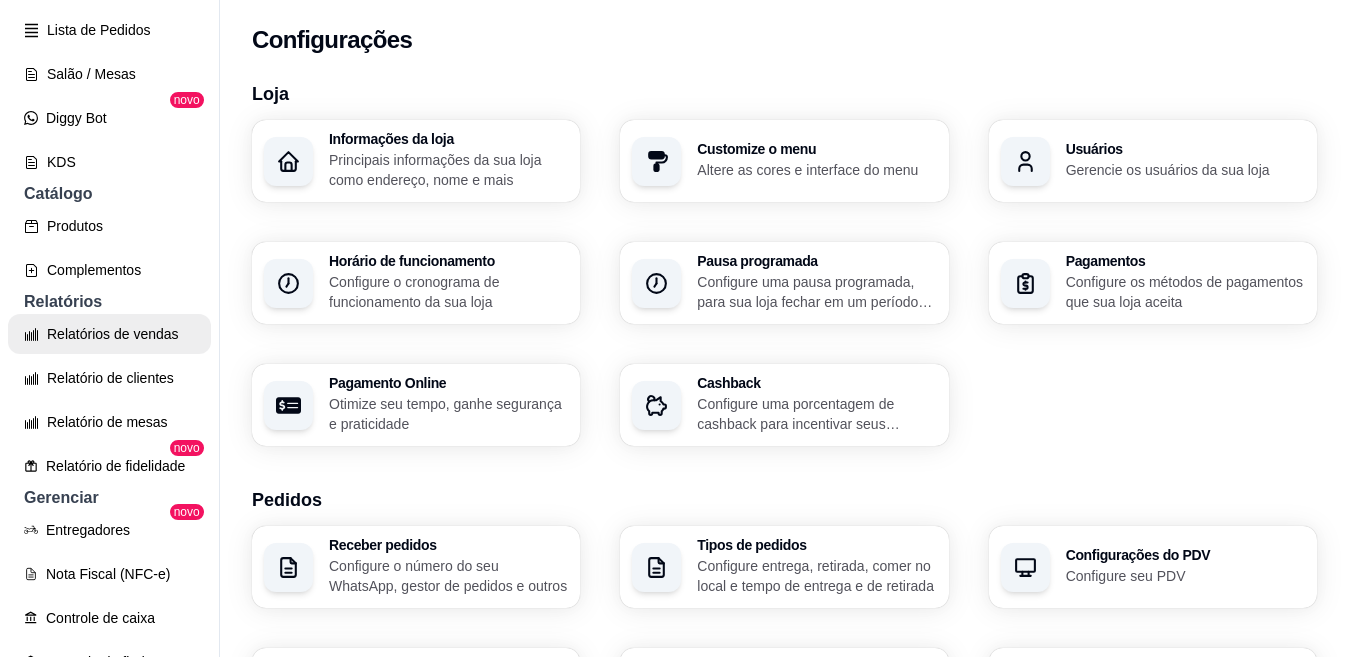 click on "Relatórios de vendas" at bounding box center [109, 334] 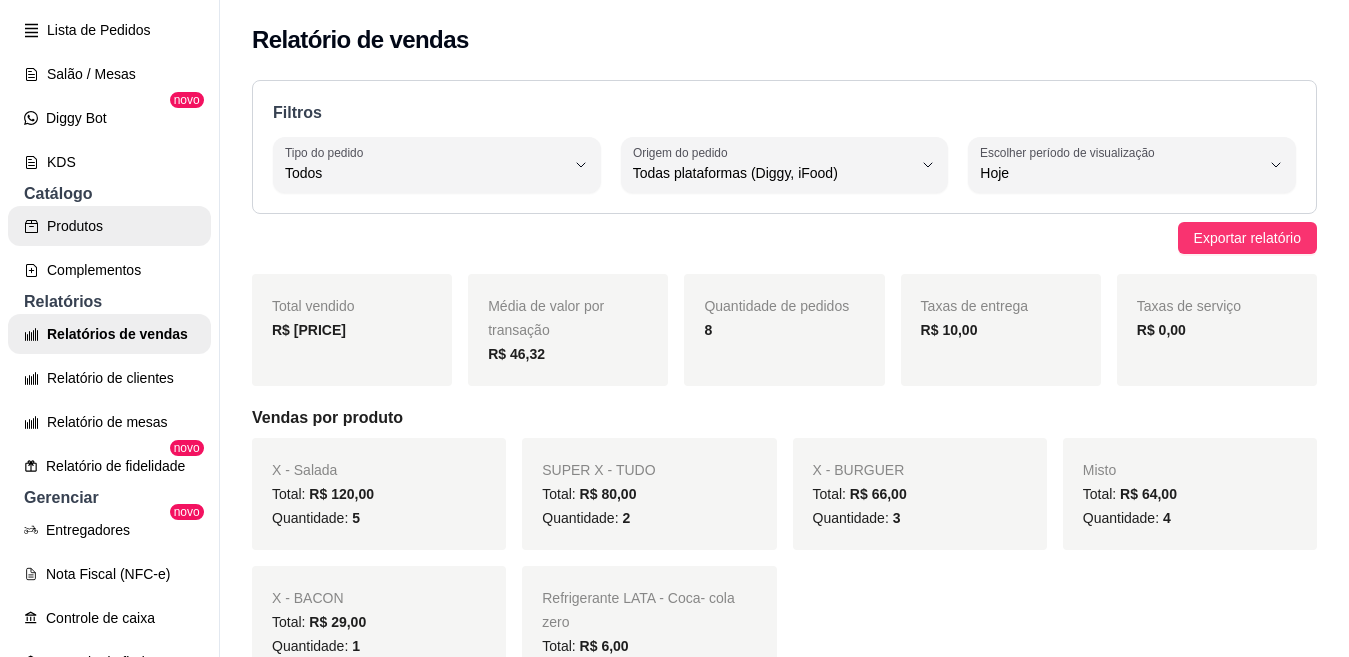 click on "Produtos" at bounding box center [109, 226] 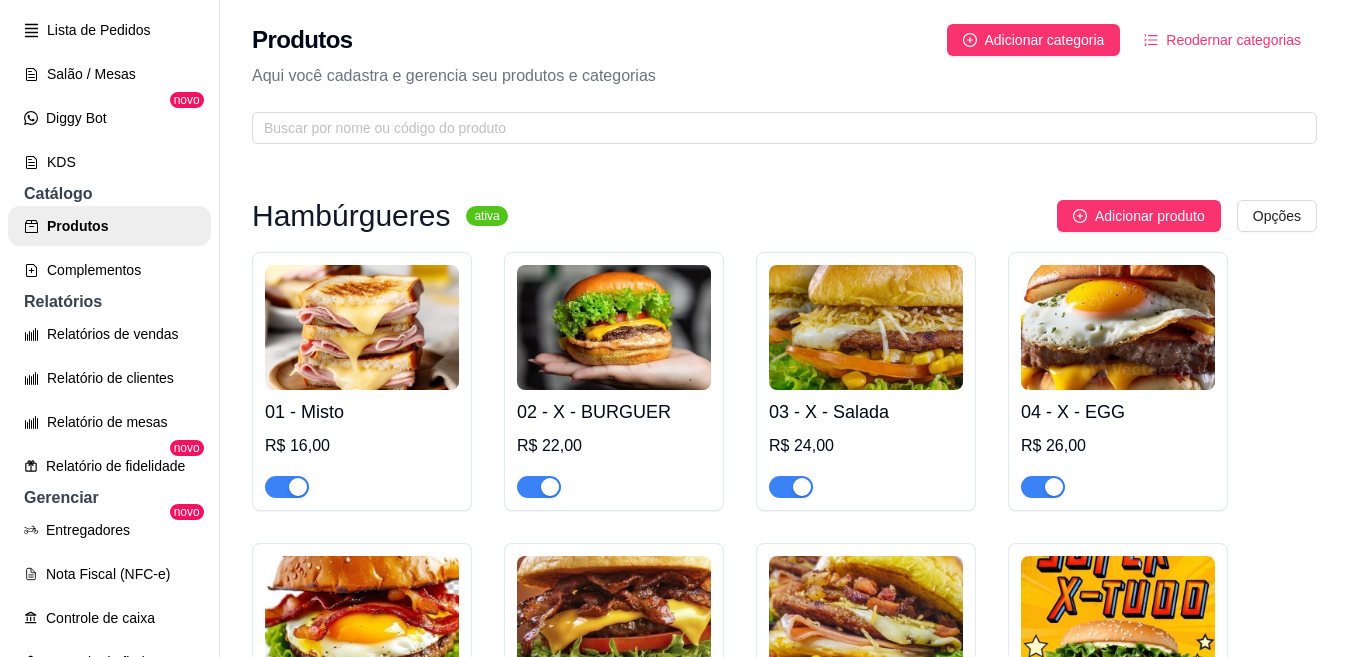 scroll, scrollTop: 100, scrollLeft: 0, axis: vertical 